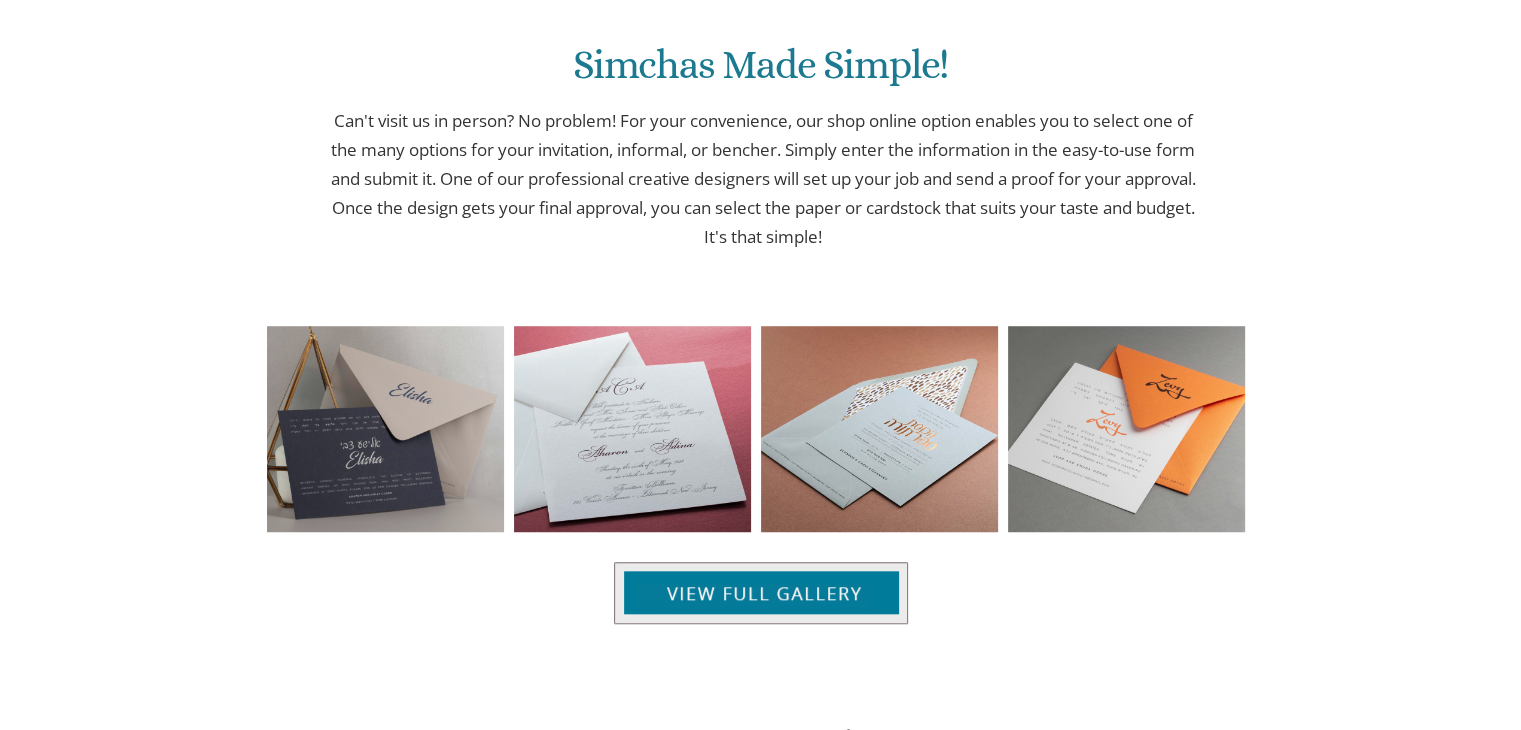 scroll, scrollTop: 0, scrollLeft: 0, axis: both 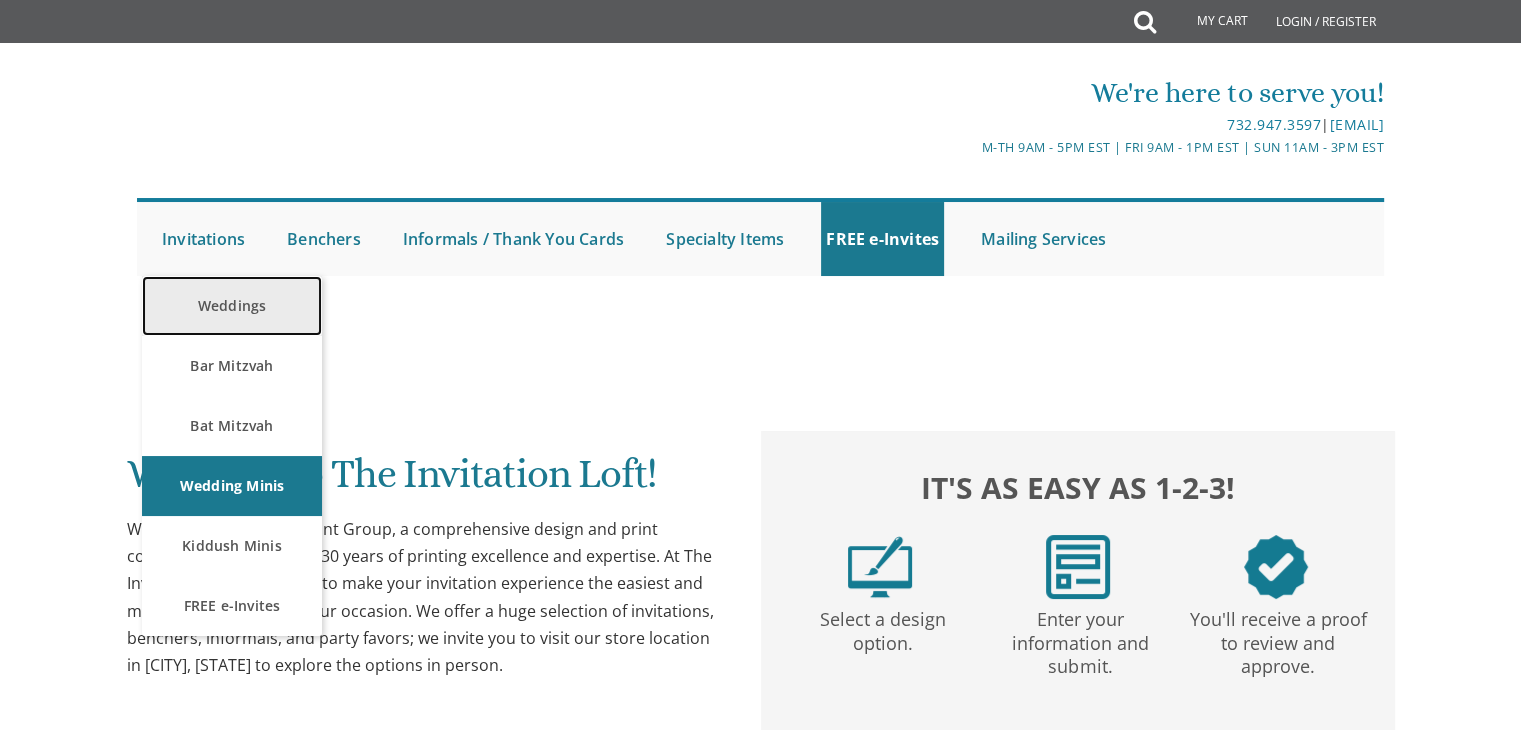 click on "Weddings" at bounding box center (232, 306) 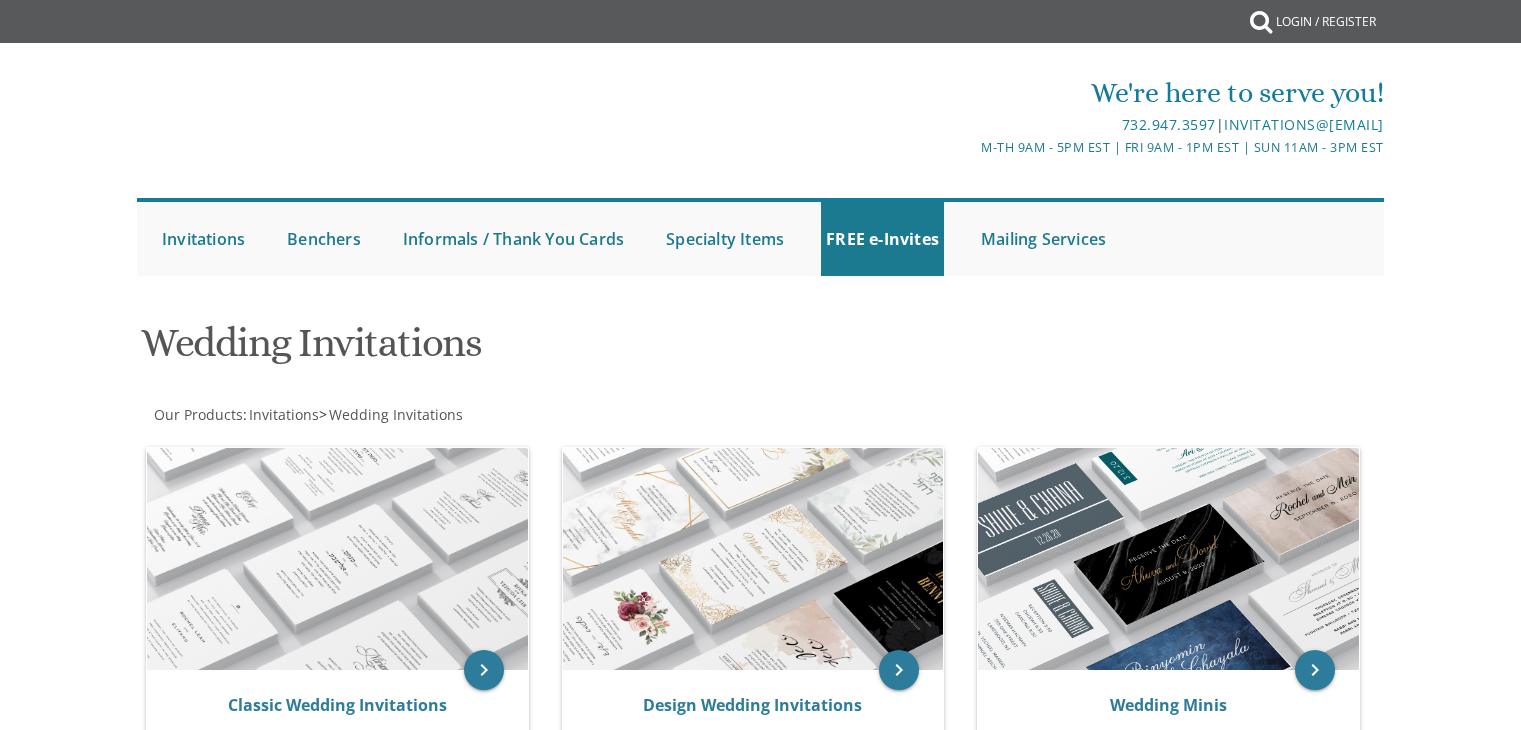 scroll, scrollTop: 0, scrollLeft: 0, axis: both 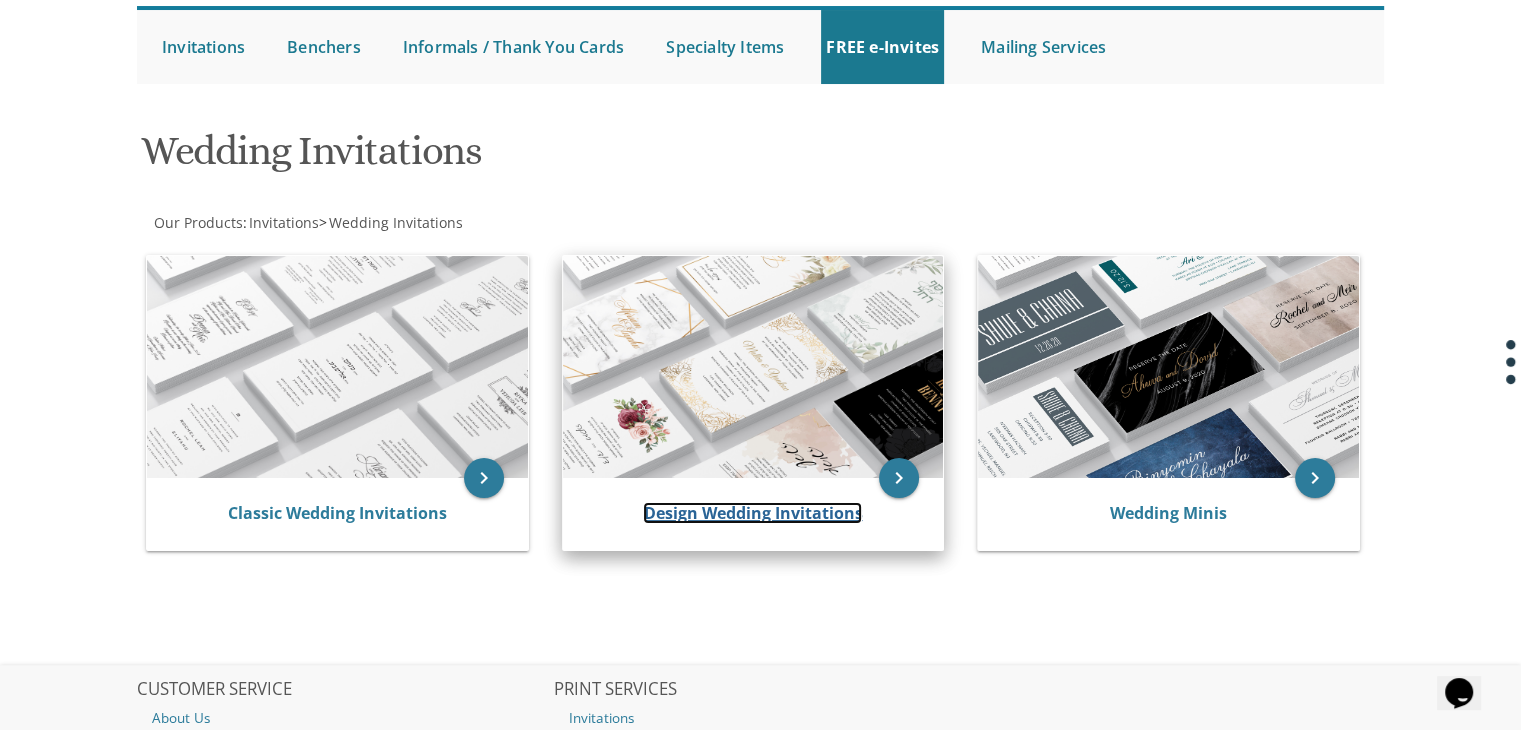 click on "Design Wedding Invitations" at bounding box center (752, 513) 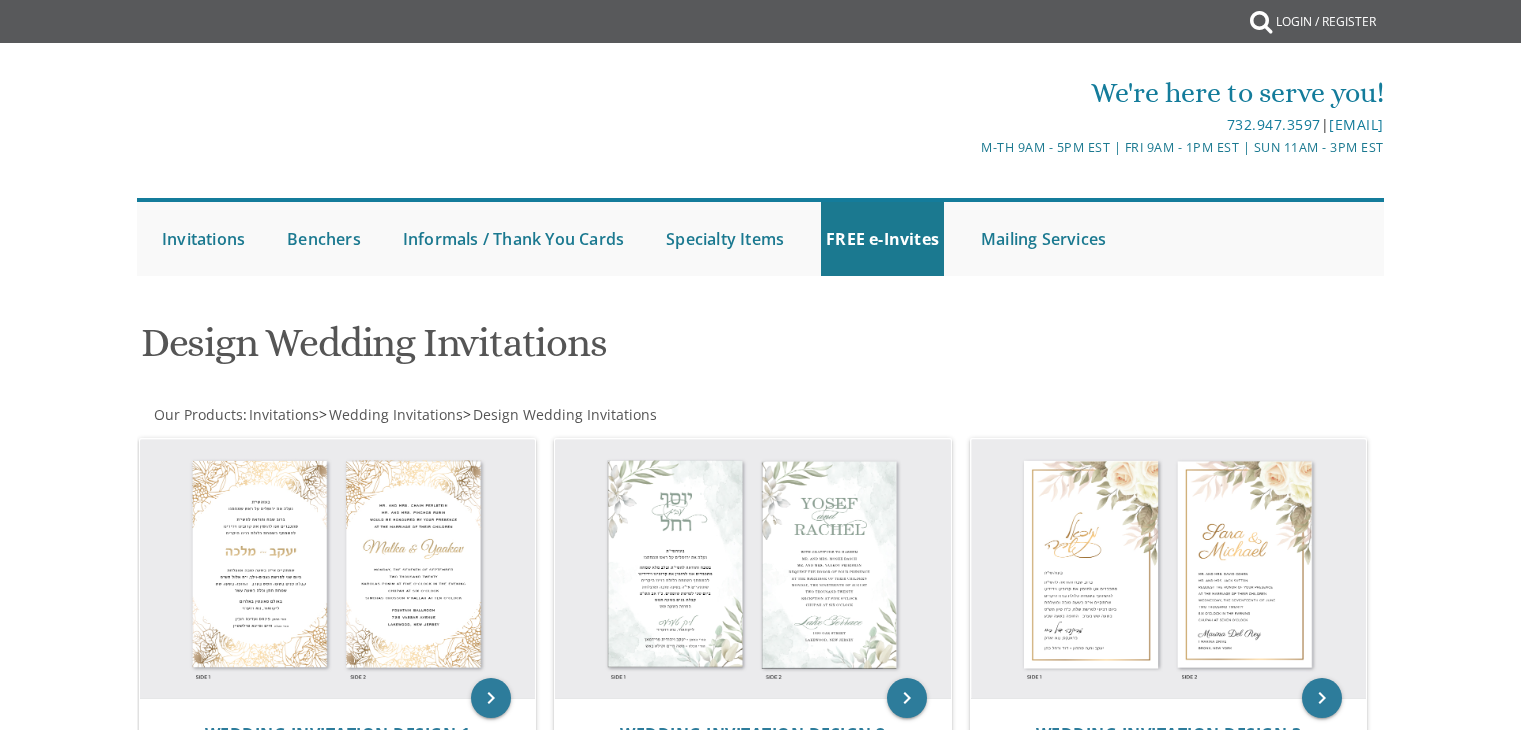 scroll, scrollTop: 0, scrollLeft: 0, axis: both 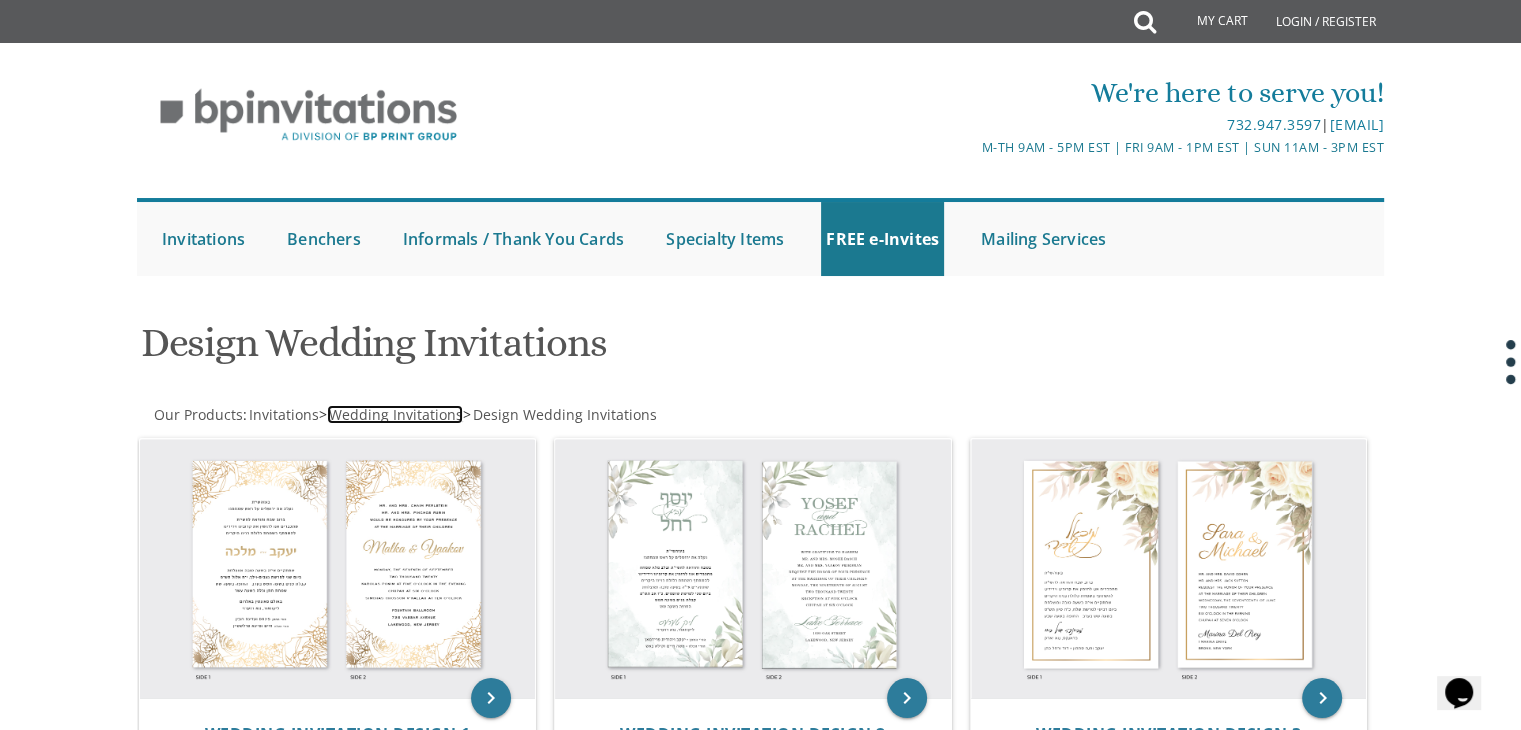 click on "Wedding Invitations" at bounding box center [396, 414] 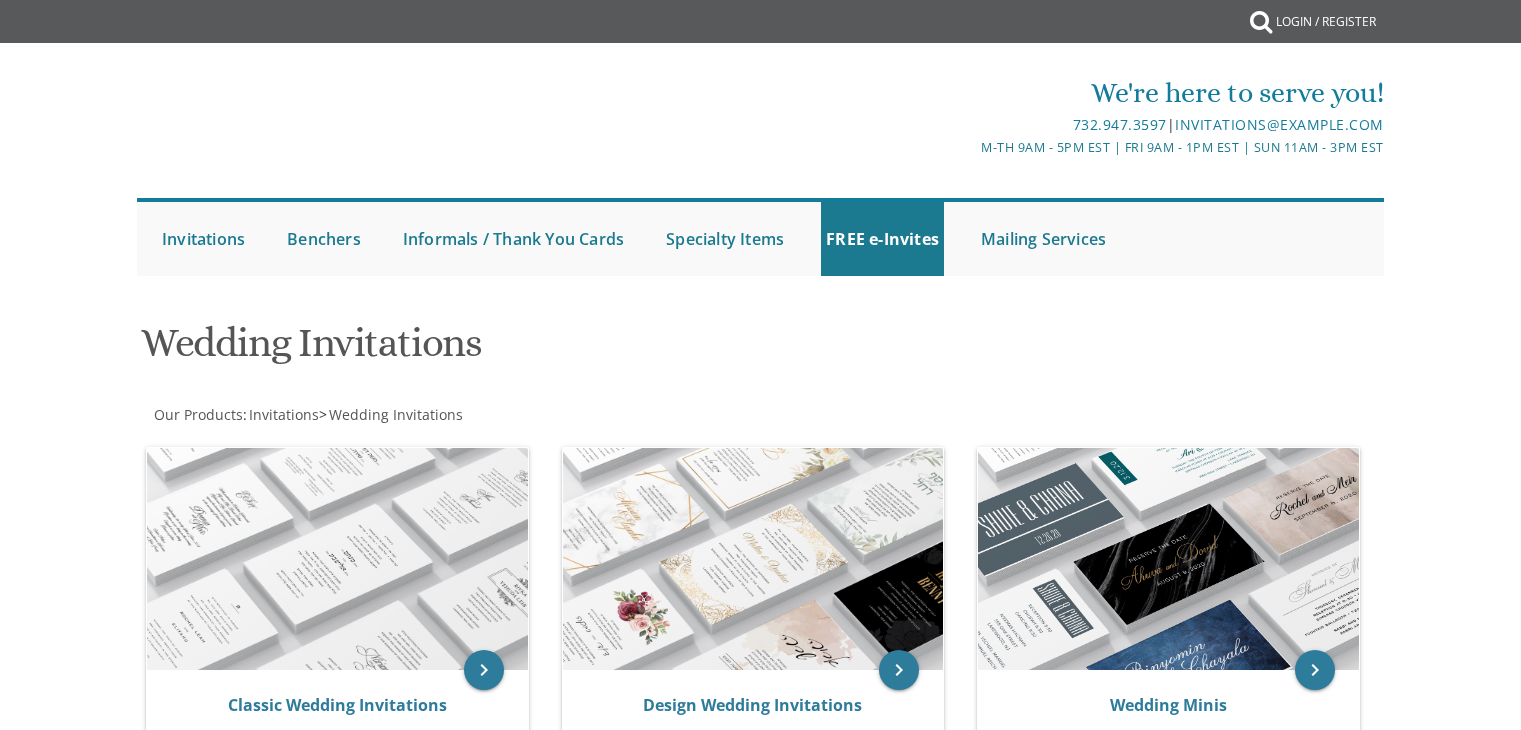 scroll, scrollTop: 0, scrollLeft: 0, axis: both 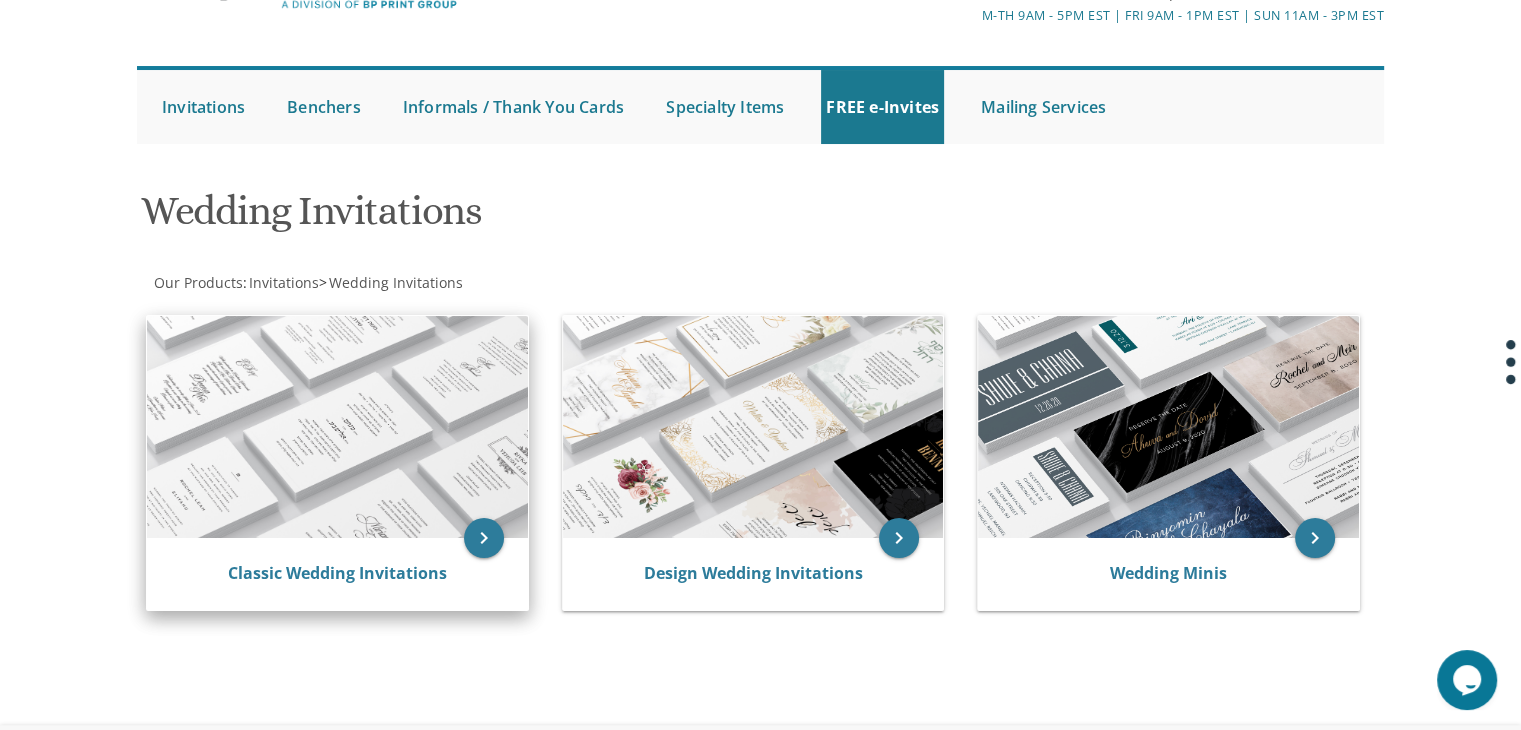 click on "Classic Wedding Invitations" at bounding box center [337, 574] 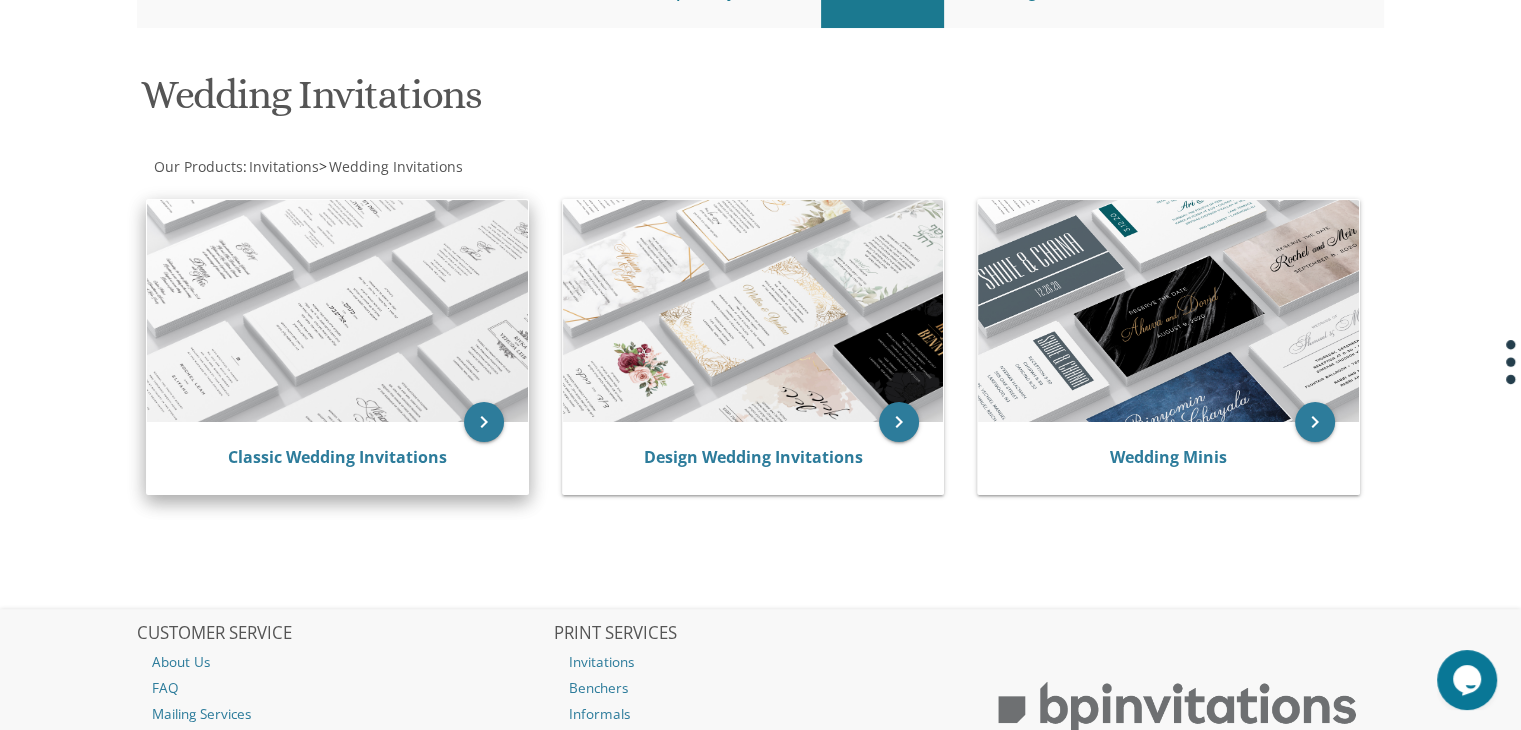 scroll, scrollTop: 252, scrollLeft: 0, axis: vertical 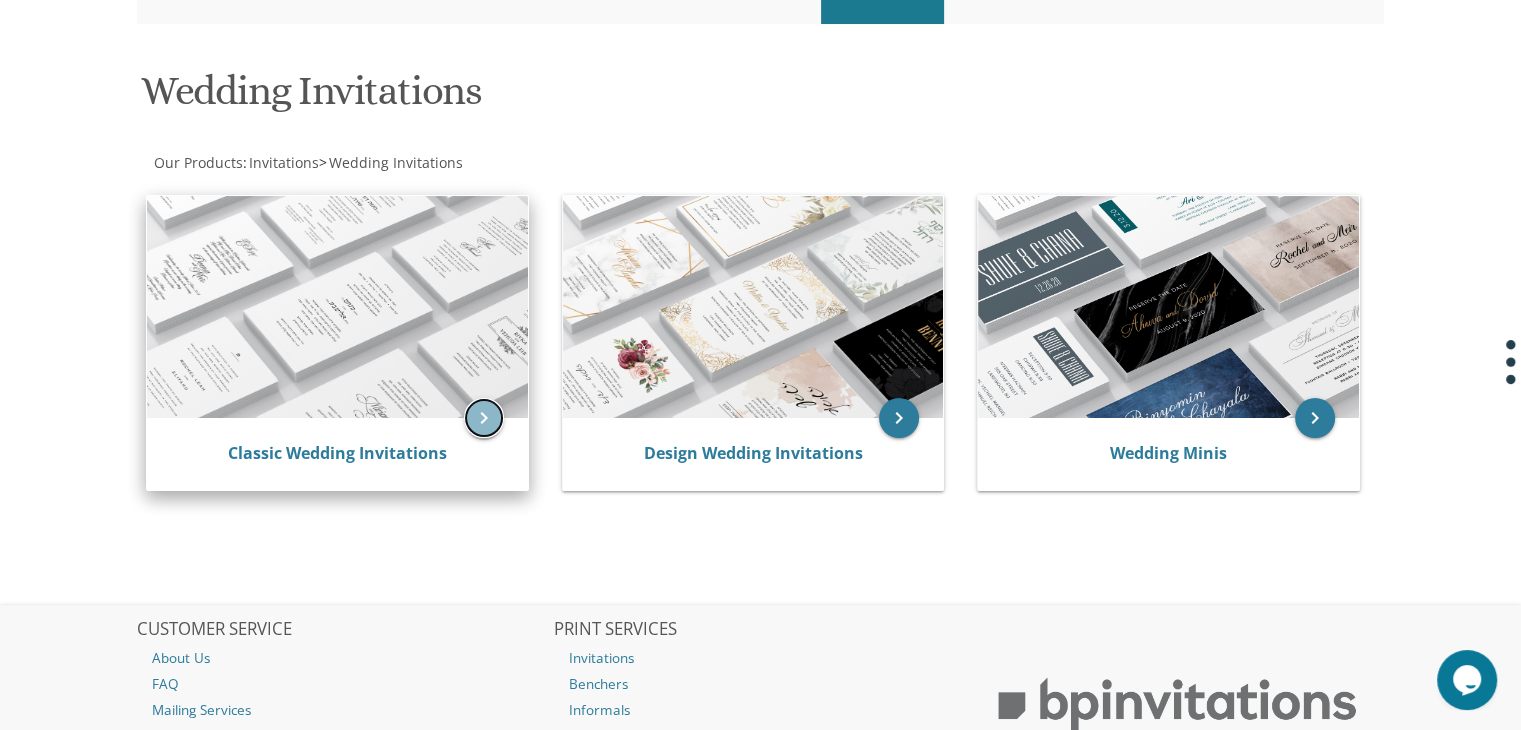 click on "keyboard_arrow_right" at bounding box center [484, 418] 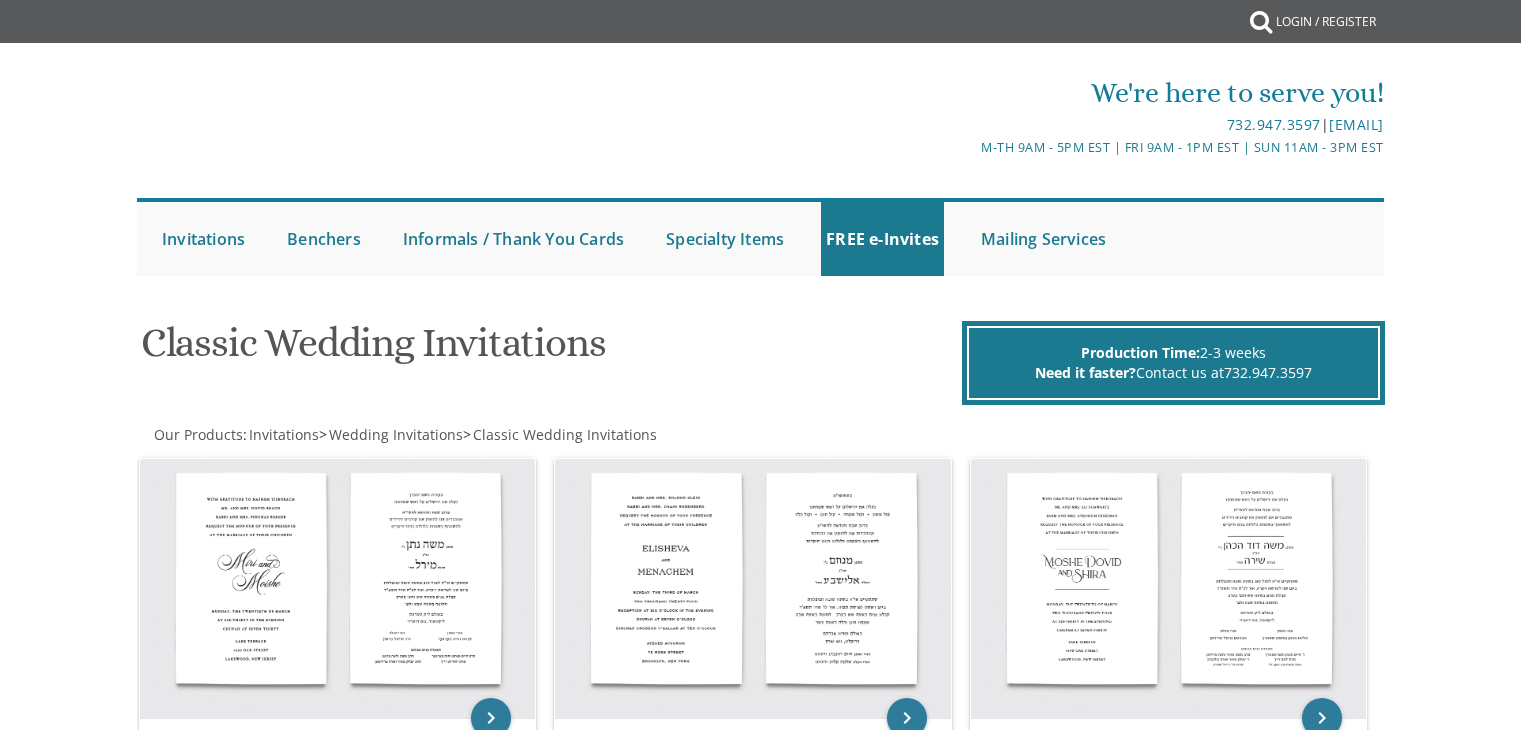 scroll, scrollTop: 0, scrollLeft: 0, axis: both 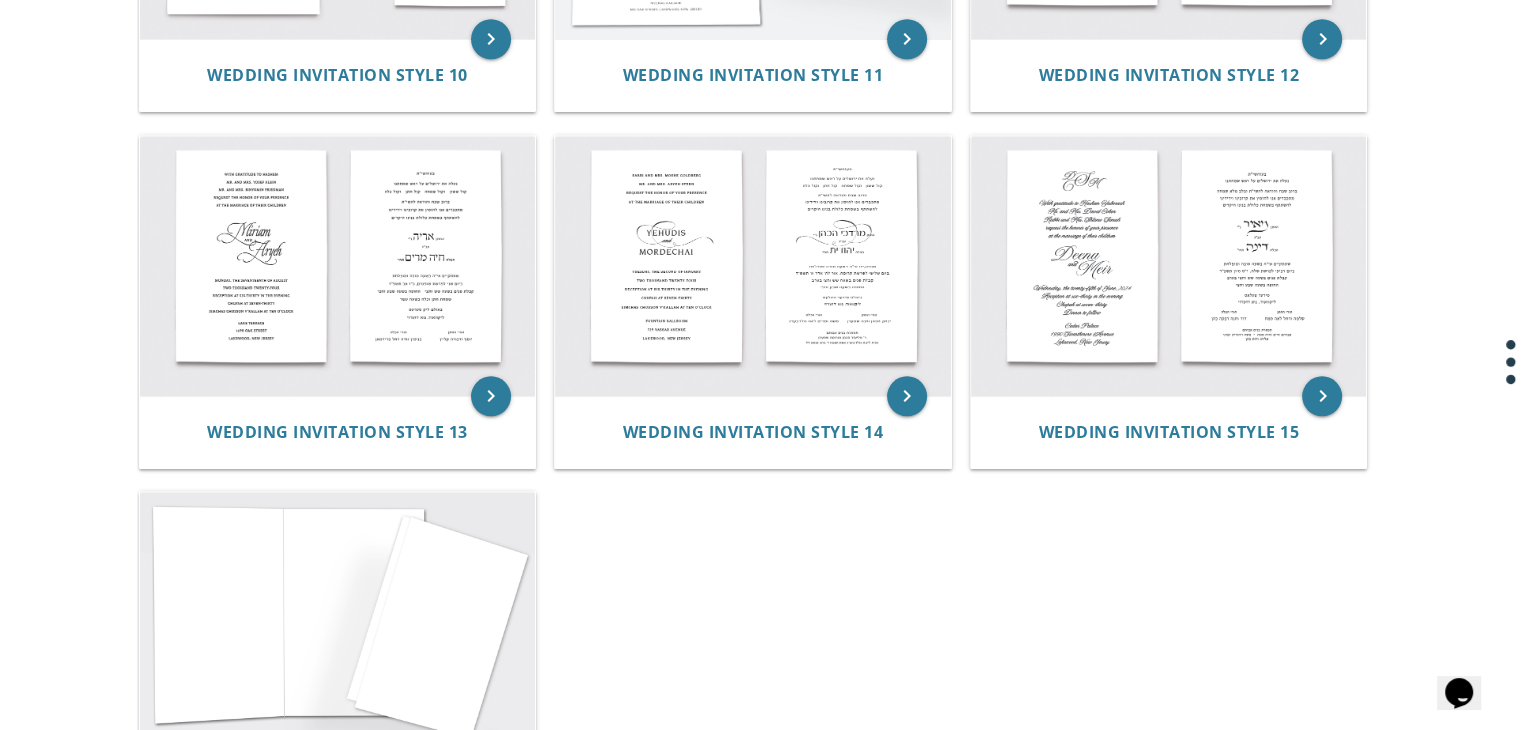click on "keyboard_arrow_right
Wedding Invitation Style 1
keyboard_arrow_right
Wedding Invitation Style 2
keyboard_arrow_right
Wedding Invitation Style 3
keyboard_arrow_right
Wedding Invitation Style 4" at bounding box center (760, -229) 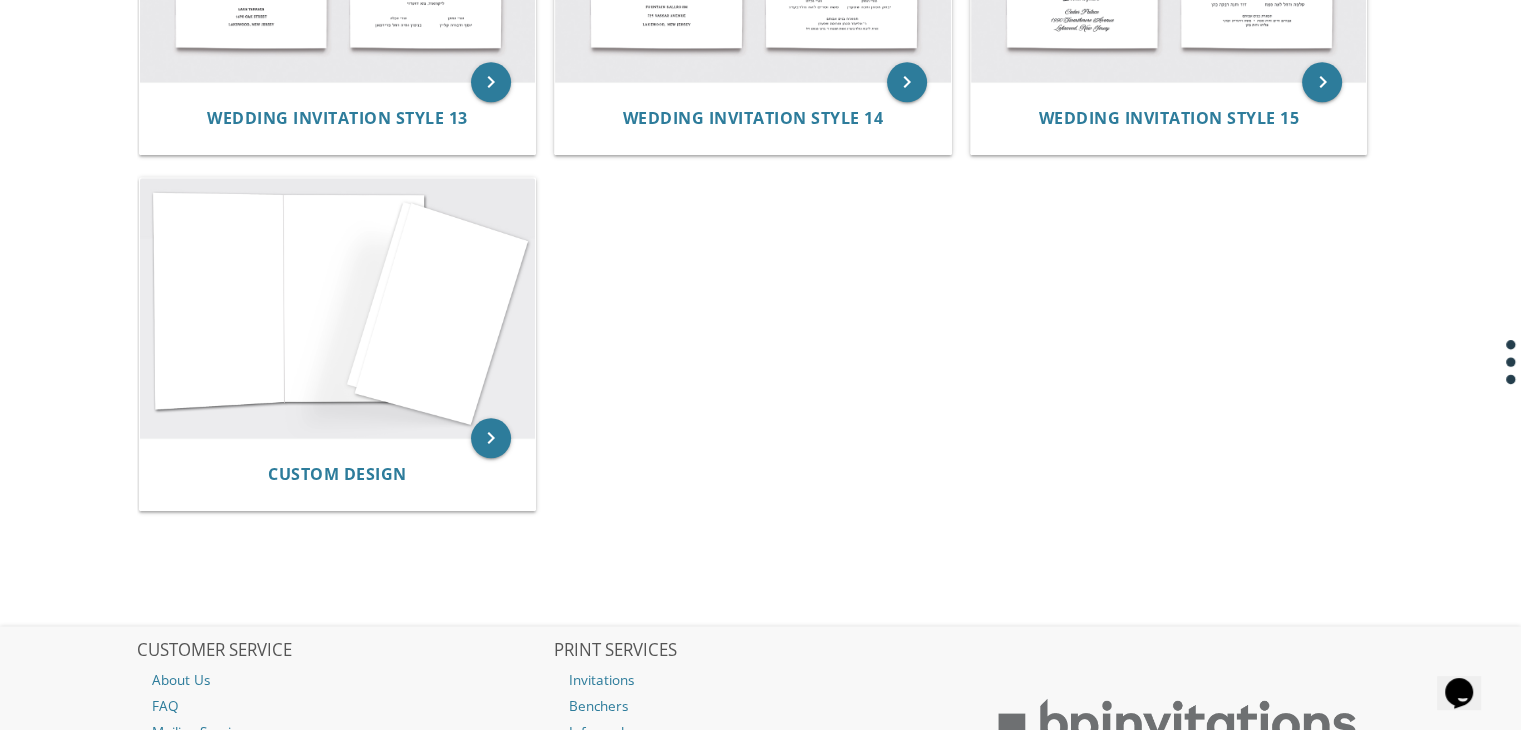 scroll, scrollTop: 2063, scrollLeft: 0, axis: vertical 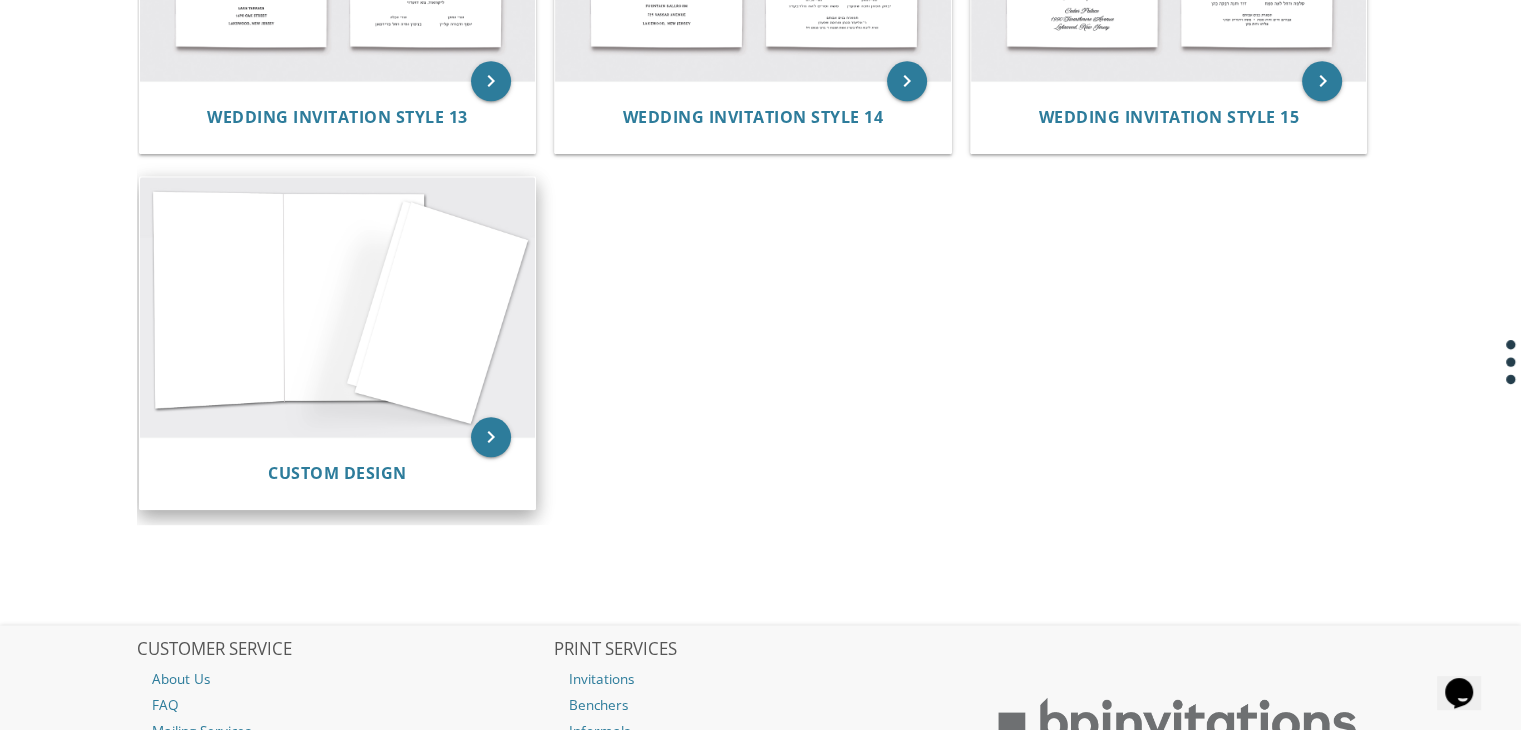 click on "Custom Design" at bounding box center (338, 473) 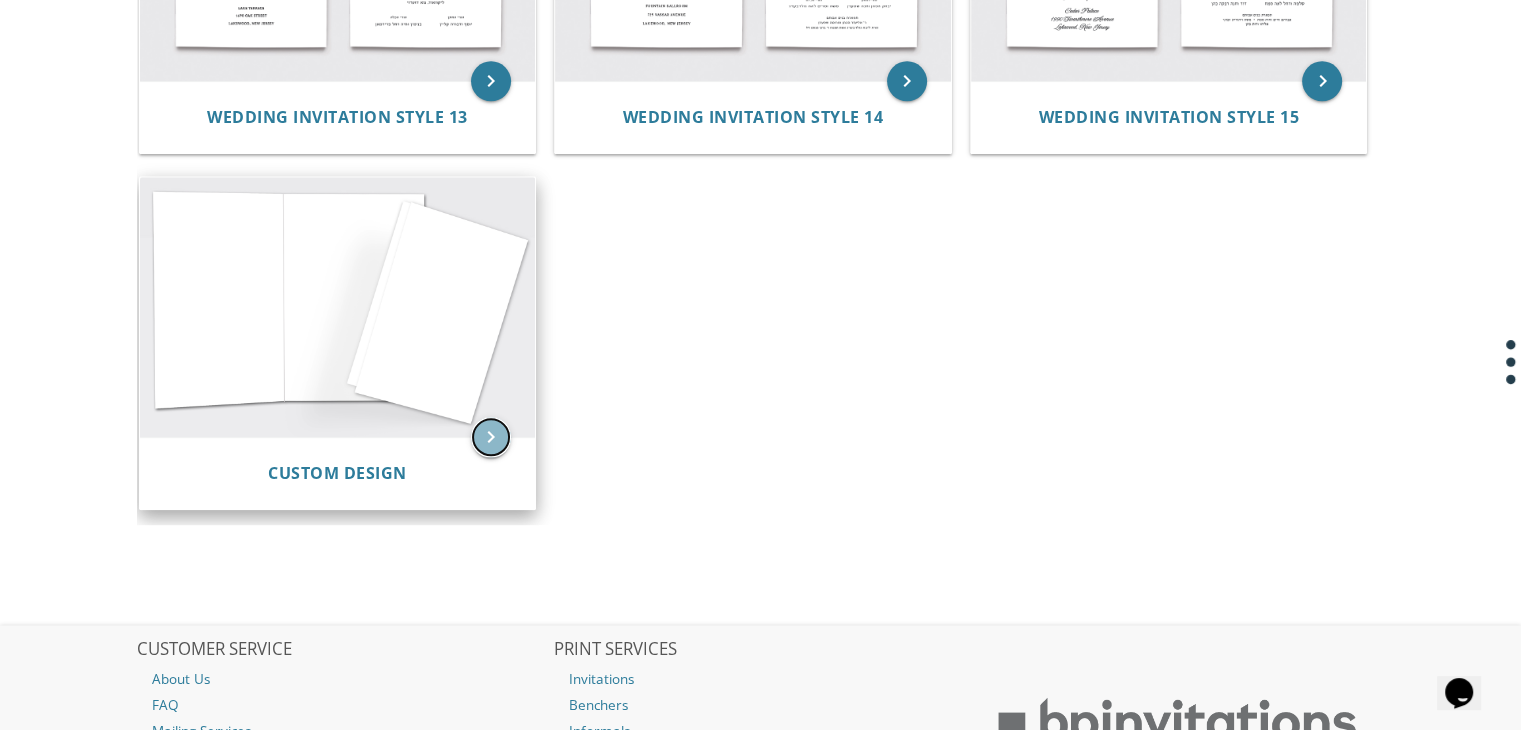 click on "keyboard_arrow_right" at bounding box center [491, 437] 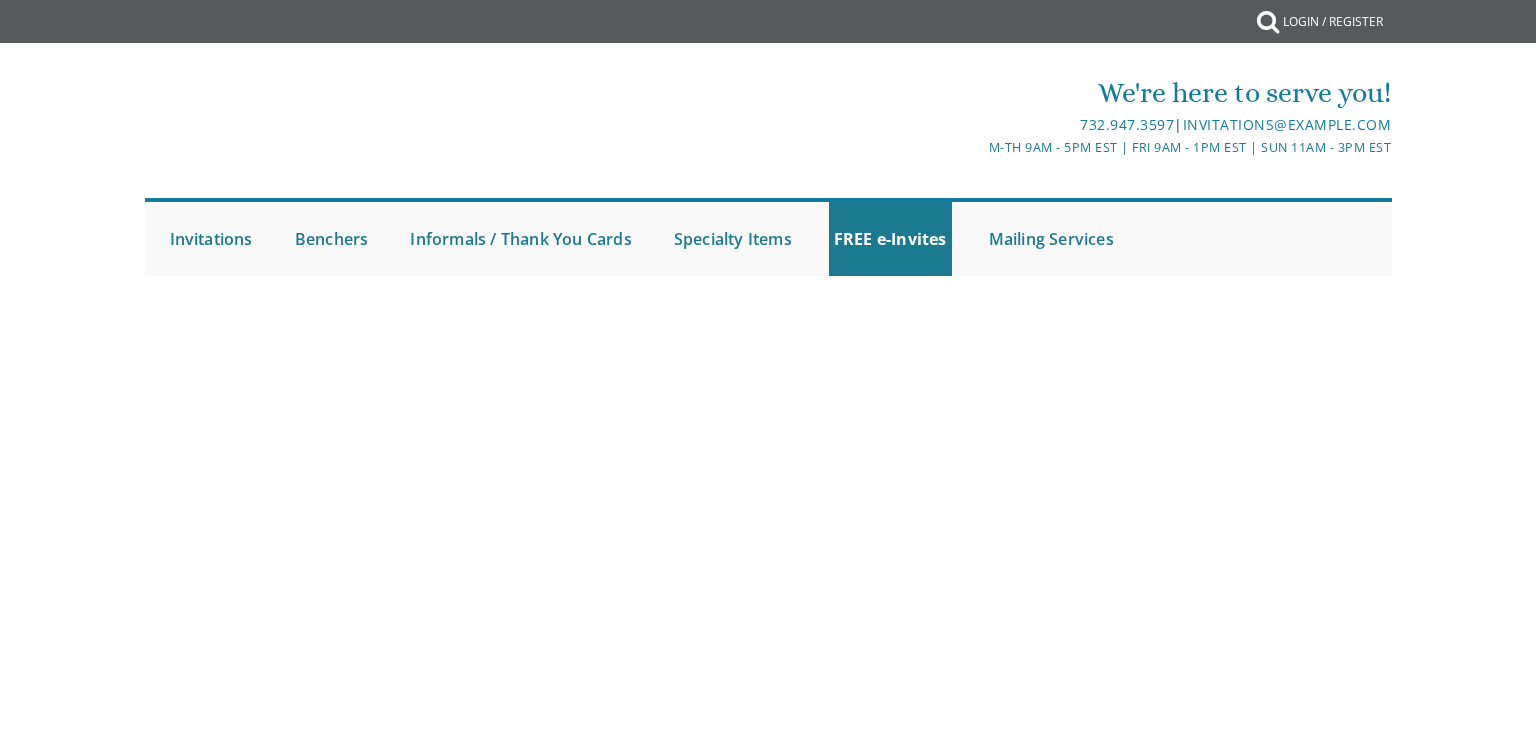 scroll, scrollTop: 0, scrollLeft: 0, axis: both 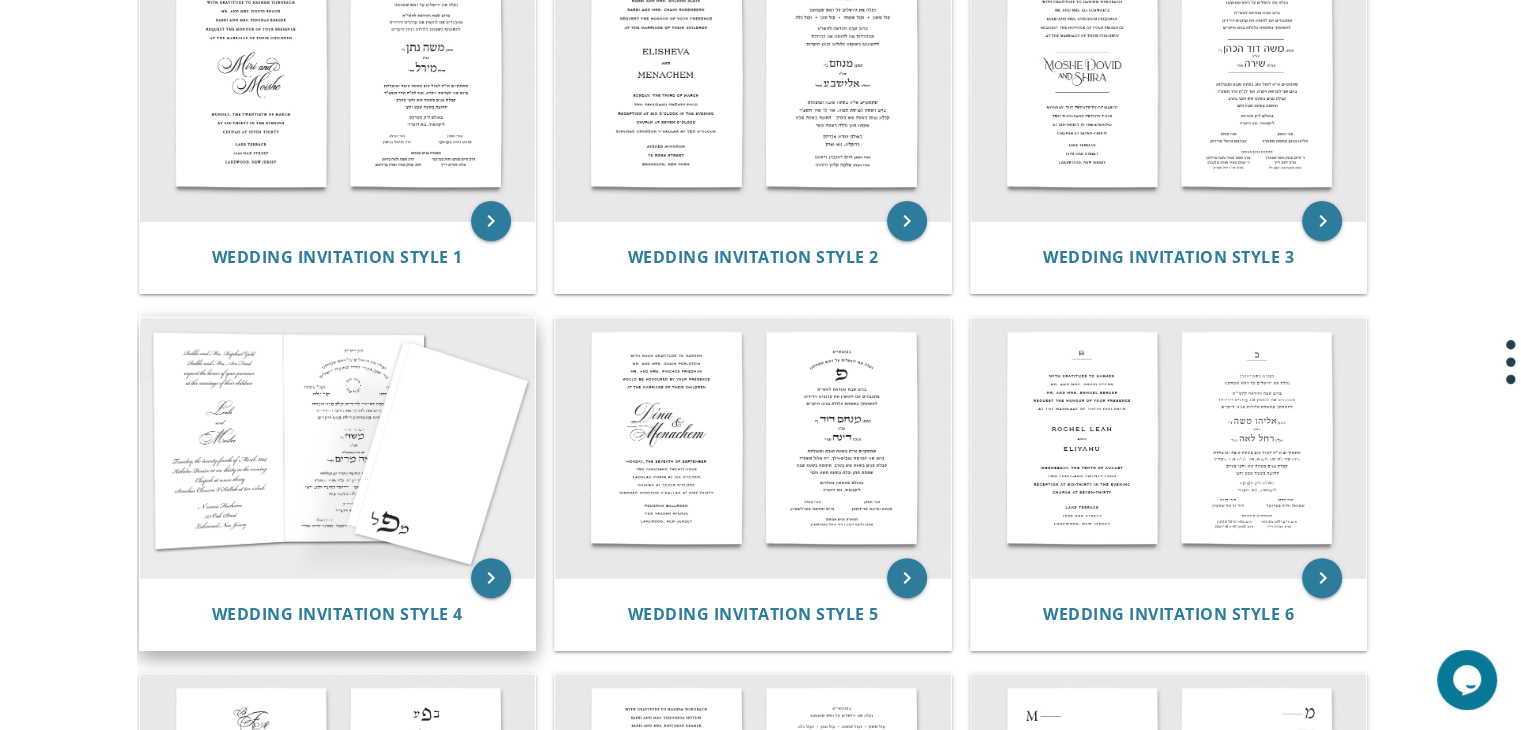 click at bounding box center [338, 448] 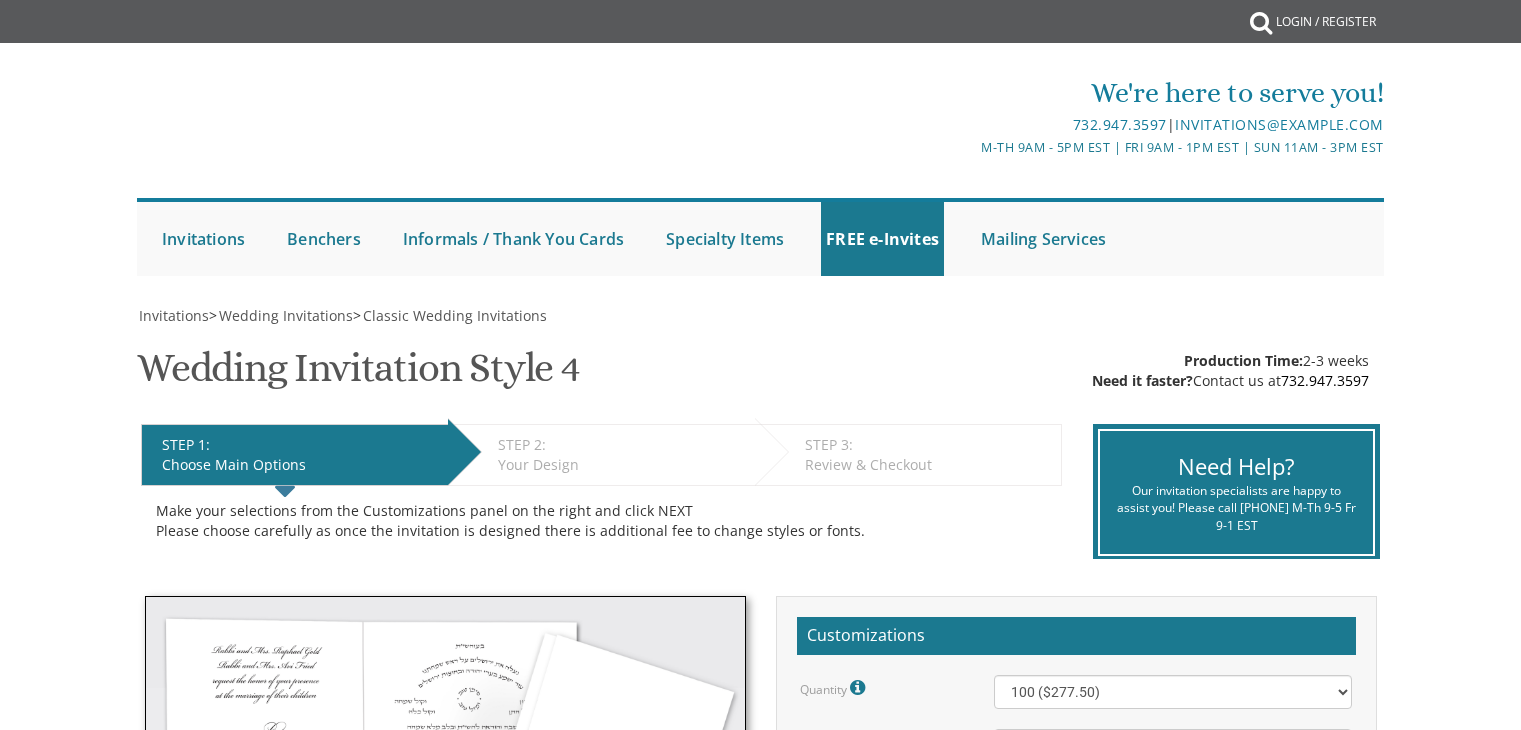 scroll, scrollTop: 364, scrollLeft: 0, axis: vertical 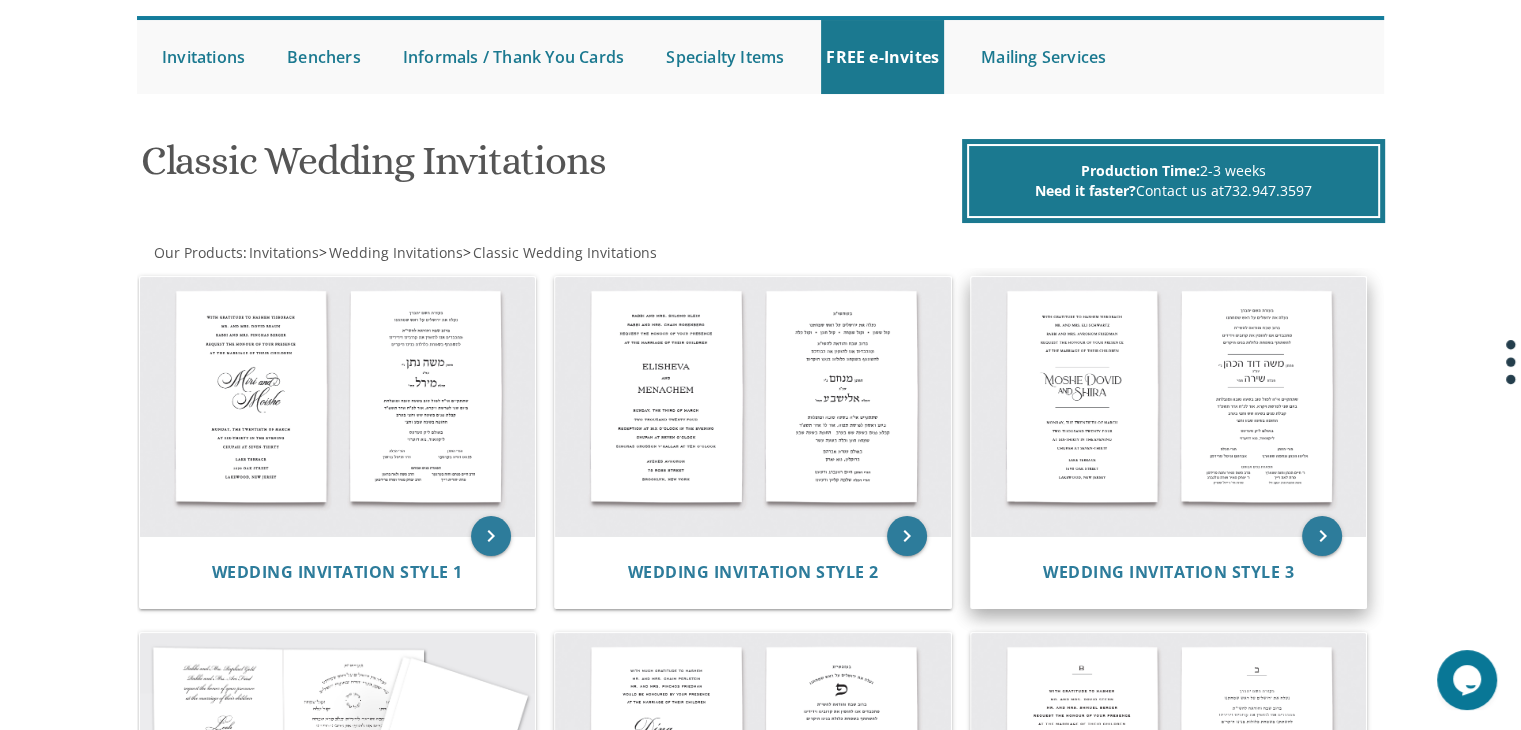 click at bounding box center [1169, 407] 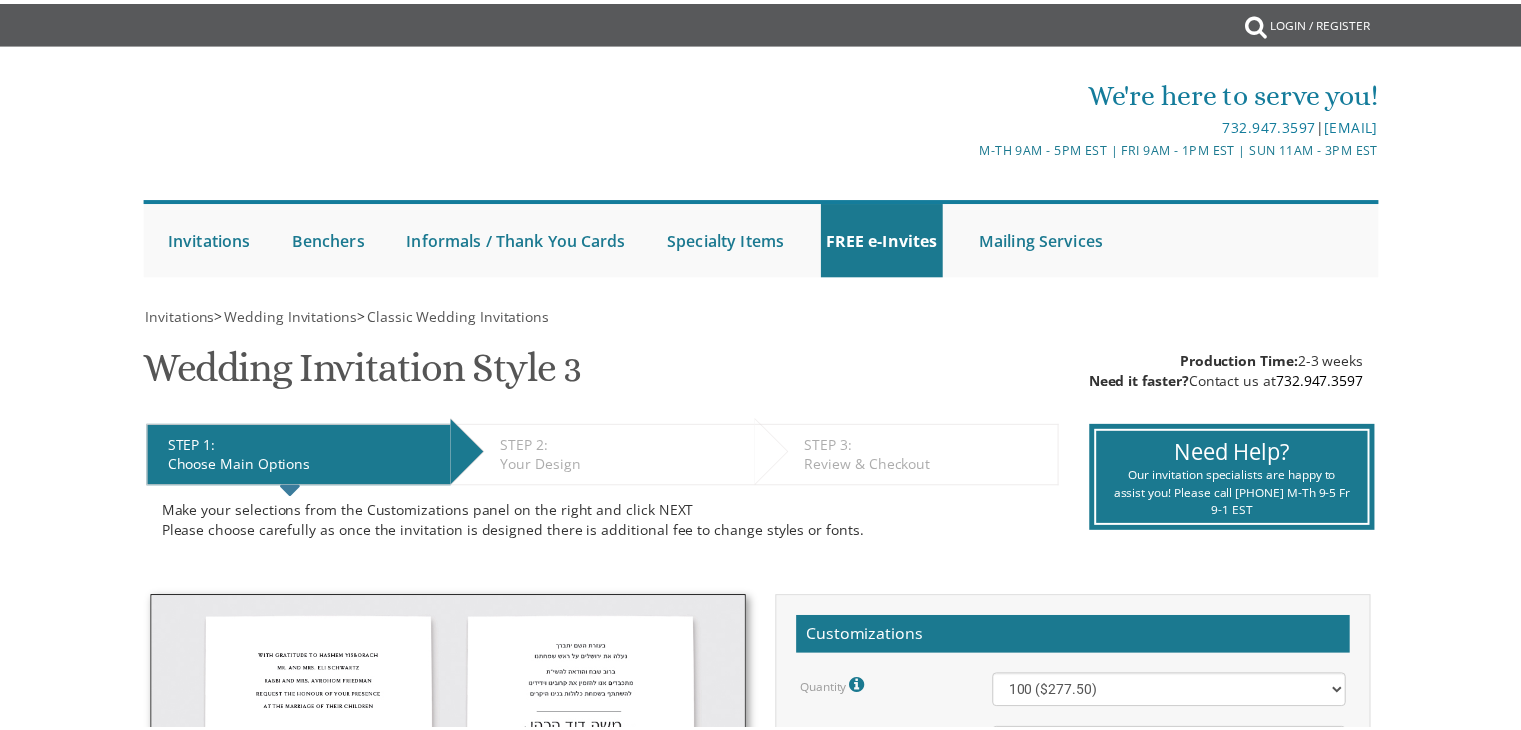 scroll, scrollTop: 0, scrollLeft: 0, axis: both 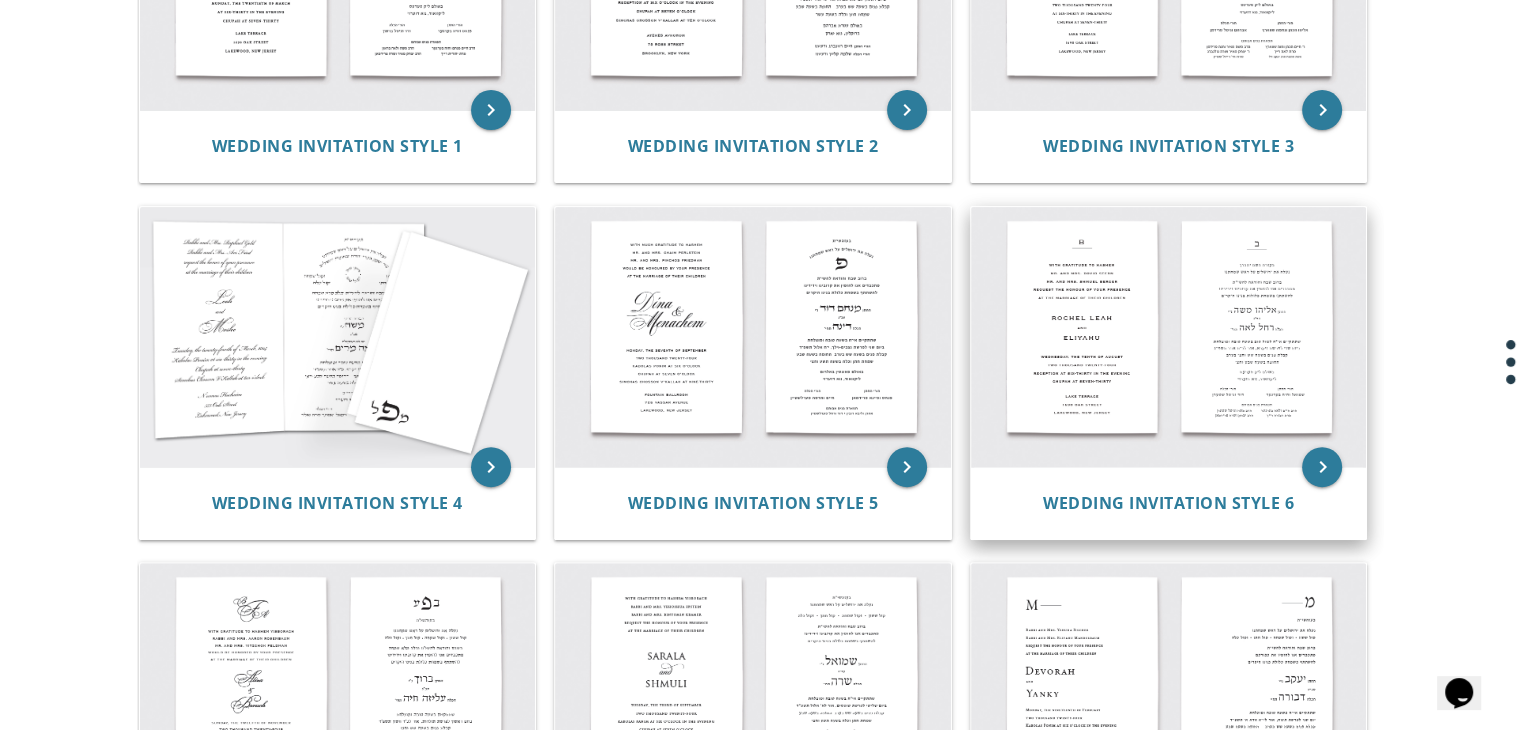 click at bounding box center (1169, 337) 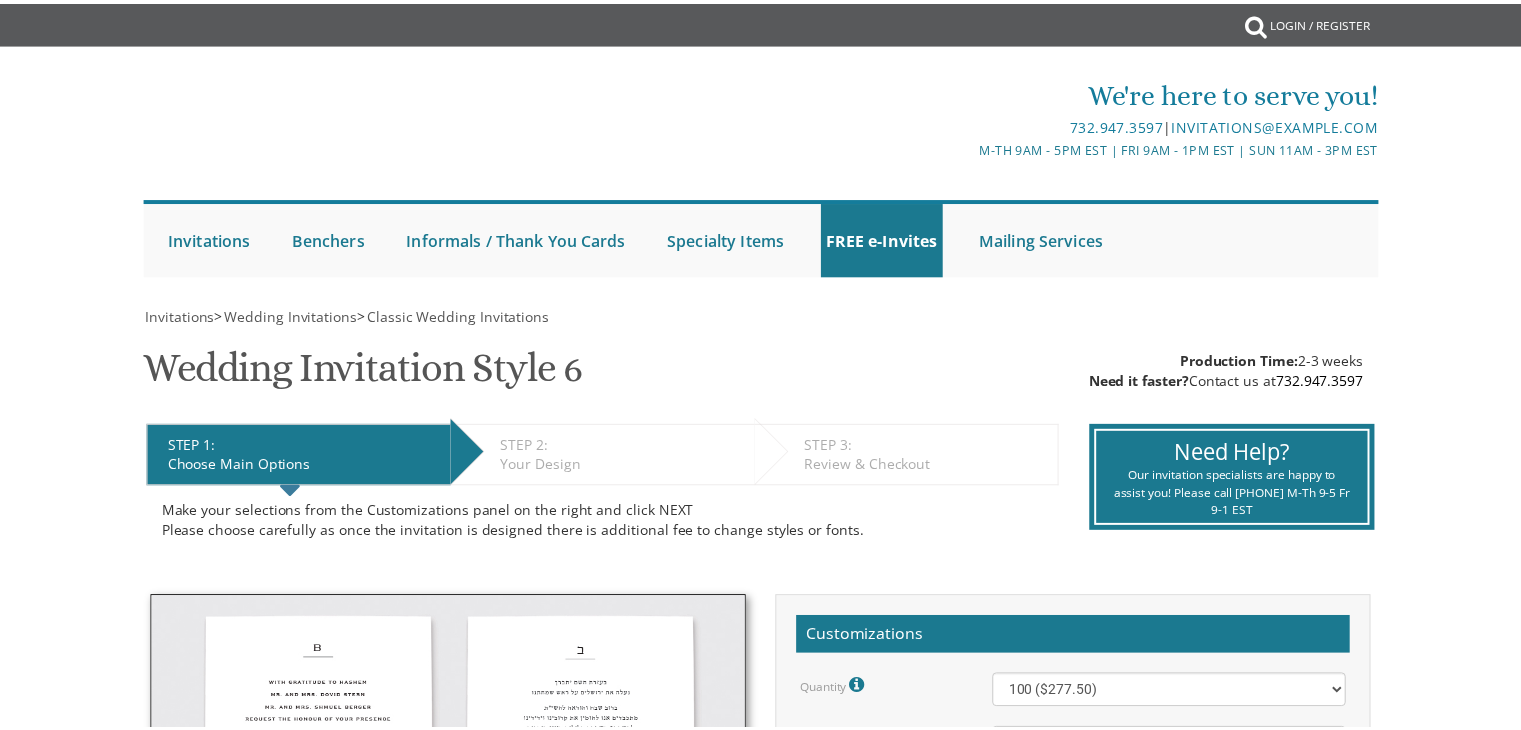 scroll, scrollTop: 0, scrollLeft: 0, axis: both 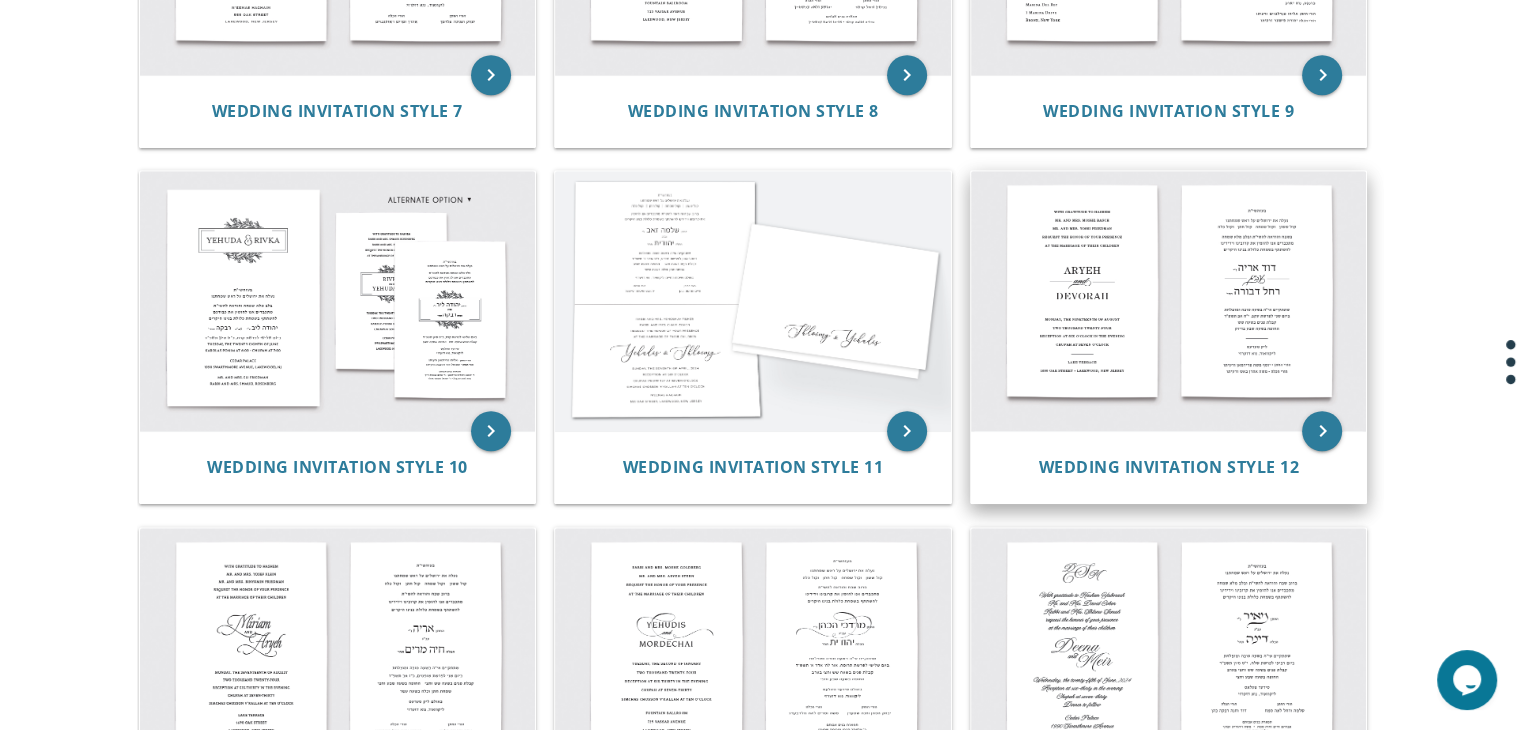 click at bounding box center [1169, 301] 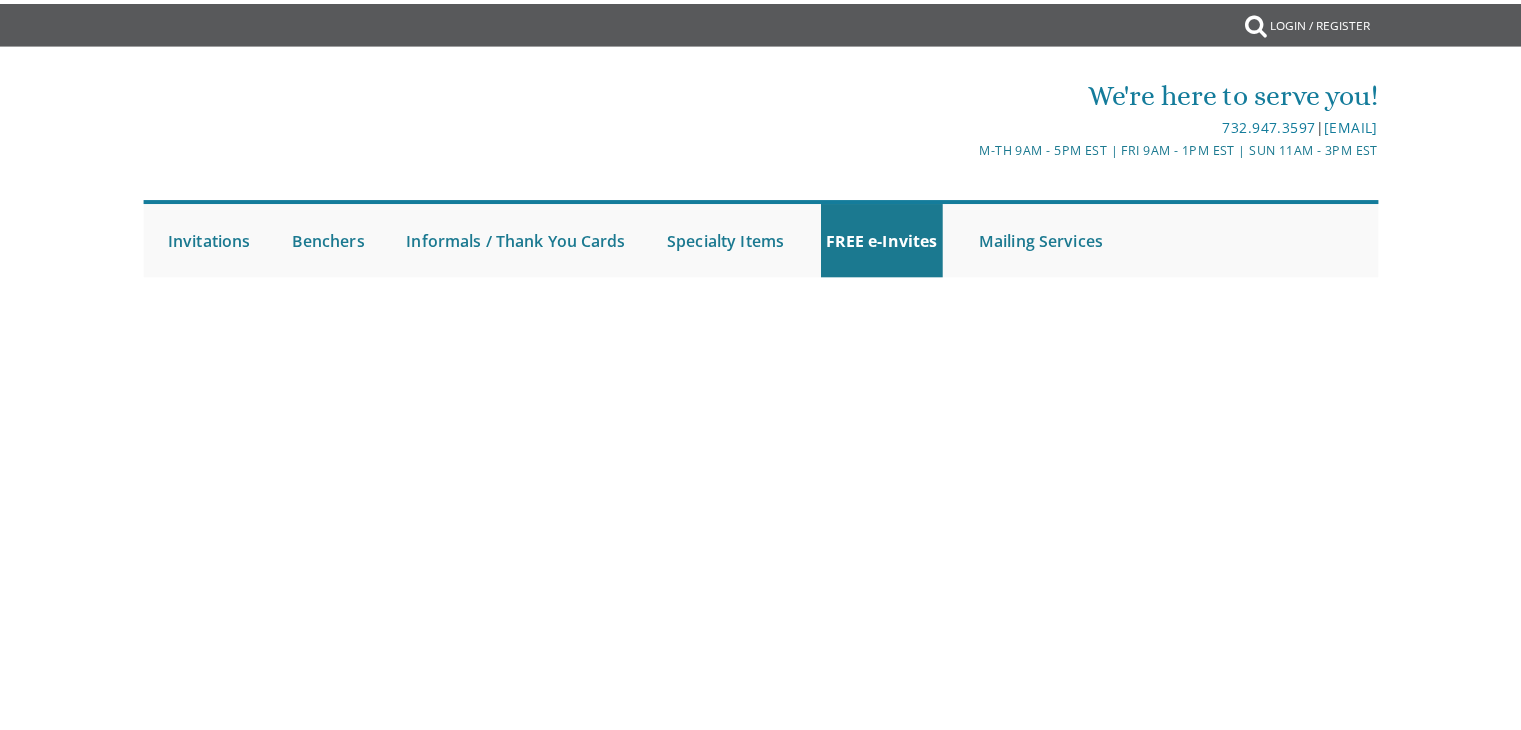 scroll, scrollTop: 0, scrollLeft: 0, axis: both 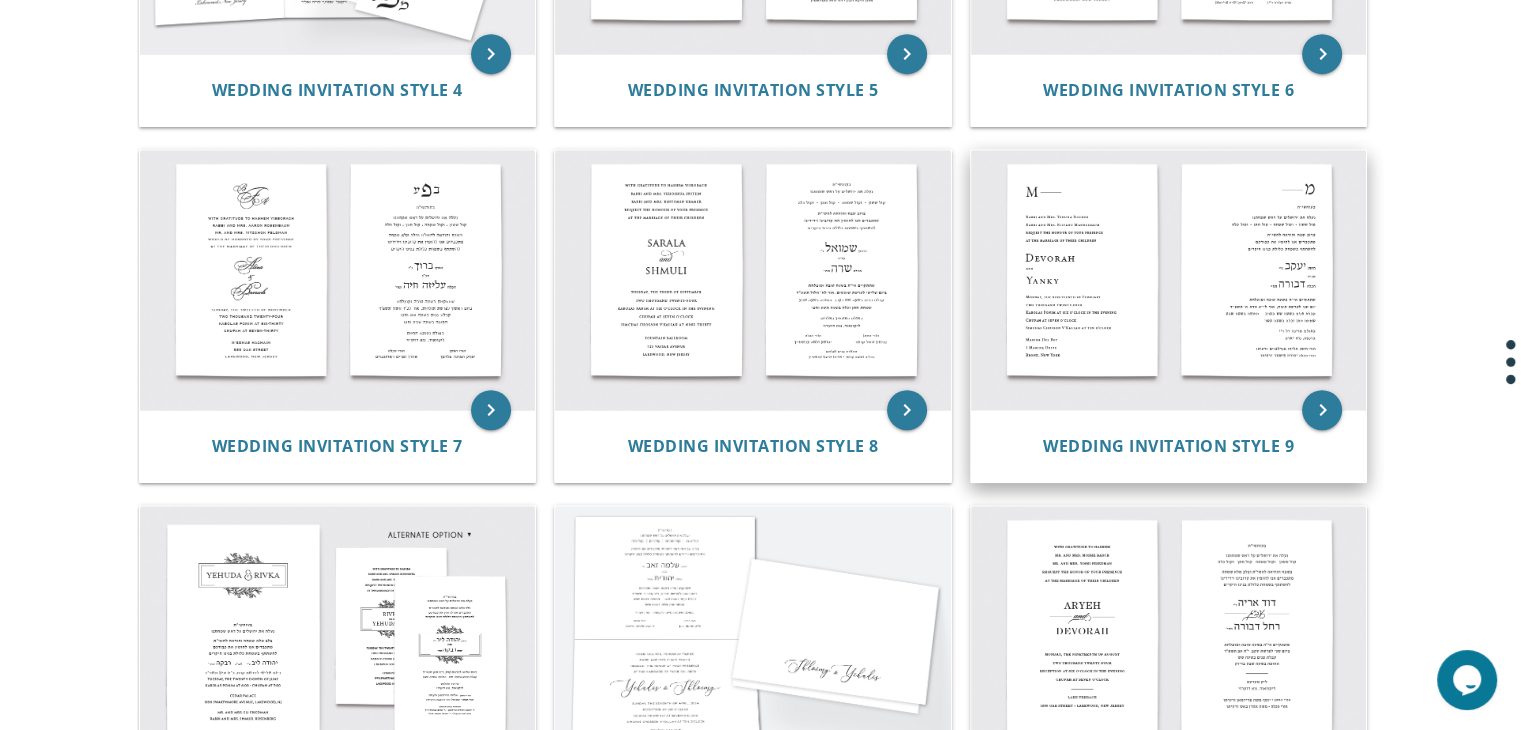 click at bounding box center (1169, 280) 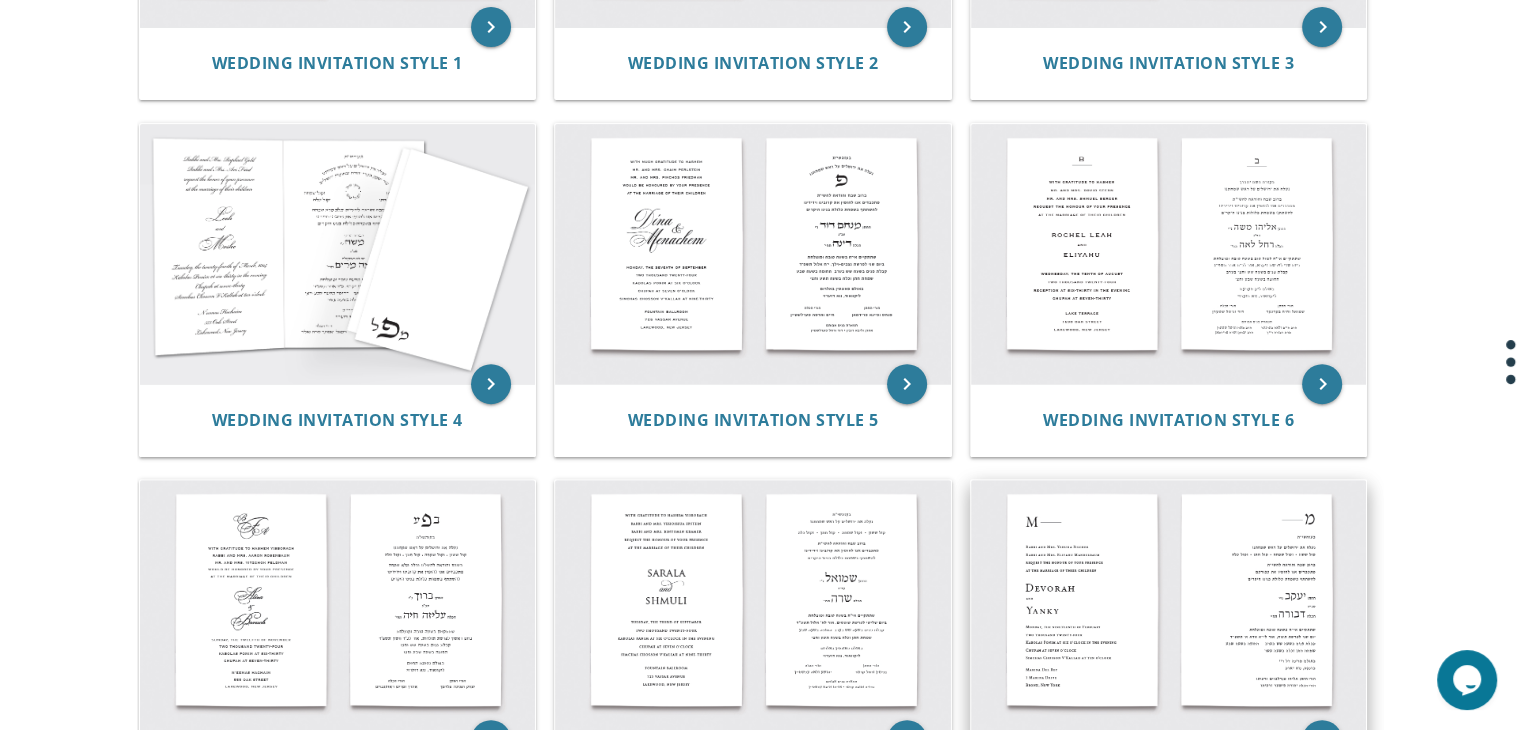 scroll, scrollTop: 688, scrollLeft: 0, axis: vertical 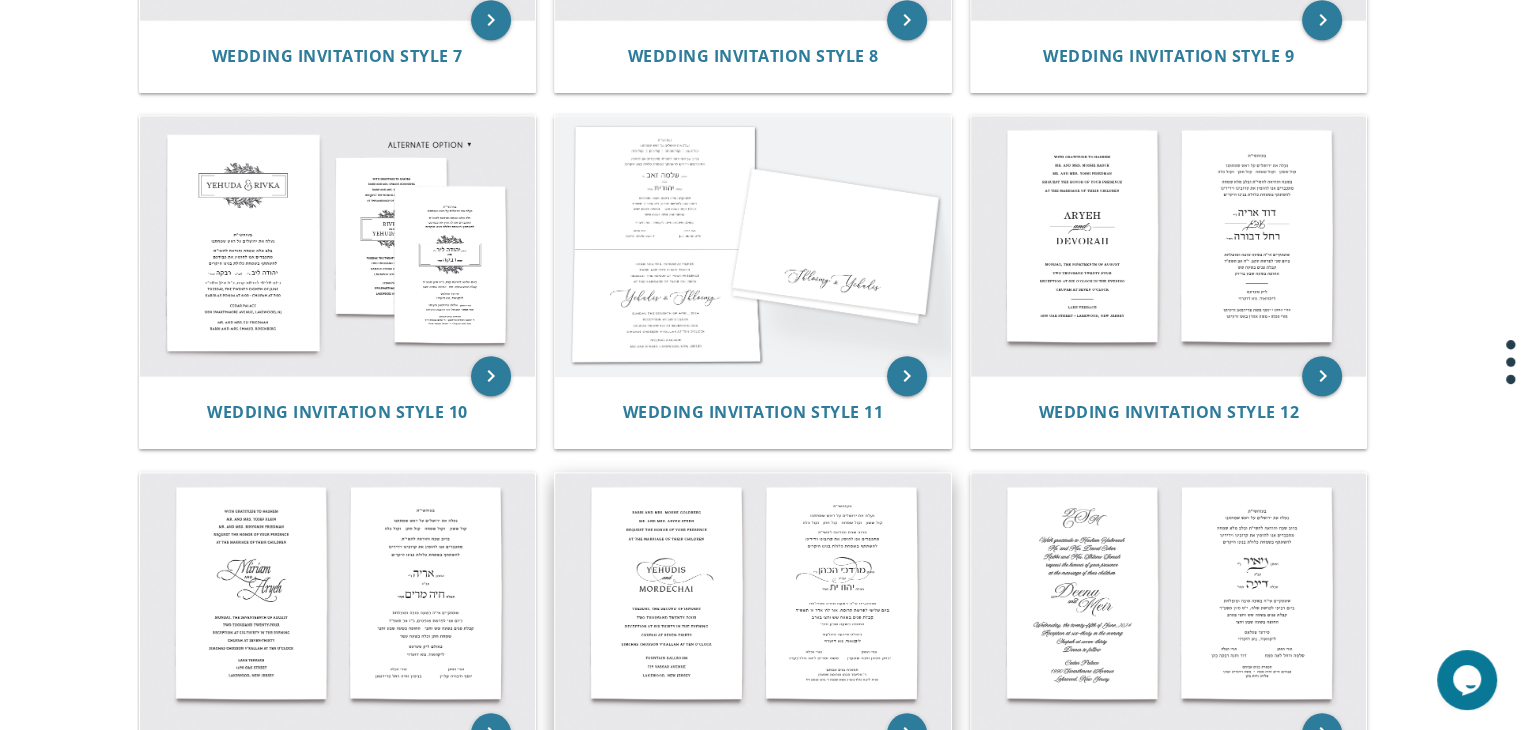 click at bounding box center [753, 603] 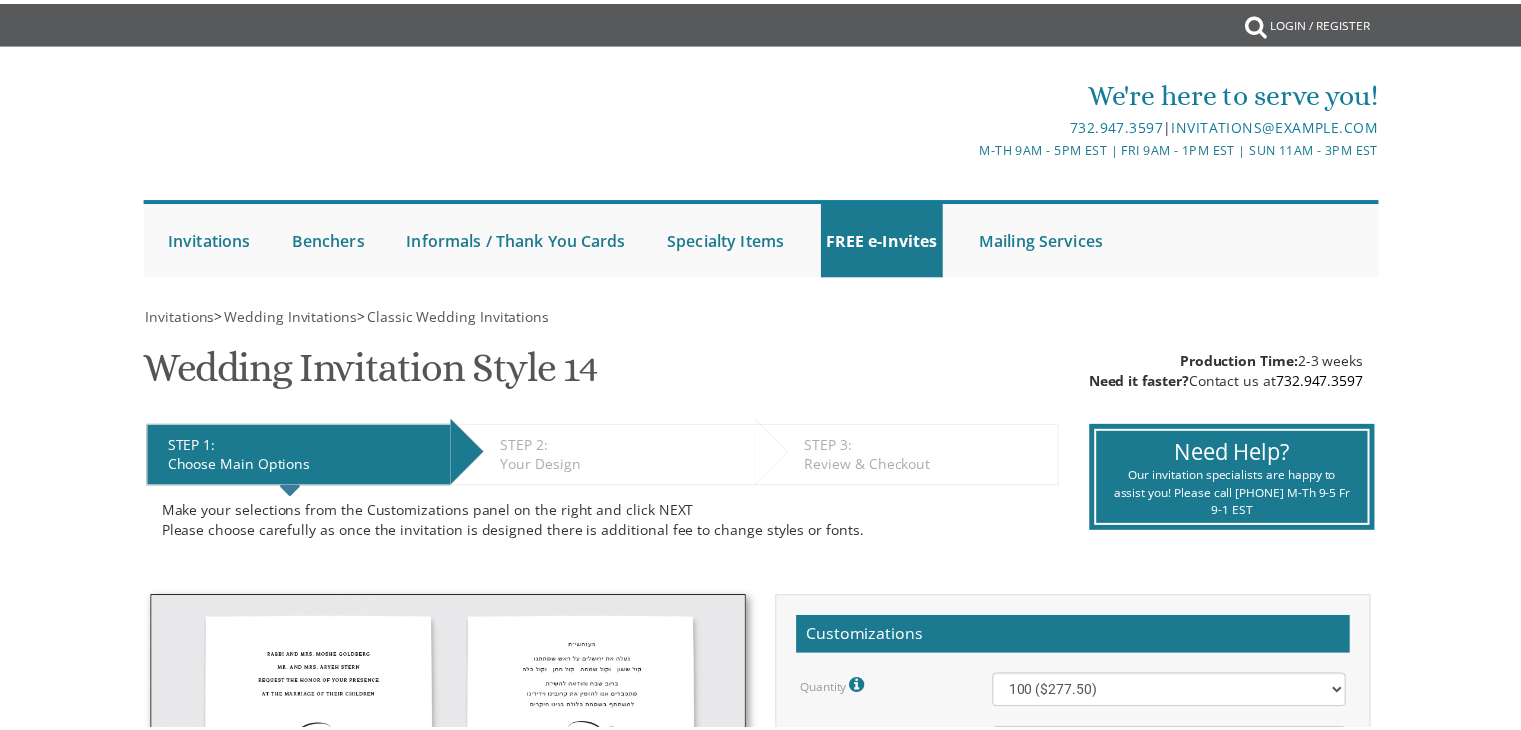 scroll, scrollTop: 0, scrollLeft: 0, axis: both 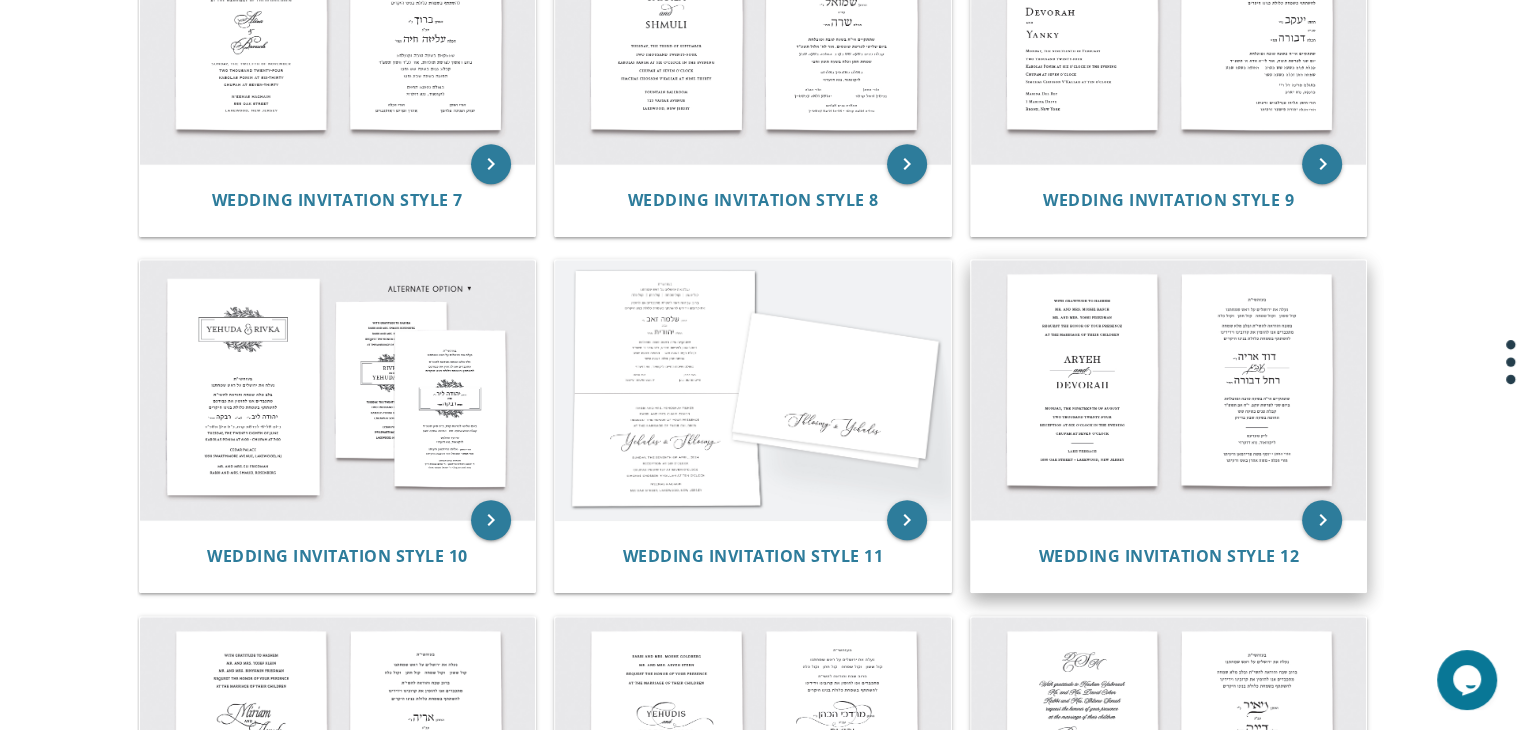 click at bounding box center [1169, 390] 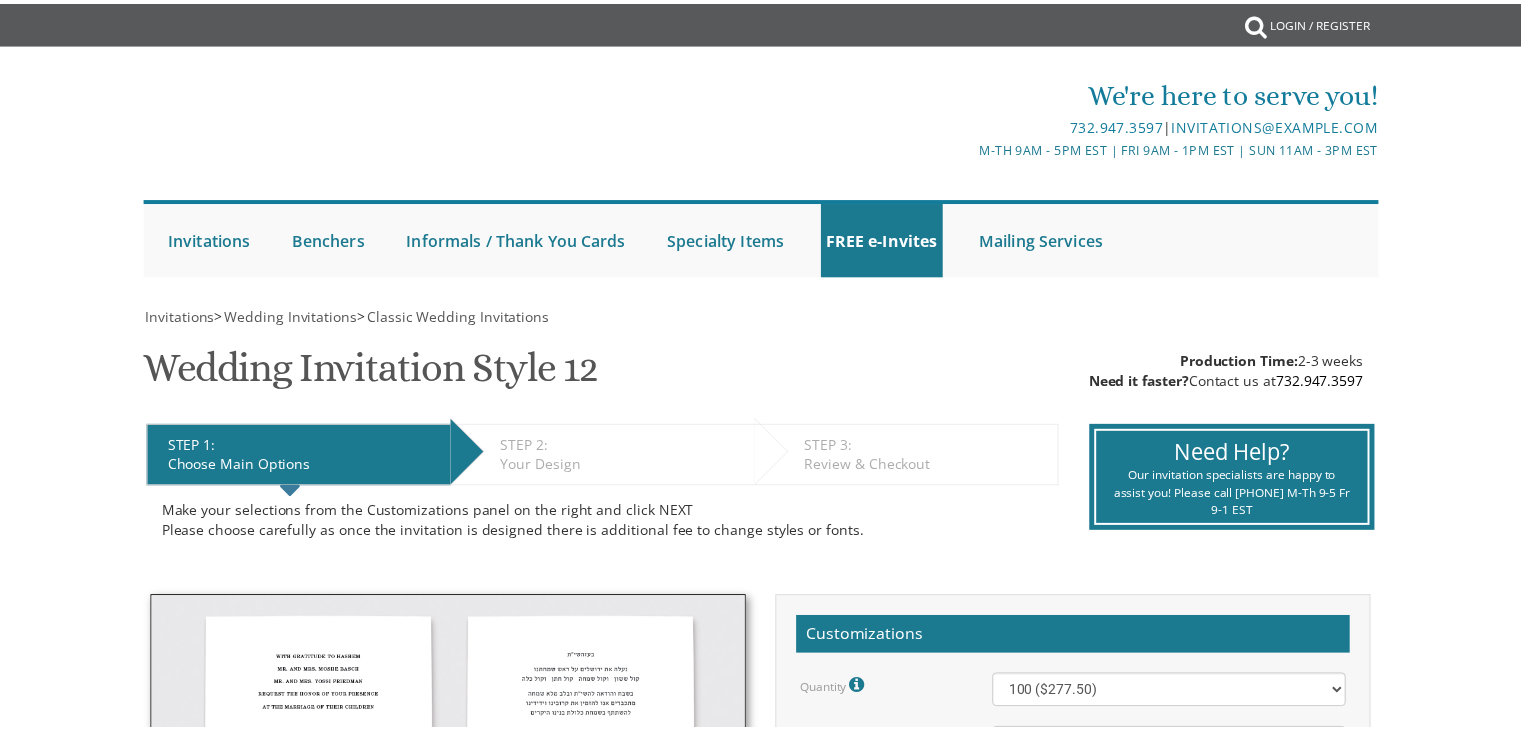 scroll, scrollTop: 0, scrollLeft: 0, axis: both 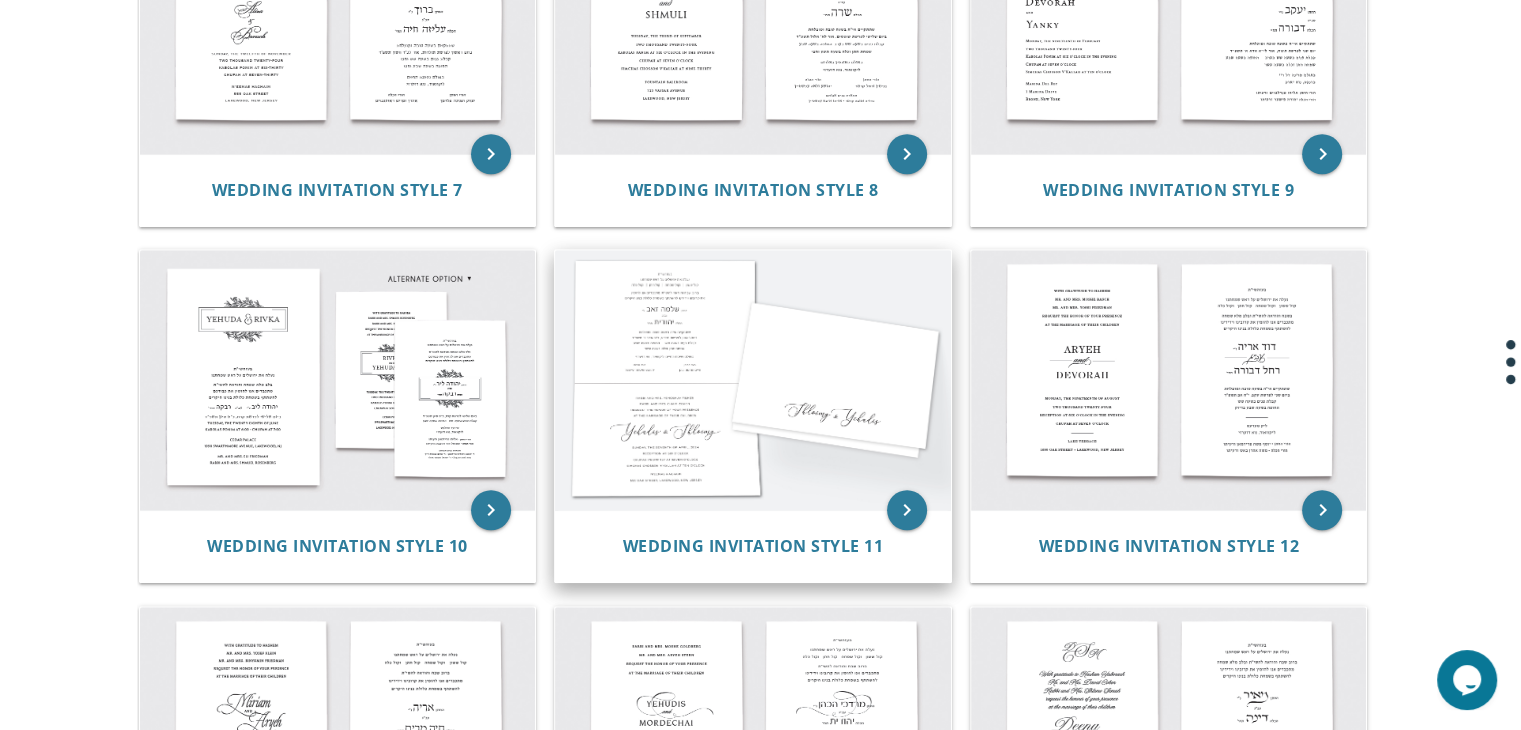 click at bounding box center (753, 380) 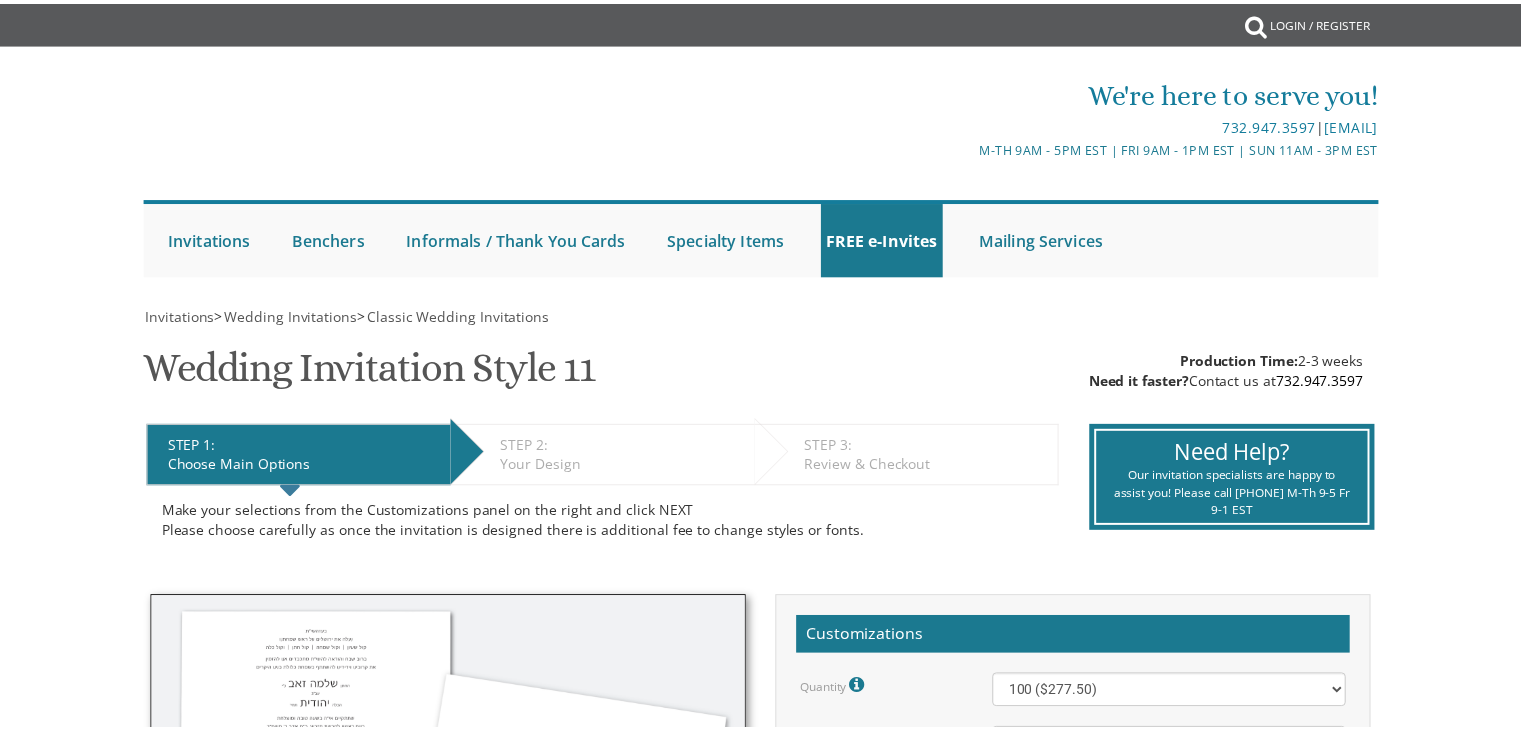 scroll, scrollTop: 0, scrollLeft: 0, axis: both 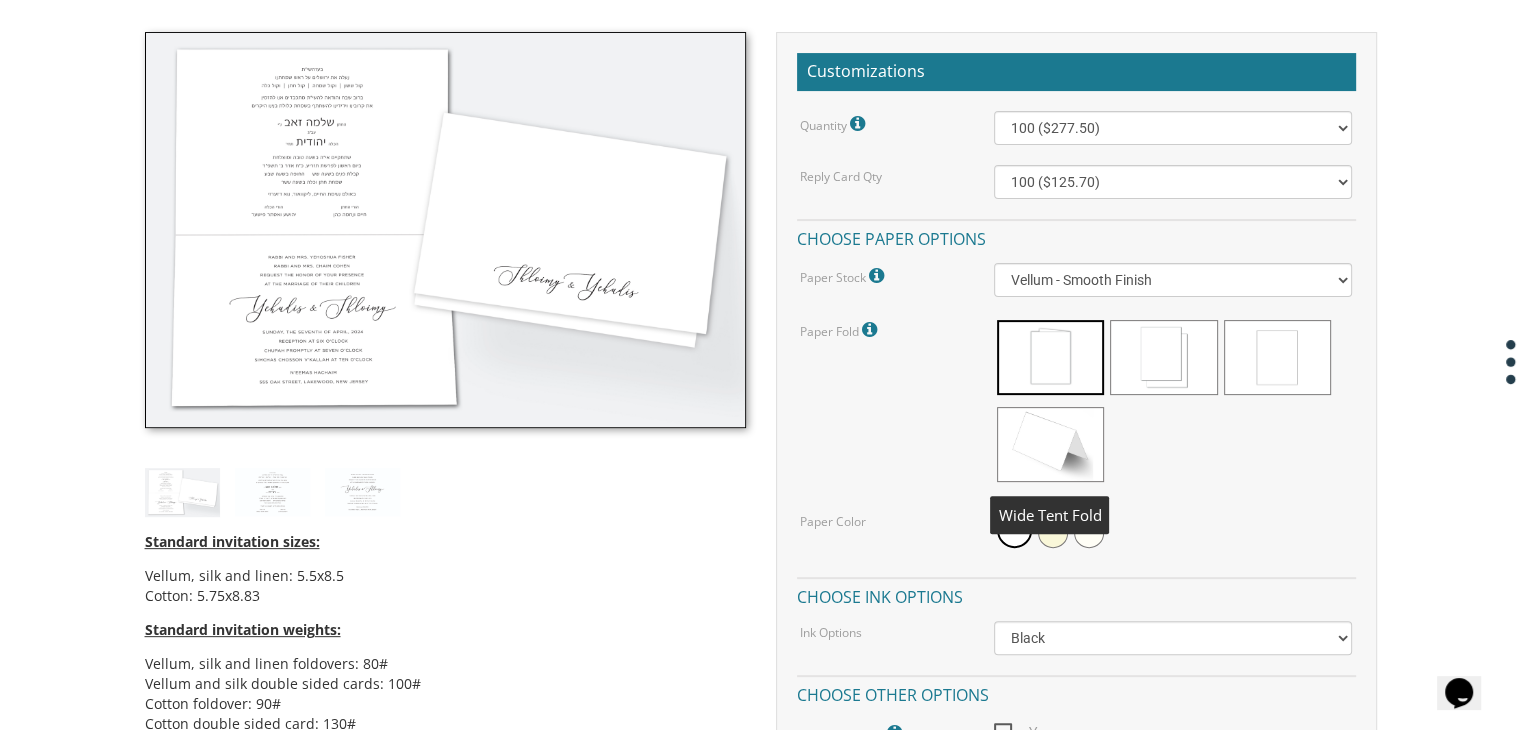 click at bounding box center [1050, 444] 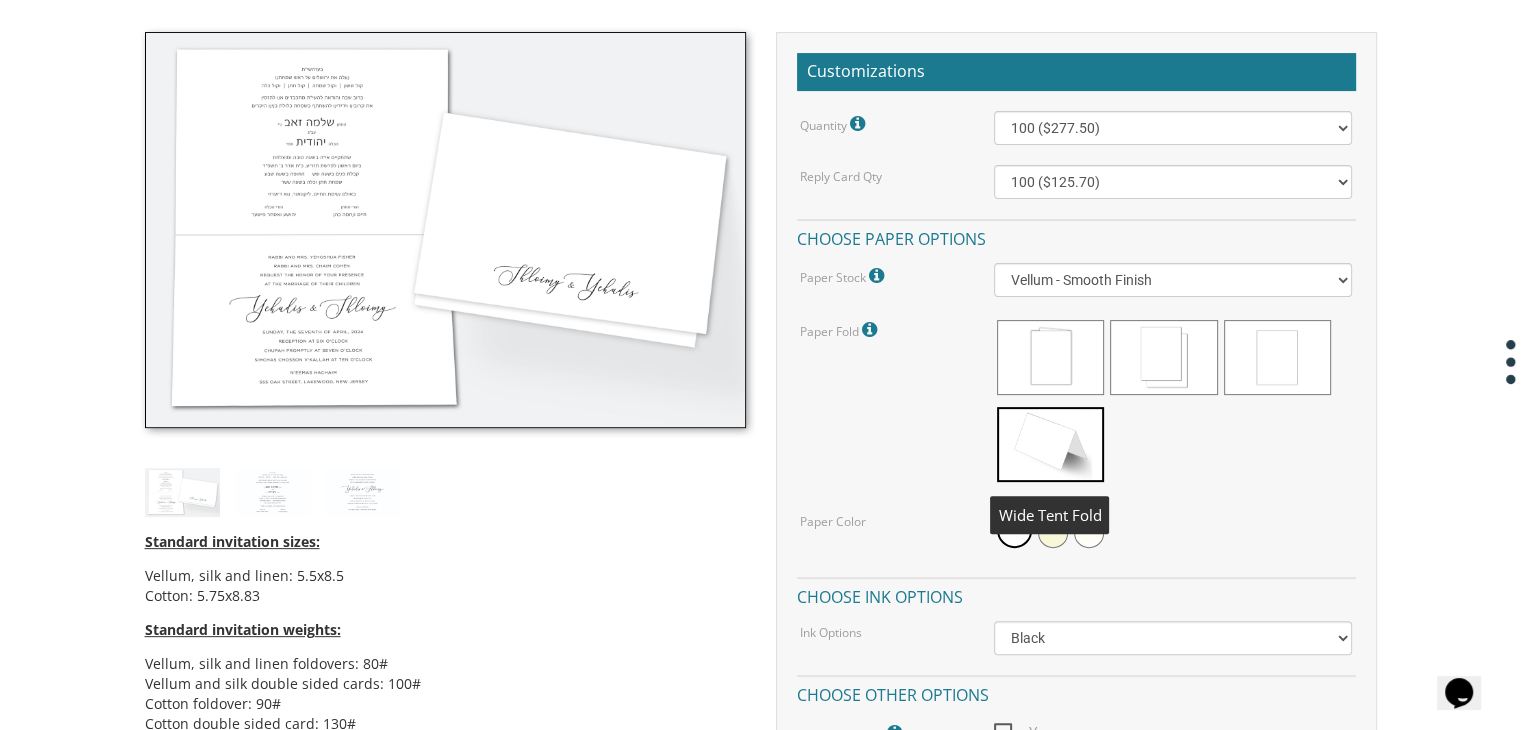 click at bounding box center [1050, 444] 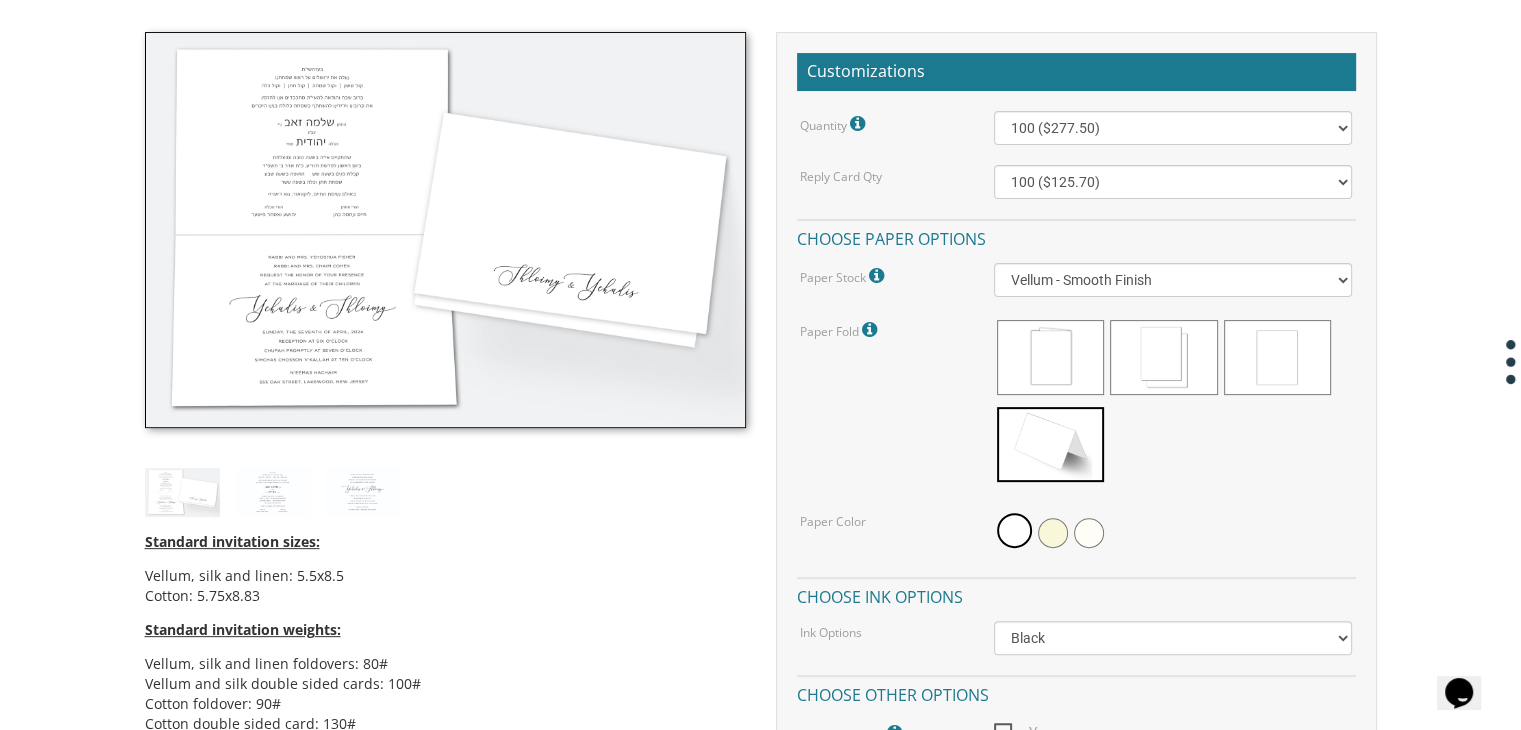 click at bounding box center [872, 330] 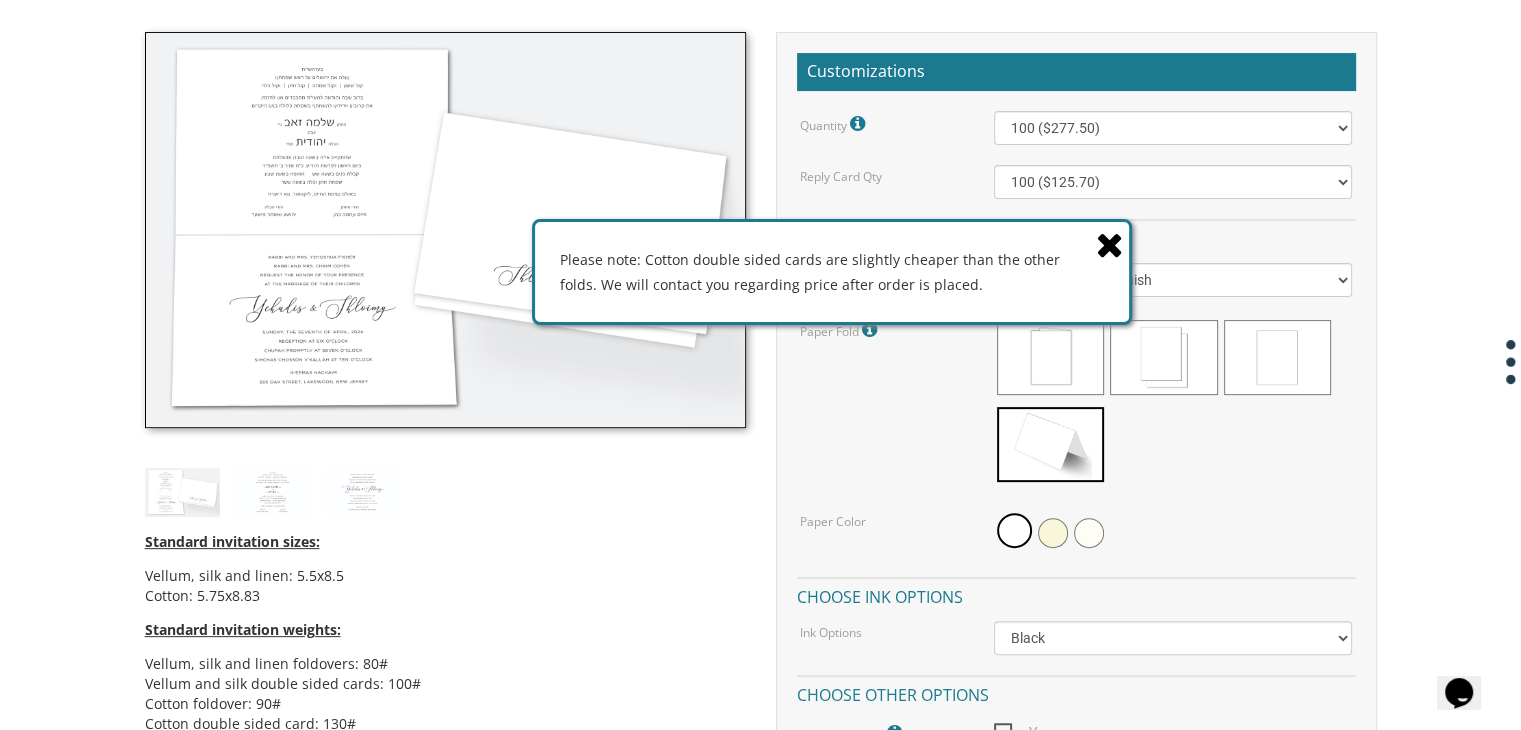 click at bounding box center (1110, 244) 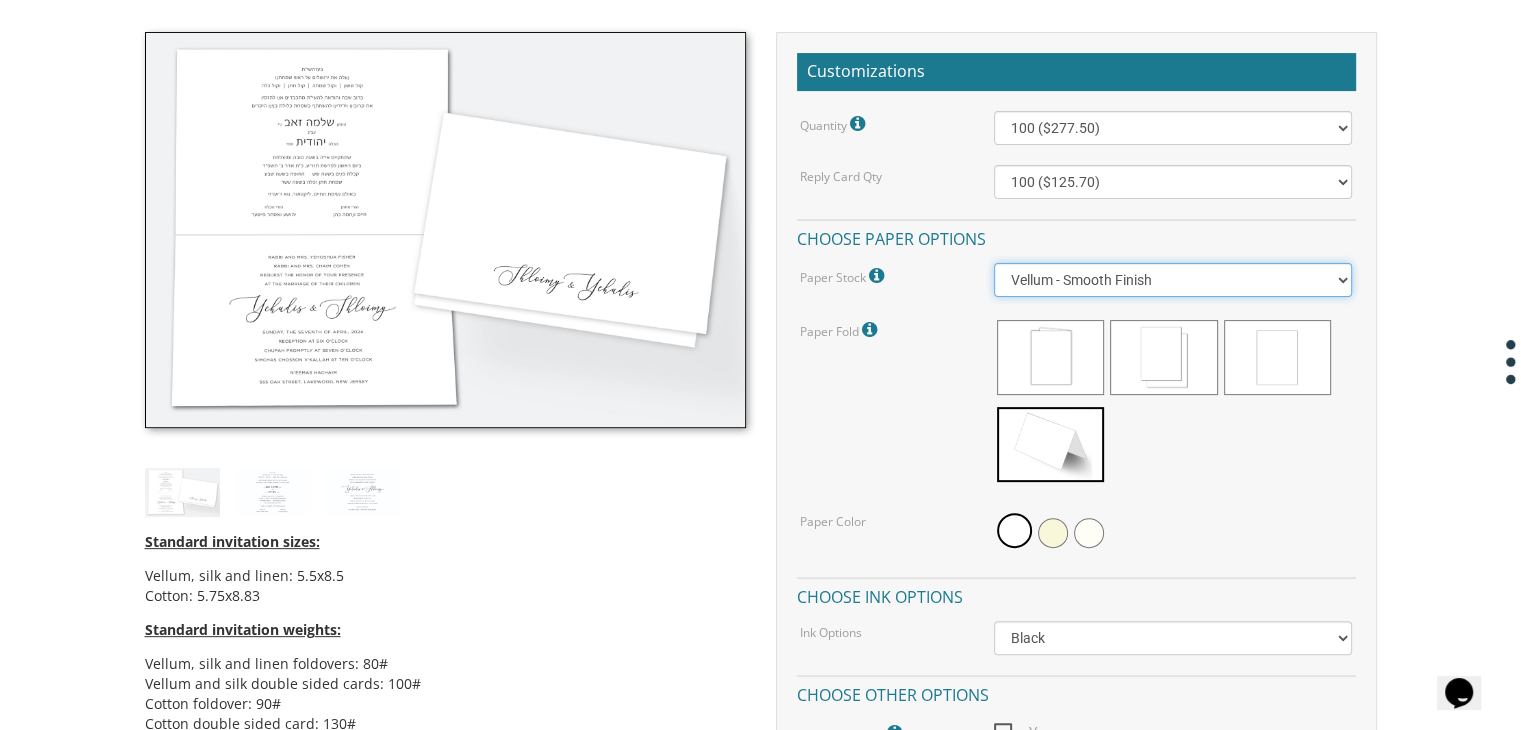 click on "Vellum - Smooth Finish Linen - Subtle Embossed Crosshatch Texture Silk - Soft, Fabric-like Finish Cotton  - Rich Texture, Premium Quality" at bounding box center (1173, 280) 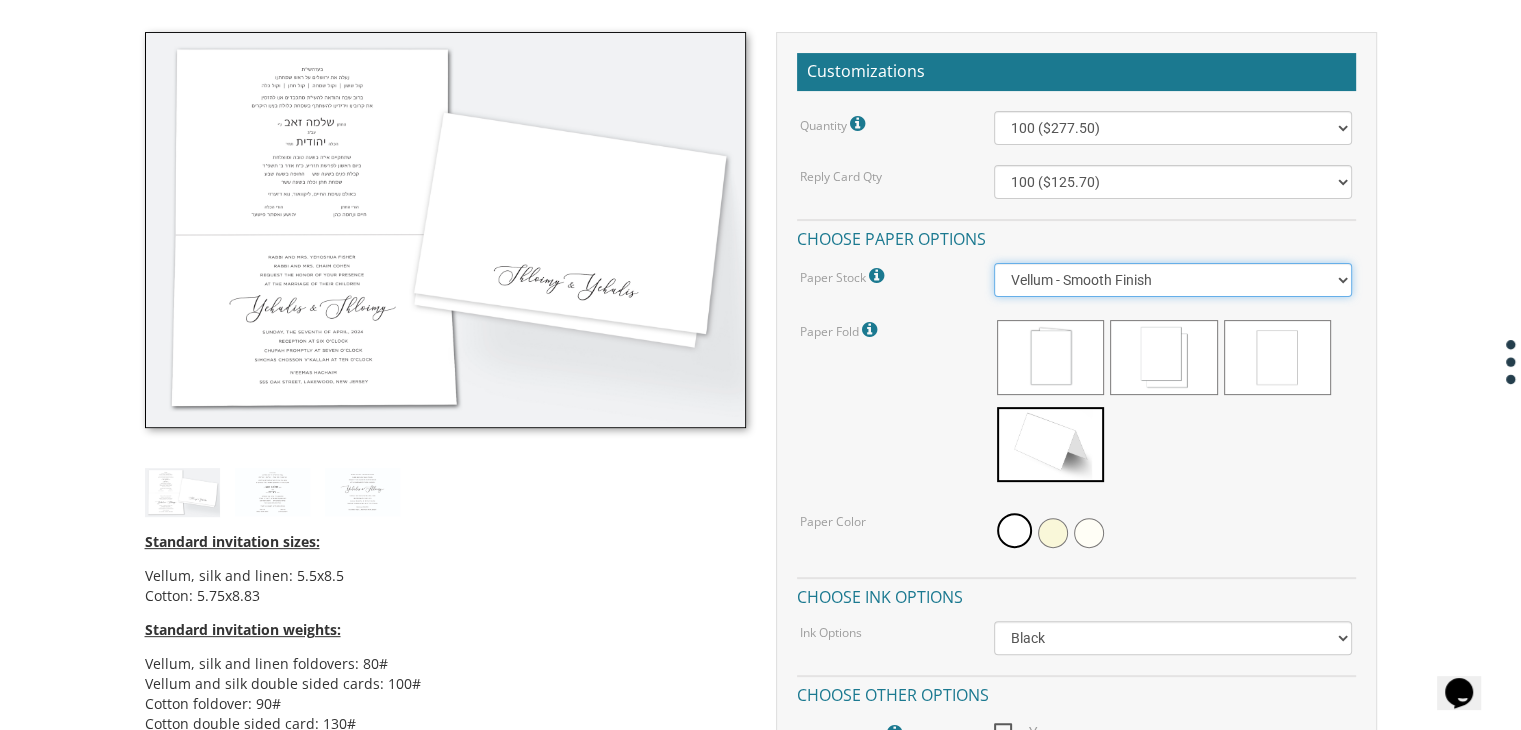 click on "Vellum - Smooth Finish Linen - Subtle Embossed Crosshatch Texture Silk - Soft, Fabric-like Finish Cotton  - Rich Texture, Premium Quality" at bounding box center (1173, 280) 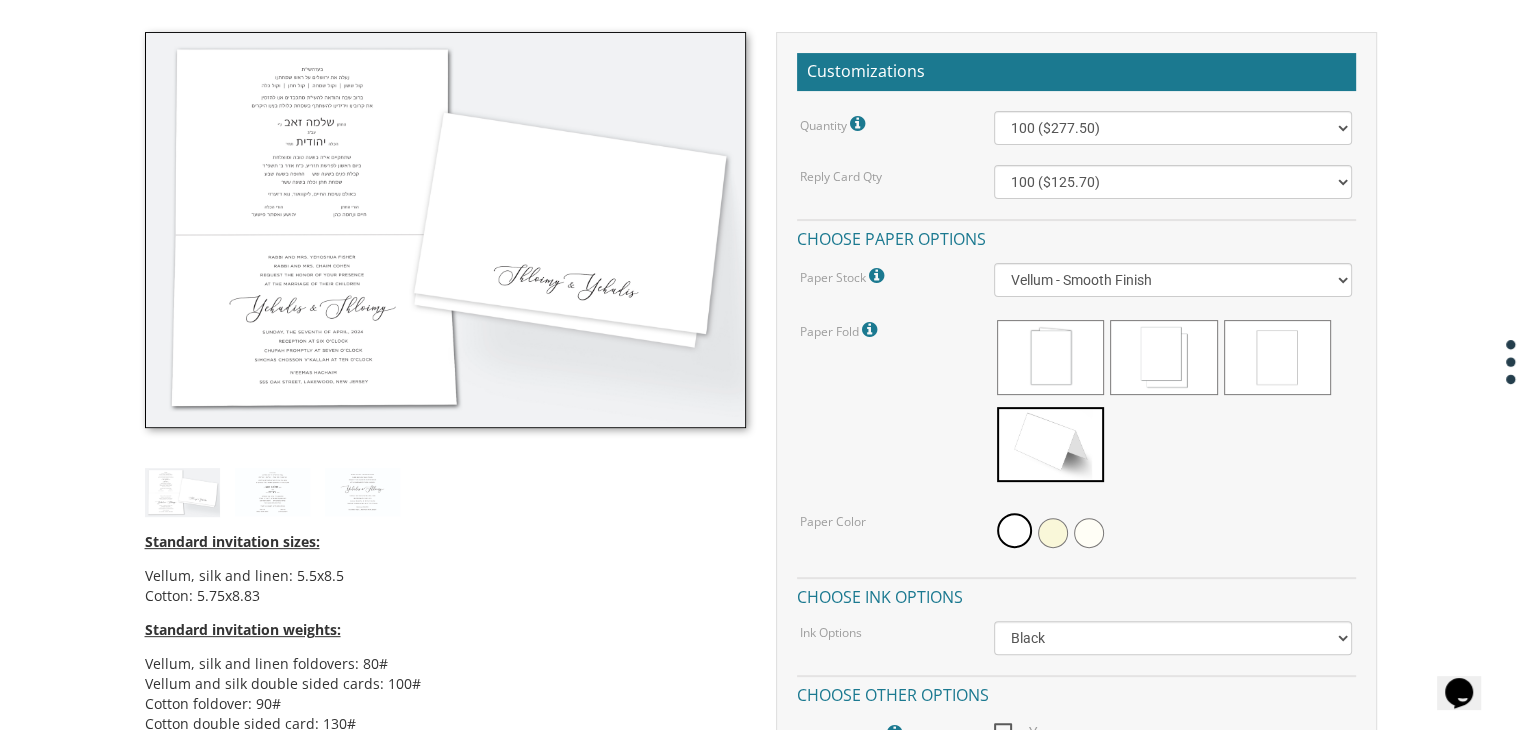 click at bounding box center (872, 330) 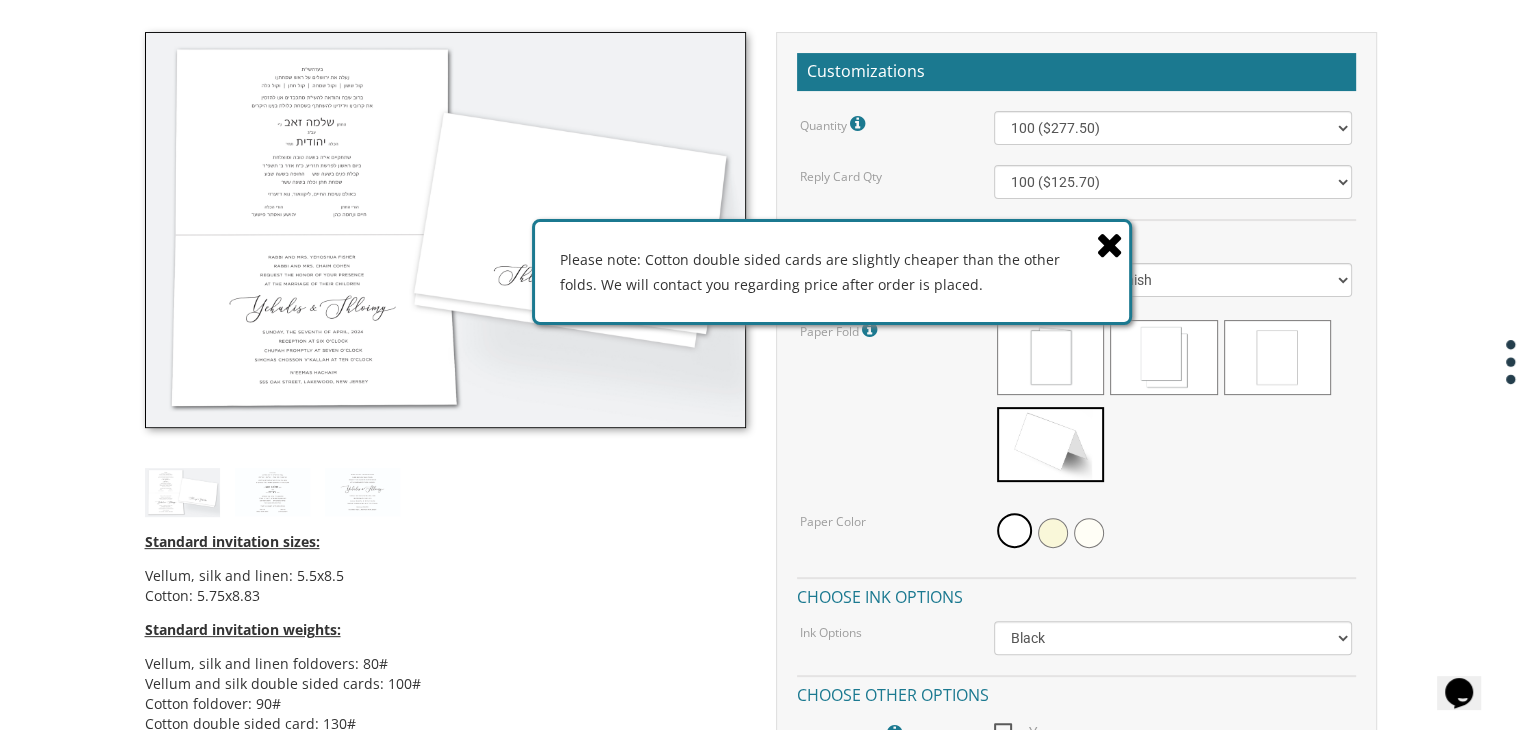 click at bounding box center [1110, 244] 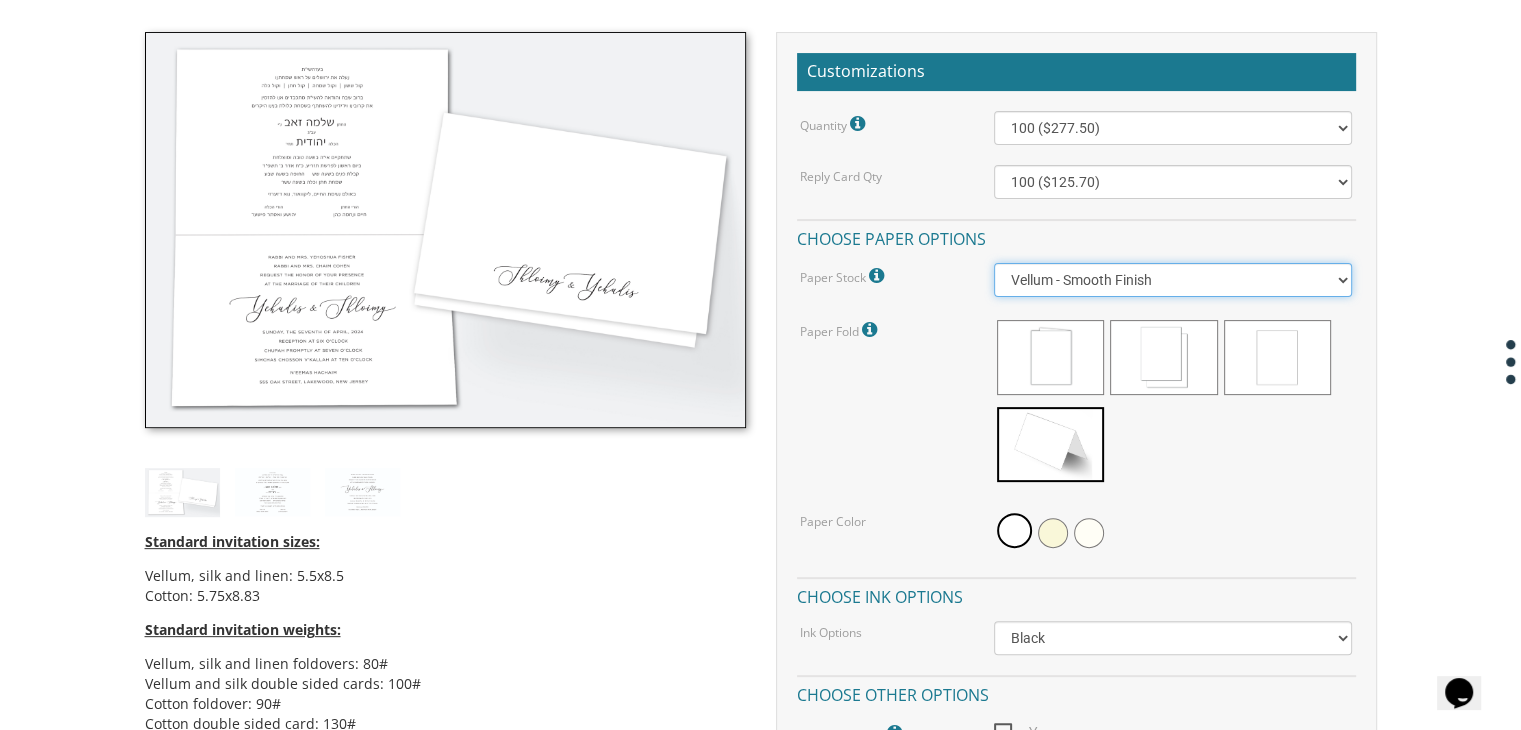 click on "Vellum - Smooth Finish Linen - Subtle Embossed Crosshatch Texture Silk - Soft, Fabric-like Finish Cotton  - Rich Texture, Premium Quality" at bounding box center [1173, 280] 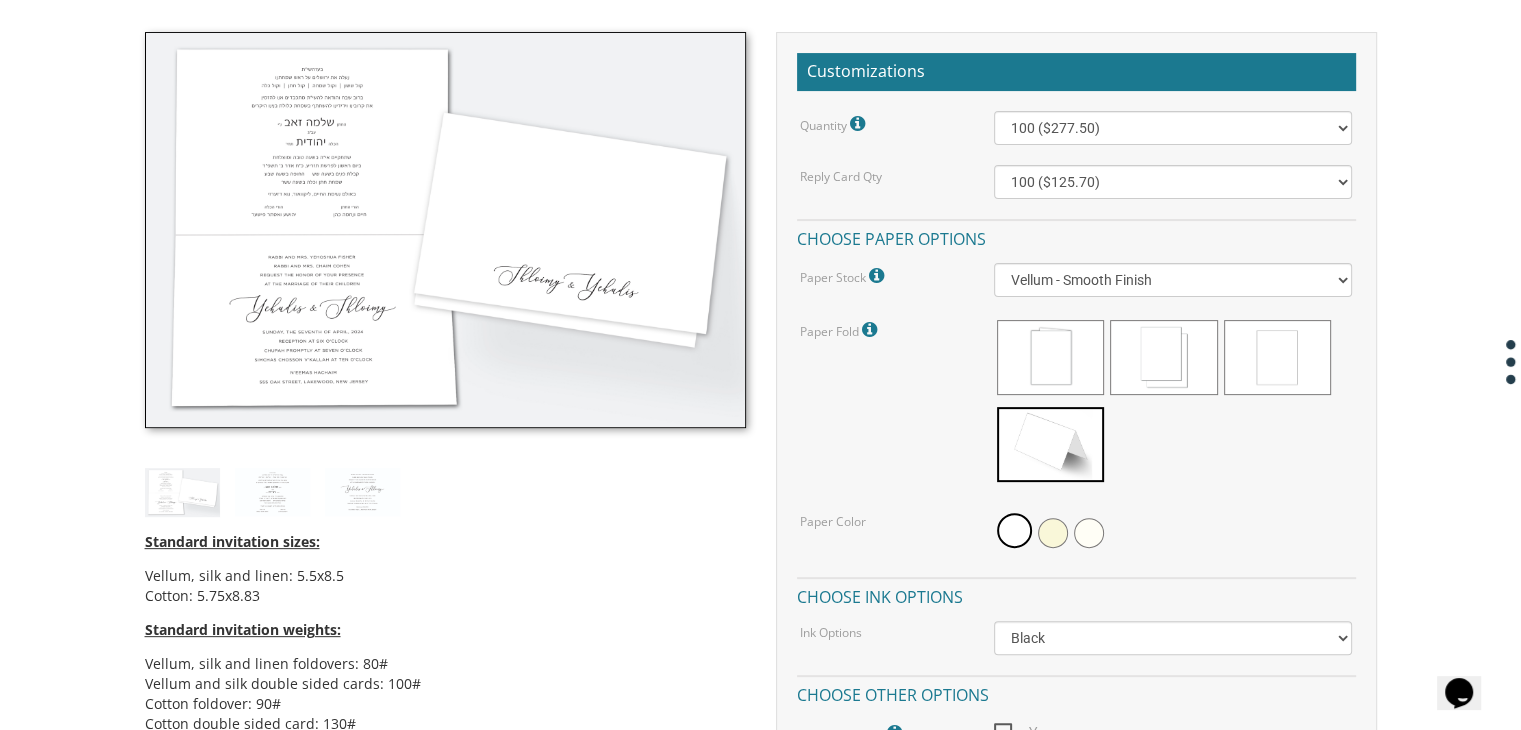 click on "Quantity Please note: Quantities may be modified after order completion.
For wedding invitations  you will also have the option to split total quantity between 2 shipping addresses at checkout. 100 ($277.50) 200 ($330.45) 300 ($380.65) 400 ($432.70) 500 ($482.10) 600 ($534.10) 700 ($583.65) 800 ($635.30) 900 ($684.60) 1000 ($733.55) 1100 ($785.50) 1200 ($833.05) 1300 ($884.60) 1400 ($934.05) 1500 ($983.75) 1600 ($1,033.10) 1700 ($1,082.75) 1800 ($1,132.20) 1900 ($1,183.75) 2000 ($1,230.95)   Reply Card Qty 100 ($125.70) 200 ($150.60) 300 ($177.95) 400 ($270.70) 500 ($225.30) 600 ($249.85) 700 ($272.35) 800 ($299.20) 900 ($323.55) 1000 ($345.80) 1100 ($370.35) 1200 ($392.90) 1300 ($419.70) 1400 ($444.00) 1500 ($466.35) 1600 ($488.75) 1700 ($517.45) 1800 ($539.60) 1900 ($561.95) 2000 ($586.05) Choose paper options   Paper Stock
Vellum:  Uncoated paper that has a slightly rough or toothy surface - similar to eggshell.
Silk:
Linen:
Cotton:
Paper Fold" at bounding box center (1076, 482) 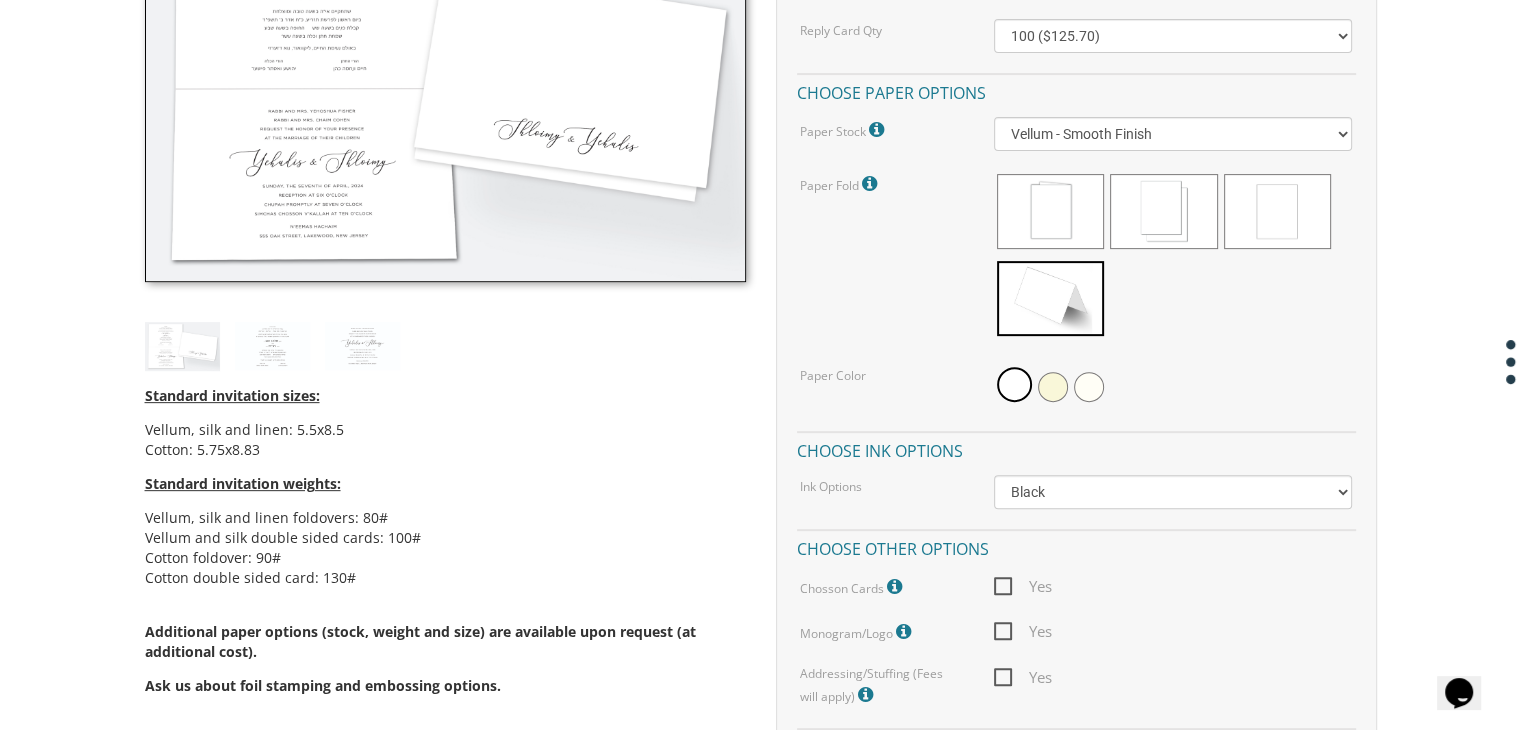 scroll, scrollTop: 712, scrollLeft: 0, axis: vertical 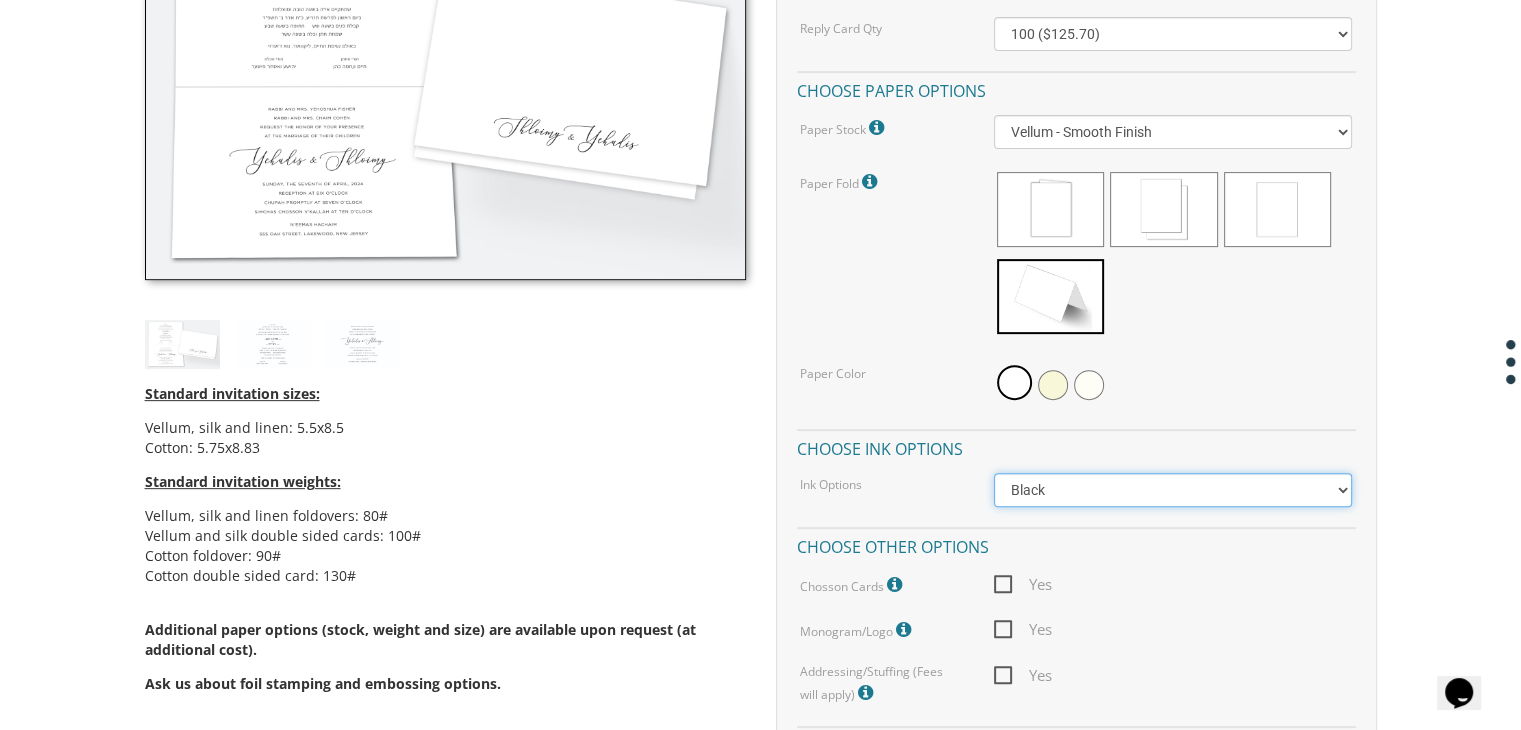 click on "Black Colored Ink ($65.00) Black + One Color ($211.00) Two Colors ($265.00)" at bounding box center [1173, 490] 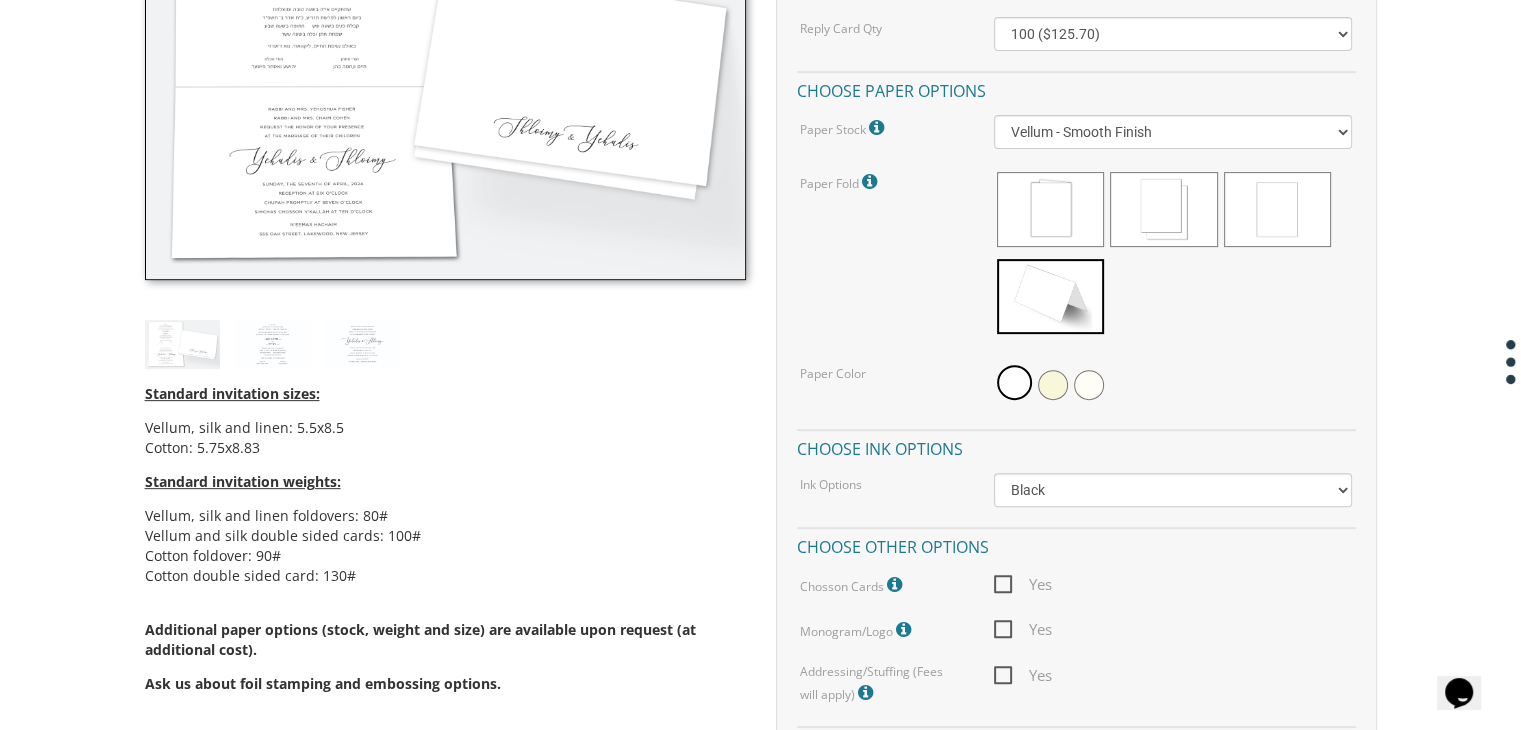 click on "Quantity Please note: Quantities may be modified after order completion.
For wedding invitations  you will also have the option to split total quantity between 2 shipping addresses at checkout. 100 ($277.50) 200 ($330.45) 300 ($380.65) 400 ($432.70) 500 ($482.10) 600 ($534.10) 700 ($583.65) 800 ($635.30) 900 ($684.60) 1000 ($733.55) 1100 ($785.50) 1200 ($833.05) 1300 ($884.60) 1400 ($934.05) 1500 ($983.75) 1600 ($1,033.10) 1700 ($1,082.75) 1800 ($1,132.20) 1900 ($1,183.75) 2000 ($1,230.95)   Reply Card Qty 100 ($125.70) 200 ($150.60) 300 ($177.95) 400 ($270.70) 500 ($225.30) 600 ($249.85) 700 ($272.35) 800 ($299.20) 900 ($323.55) 1000 ($345.80) 1100 ($370.35) 1200 ($392.90) 1300 ($419.70) 1400 ($444.00) 1500 ($466.35) 1600 ($488.75) 1700 ($517.45) 1800 ($539.60) 1900 ($561.95) 2000 ($586.05) Choose paper options   Paper Stock
Vellum:  Uncoated paper that has a slightly rough or toothy surface - similar to eggshell.
Silk:
Linen:
Cotton:
Paper Fold" at bounding box center [1076, 334] 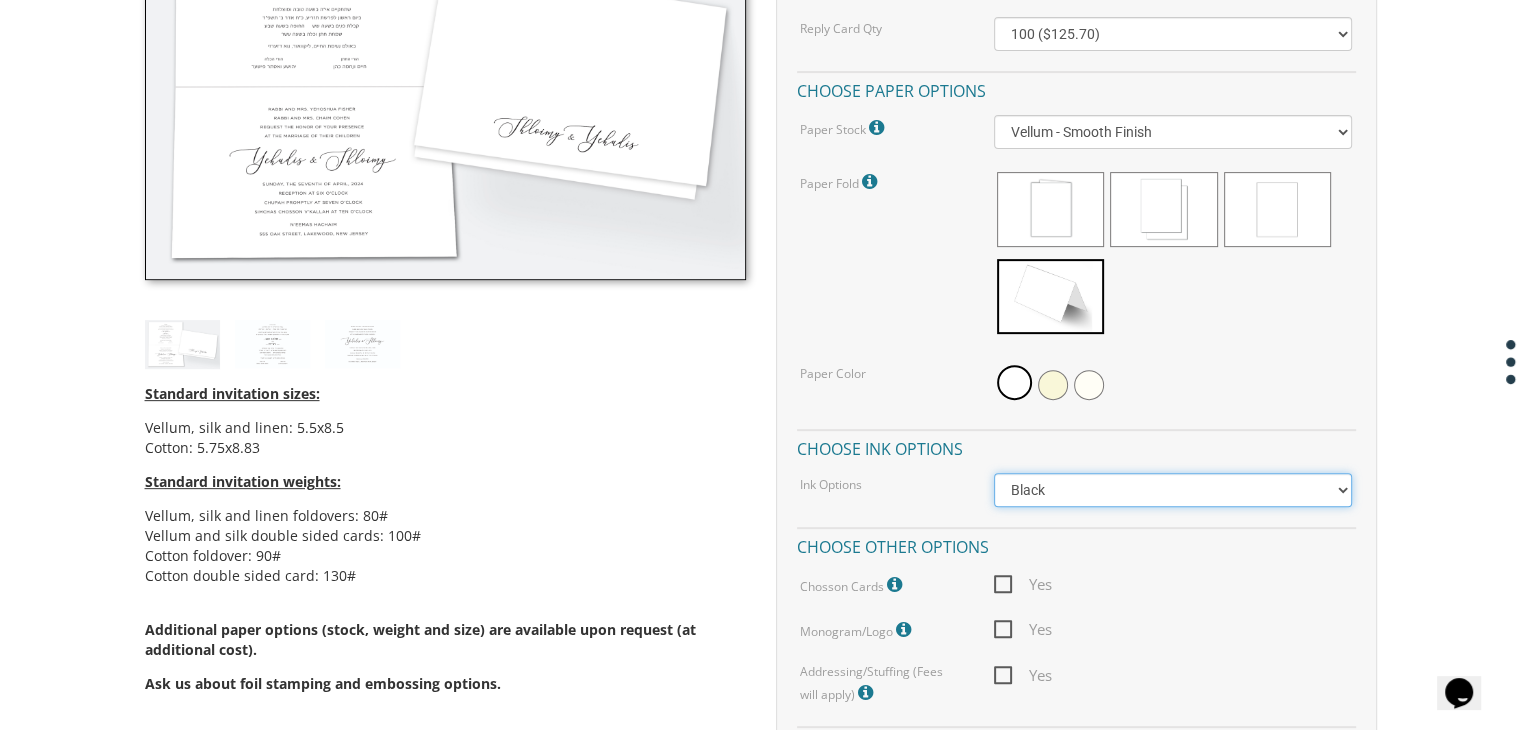 click on "Black Colored Ink ($65.00) Black + One Color ($211.00) Two Colors ($265.00)" at bounding box center (1173, 490) 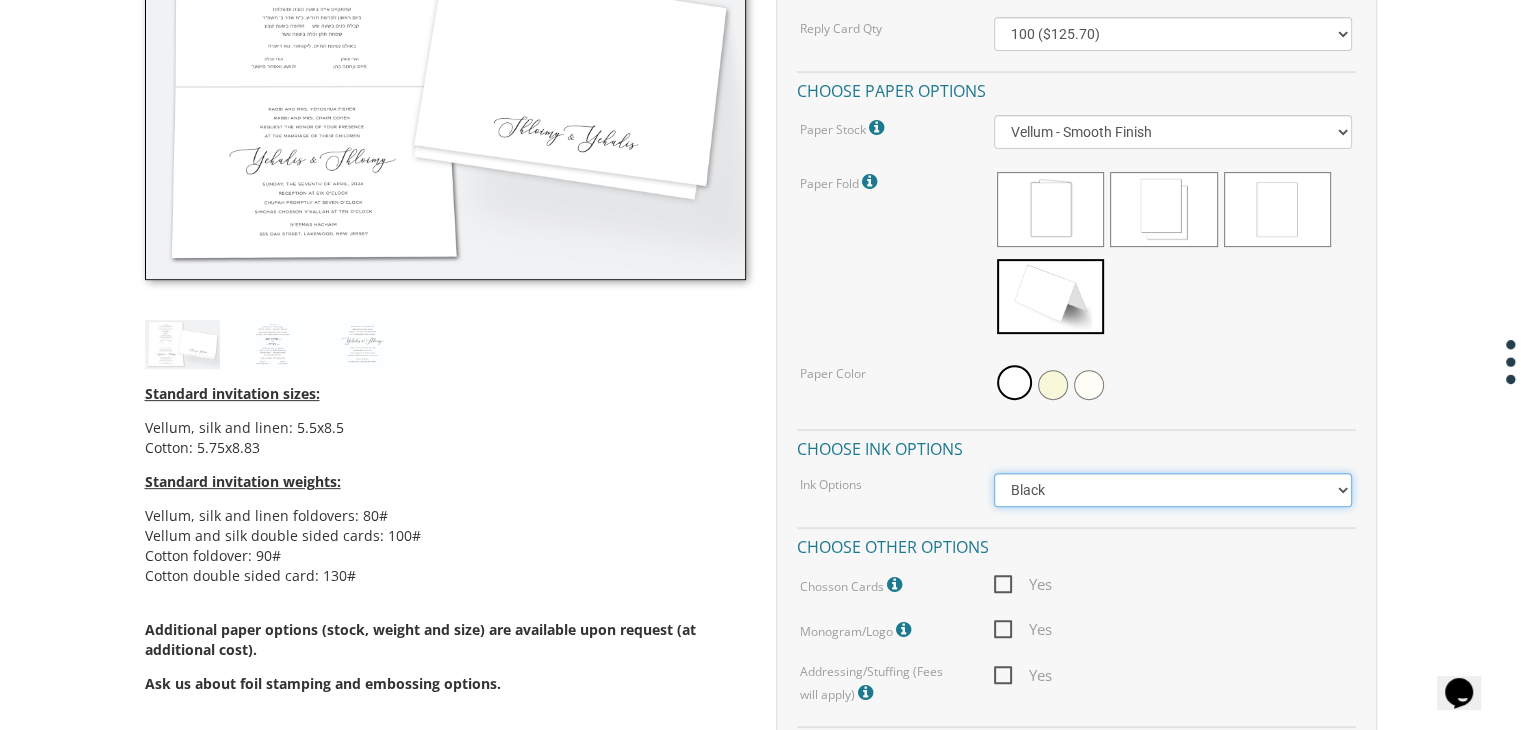 click on "Black Colored Ink ($65.00) Black + One Color ($211.00) Two Colors ($265.00)" at bounding box center (1173, 490) 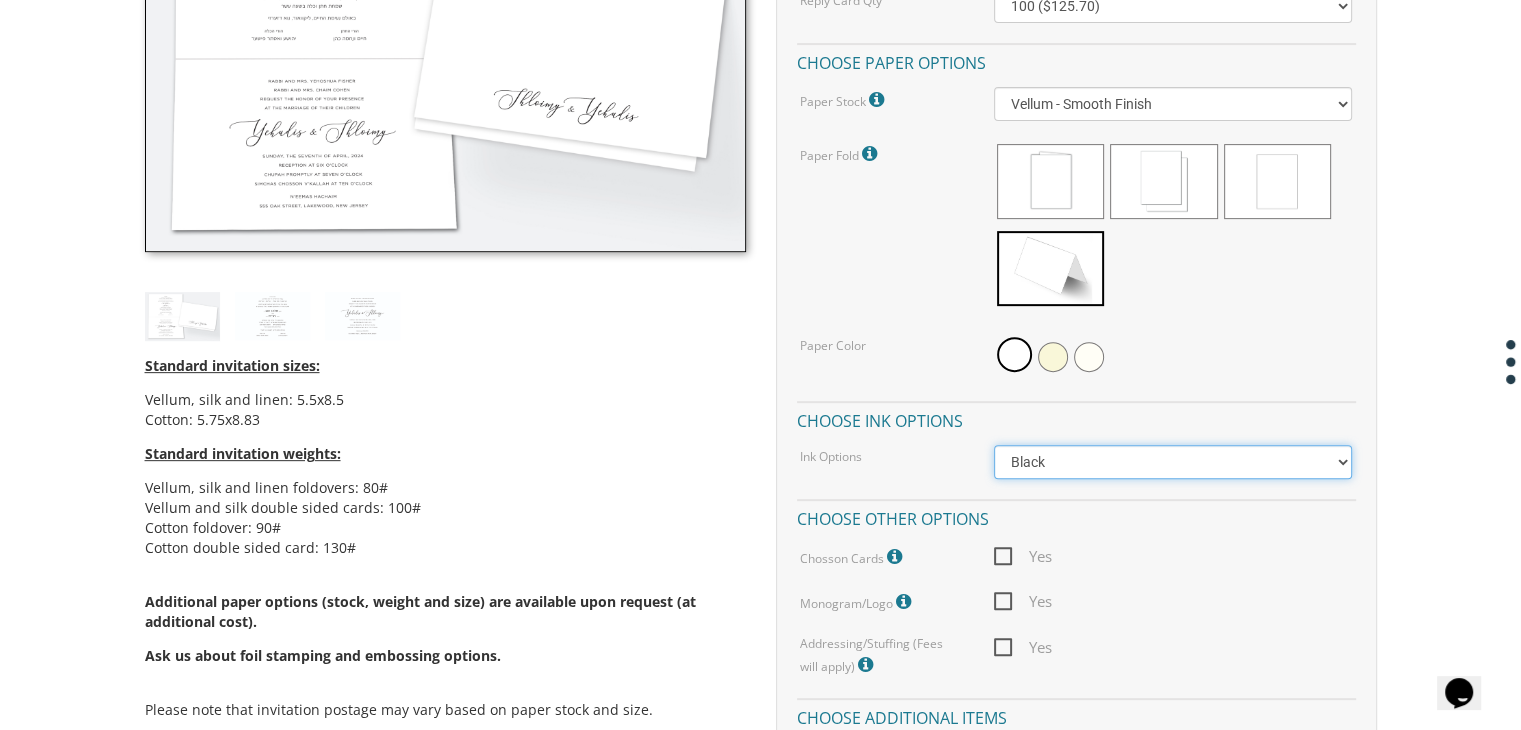 scroll, scrollTop: 664, scrollLeft: 0, axis: vertical 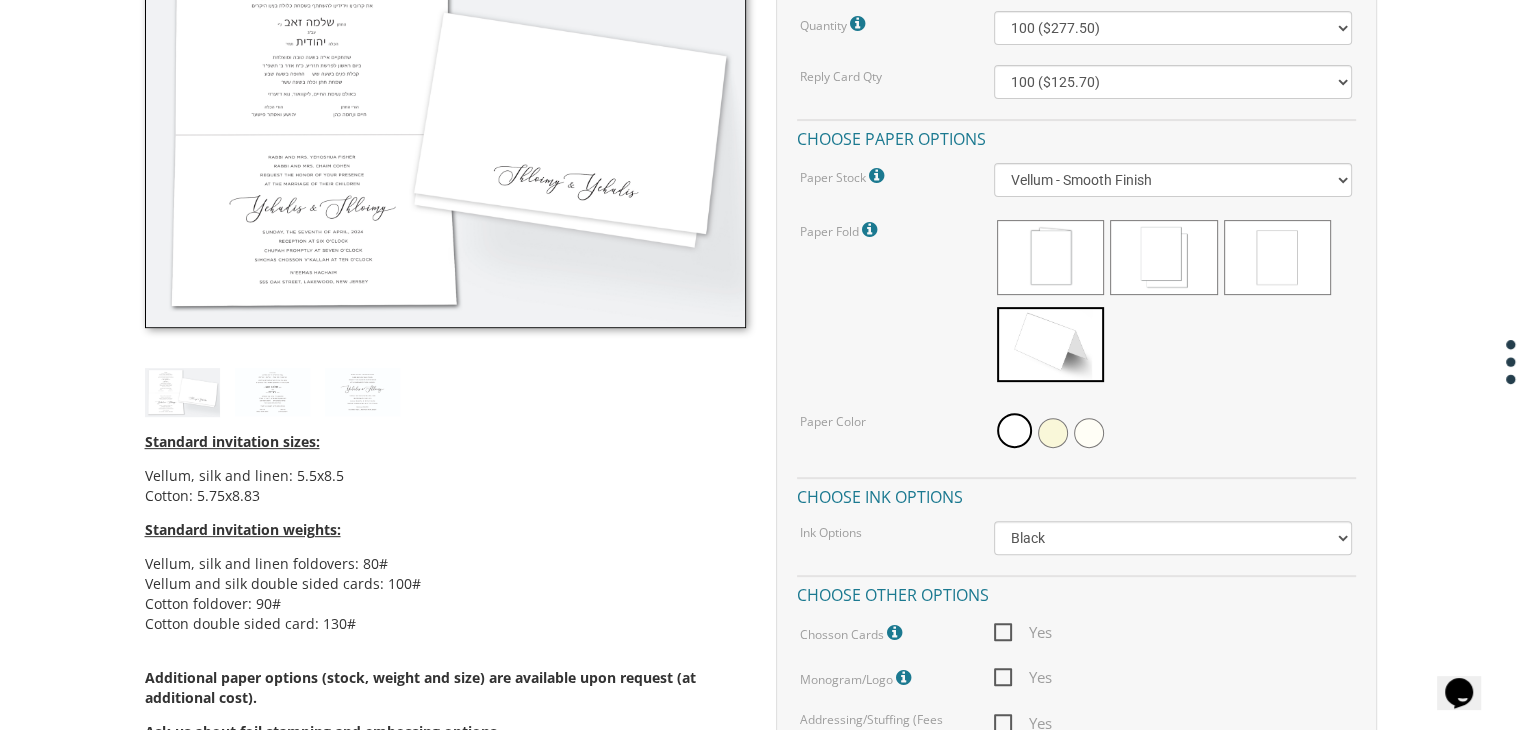 click on "Quantity Please note: Quantities may be modified after order completion.
For wedding invitations  you will also have the option to split total quantity between 2 shipping addresses at checkout. 100 ($277.50) 200 ($330.45) 300 ($380.65) 400 ($432.70) 500 ($482.10) 600 ($534.10) 700 ($583.65) 800 ($635.30) 900 ($684.60) 1000 ($733.55) 1100 ($785.50) 1200 ($833.05) 1300 ($884.60) 1400 ($934.05) 1500 ($983.75) 1600 ($1,033.10) 1700 ($1,082.75) 1800 ($1,132.20) 1900 ($1,183.75) 2000 ($1,230.95)   Reply Card Qty 100 ($125.70) 200 ($150.60) 300 ($177.95) 400 ($270.70) 500 ($225.30) 600 ($249.85) 700 ($272.35) 800 ($299.20) 900 ($323.55) 1000 ($345.80) 1100 ($370.35) 1200 ($392.90) 1300 ($419.70) 1400 ($444.00) 1500 ($466.35) 1600 ($488.75) 1700 ($517.45) 1800 ($539.60) 1900 ($561.95) 2000 ($586.05) Choose paper options   Paper Stock
Vellum:  Uncoated paper that has a slightly rough or toothy surface - similar to eggshell.
Silk:
Linen:
Cotton:
Paper Fold" at bounding box center [1076, 382] 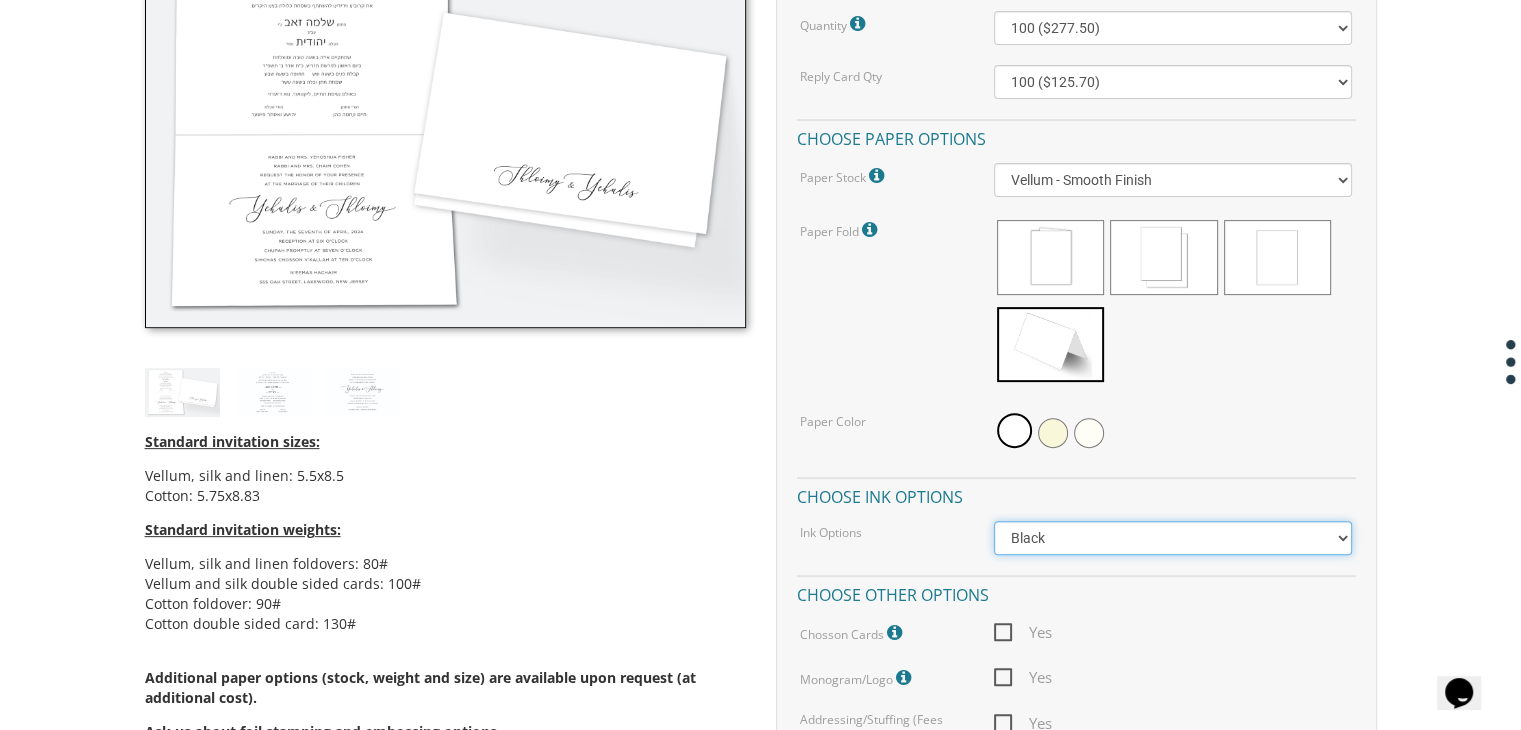 click on "Black Colored Ink ($65.00) Black + One Color ($211.00) Two Colors ($265.00)" at bounding box center (1173, 538) 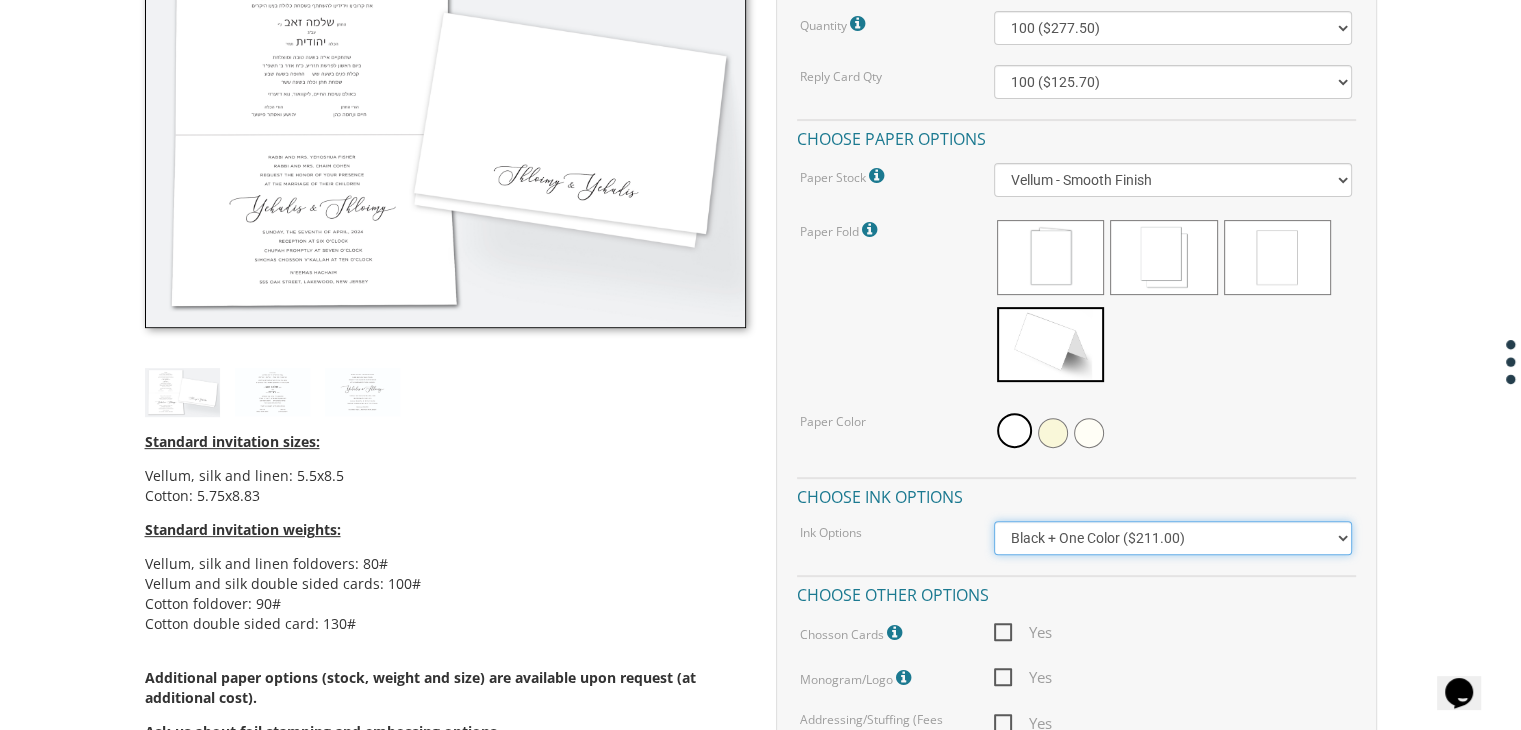click on "Black Colored Ink ($65.00) Black + One Color ($211.00) Two Colors ($265.00)" at bounding box center [1173, 538] 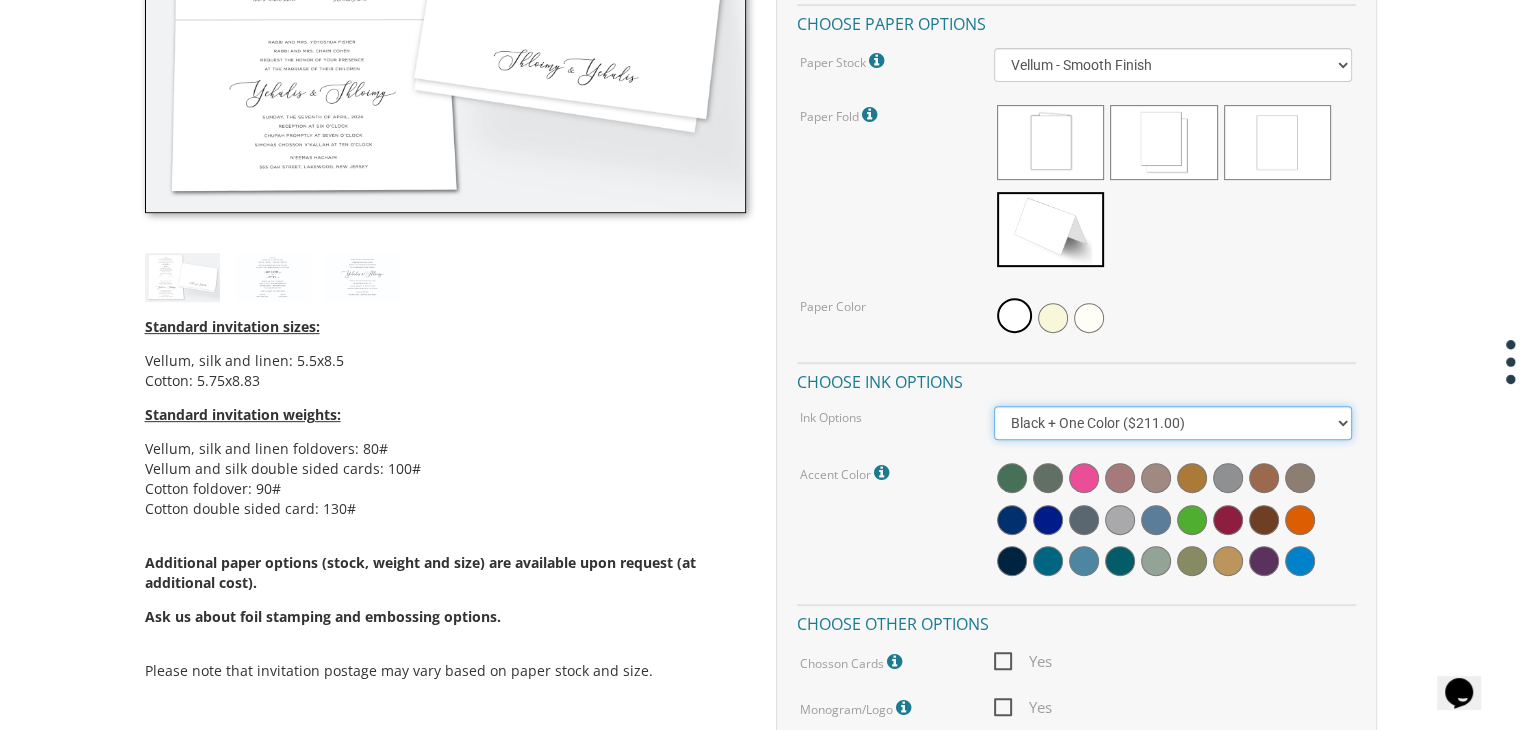 scroll, scrollTop: 794, scrollLeft: 0, axis: vertical 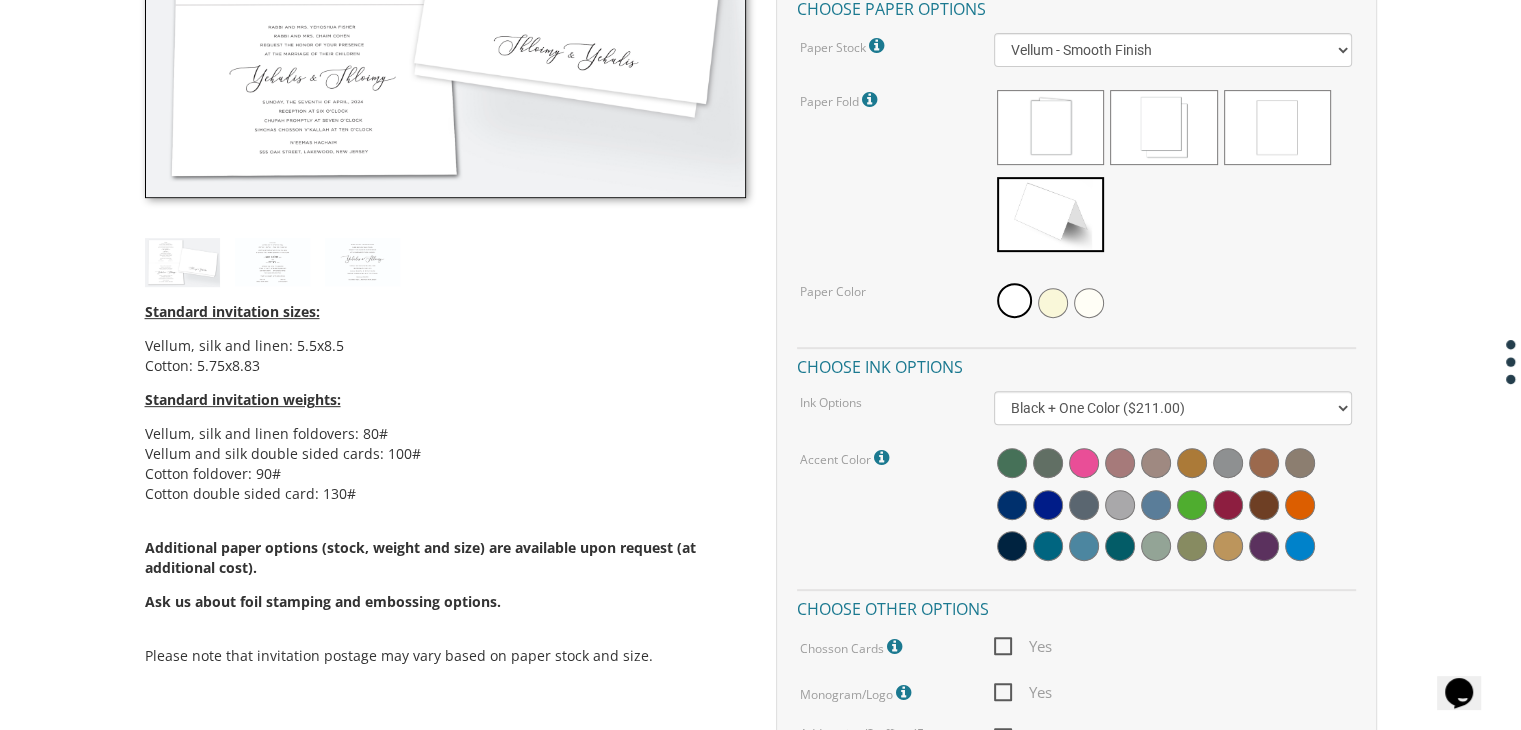 click at bounding box center [884, 458] 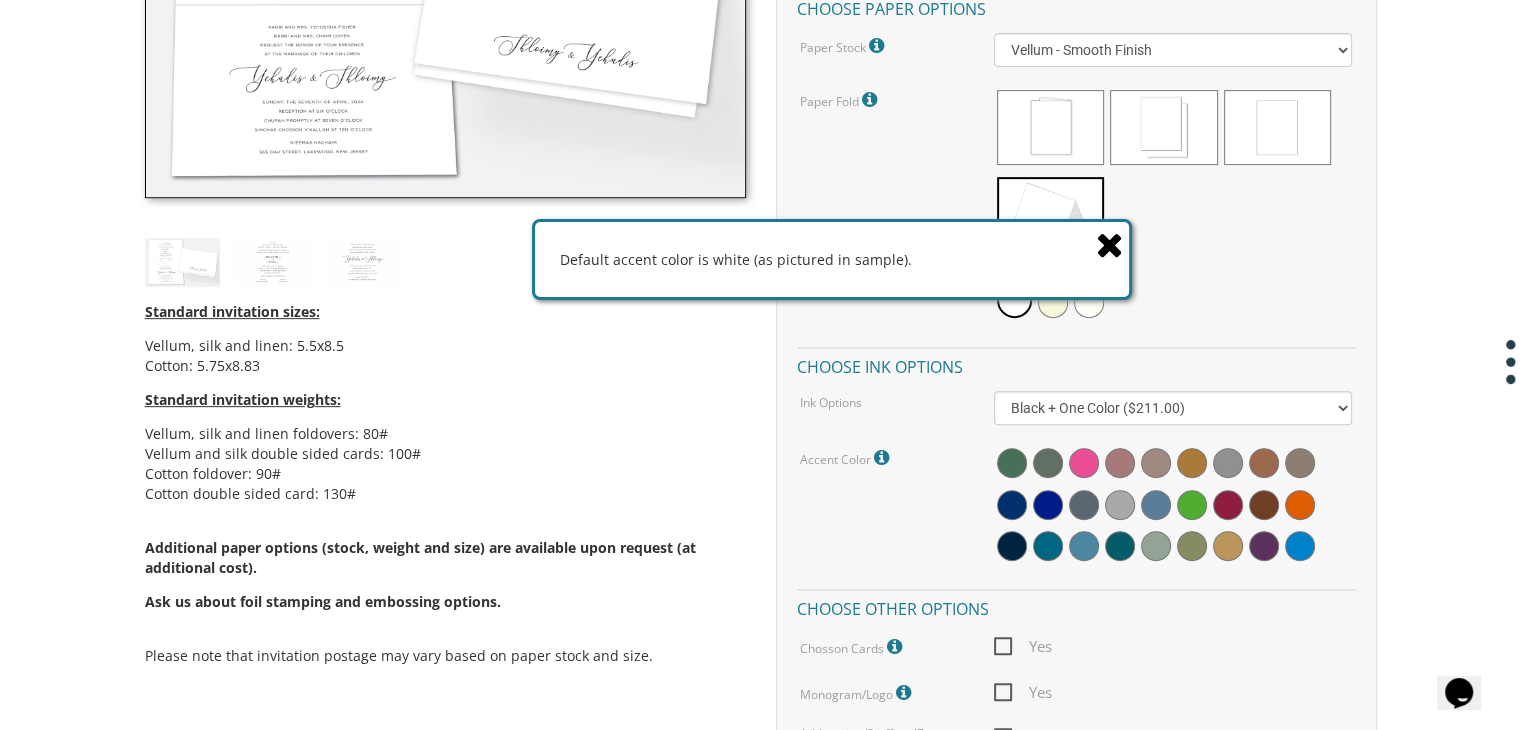 click at bounding box center (1110, 244) 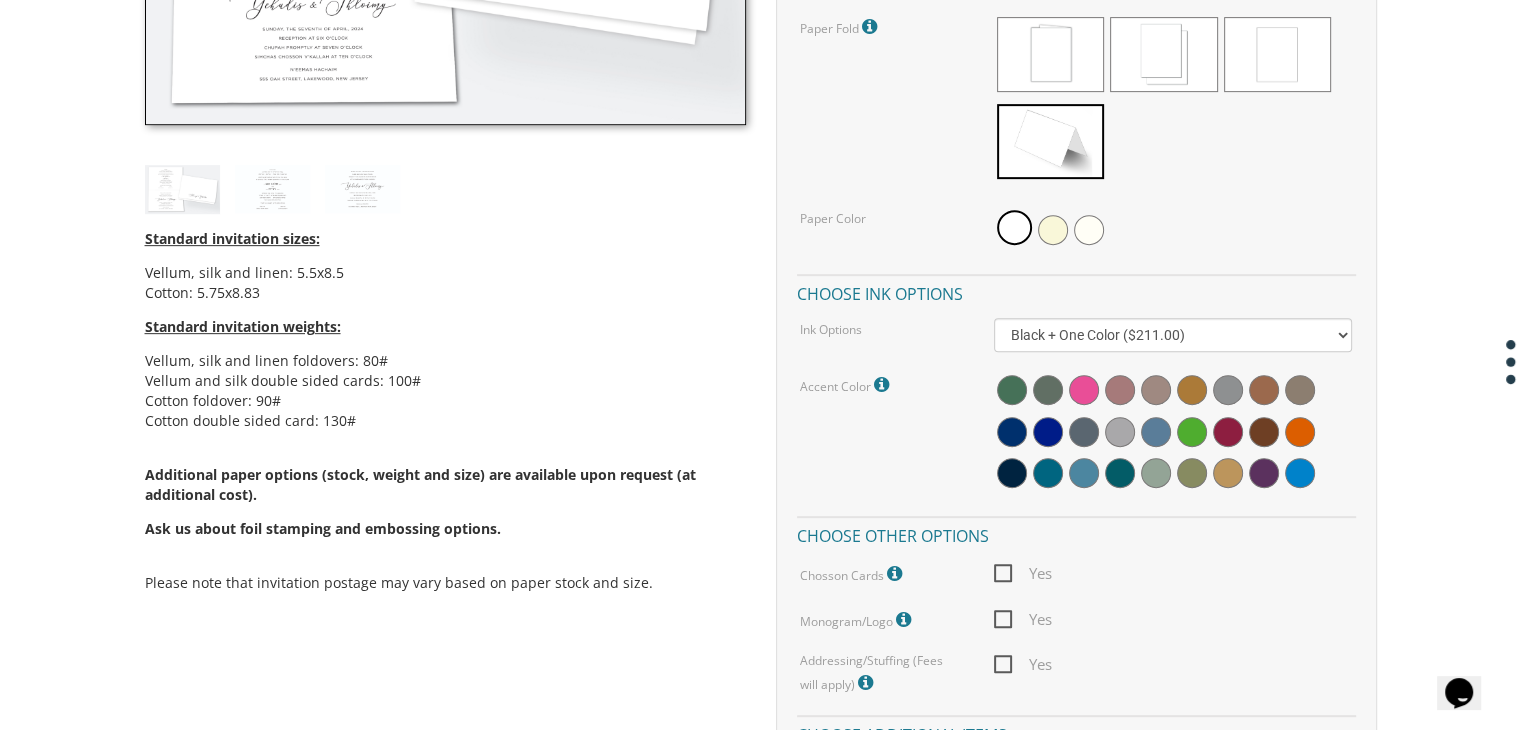 scroll, scrollTop: 860, scrollLeft: 0, axis: vertical 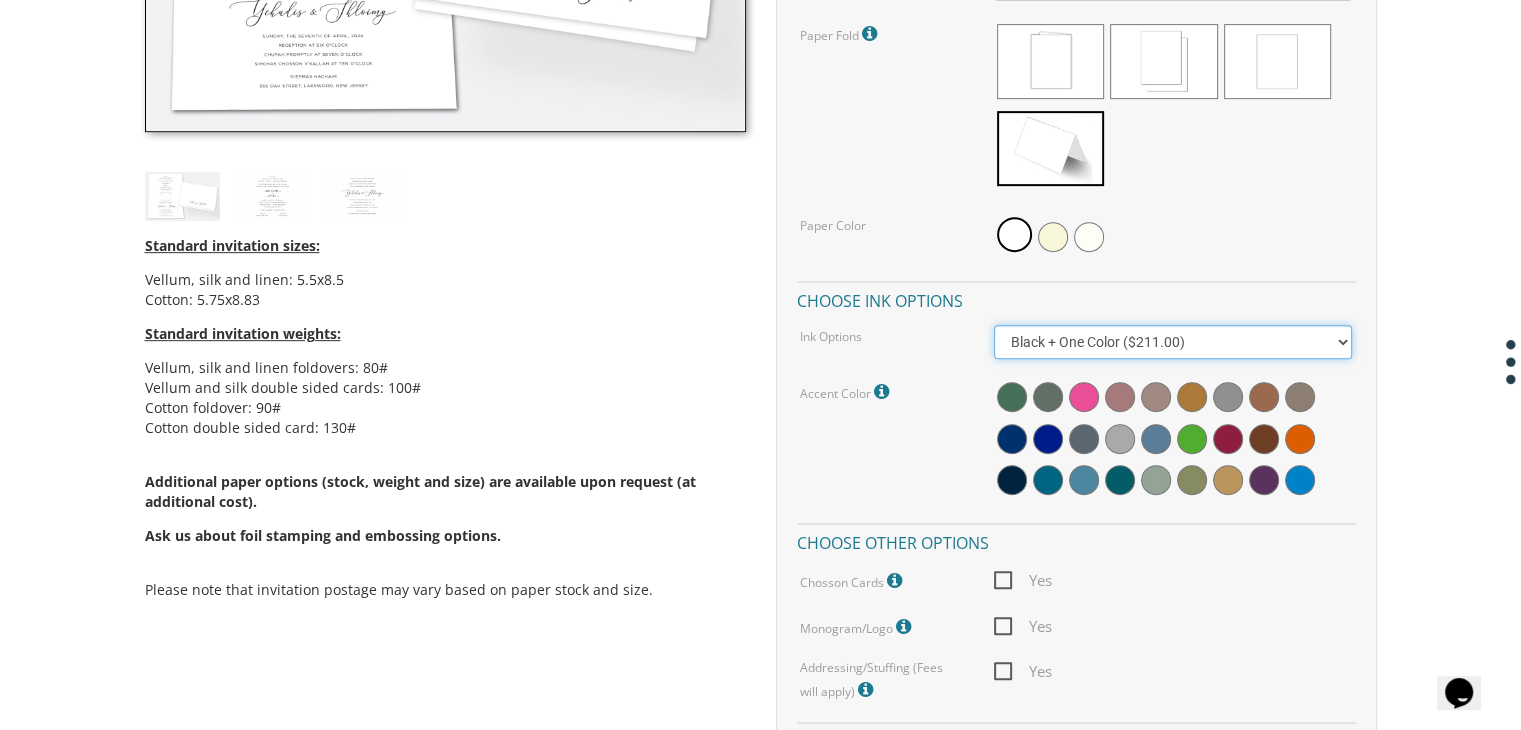 click on "Black Colored Ink ($65.00) Black + One Color ($211.00) Two Colors ($265.00)" at bounding box center [1173, 342] 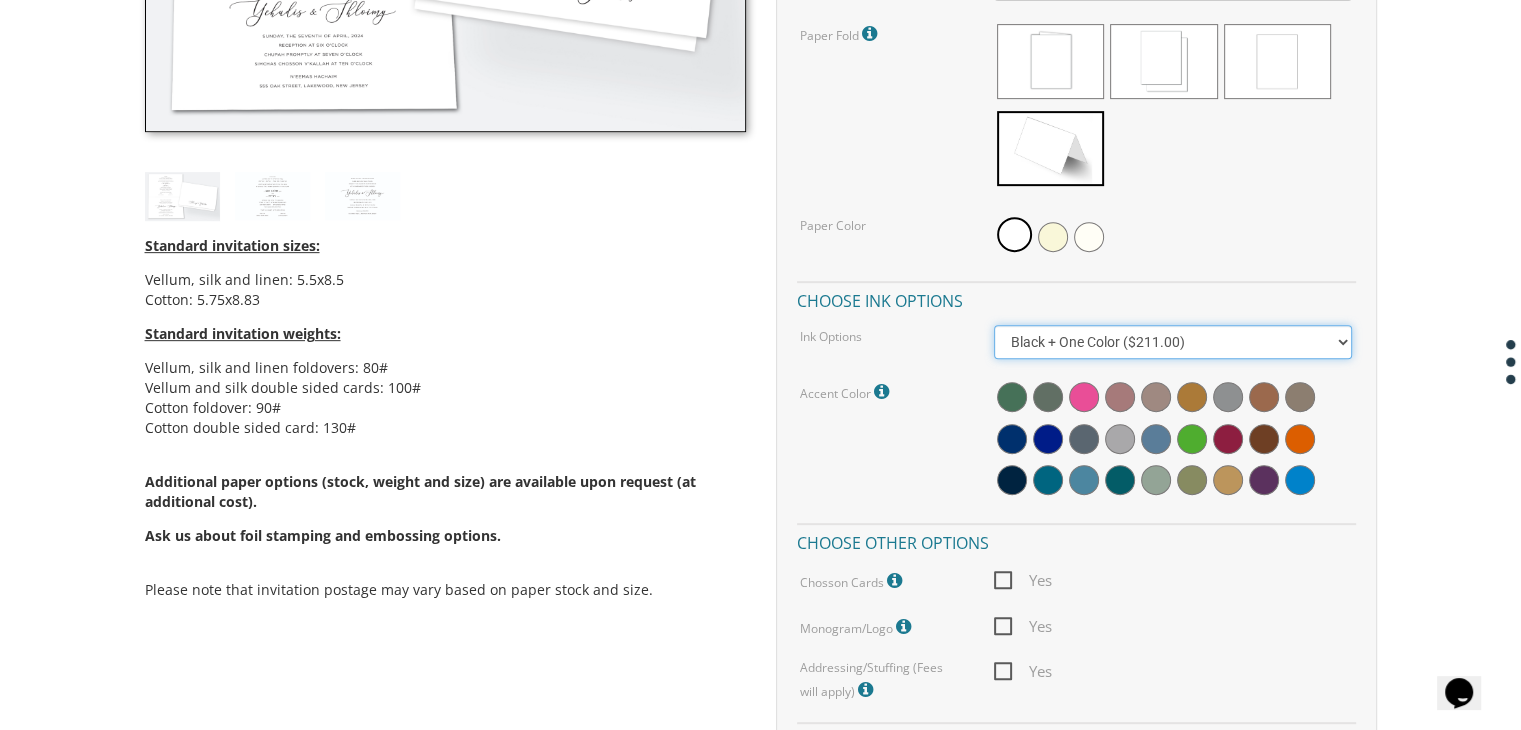 click on "Black Colored Ink ($65.00) Black + One Color ($211.00) Two Colors ($265.00)" at bounding box center [1173, 342] 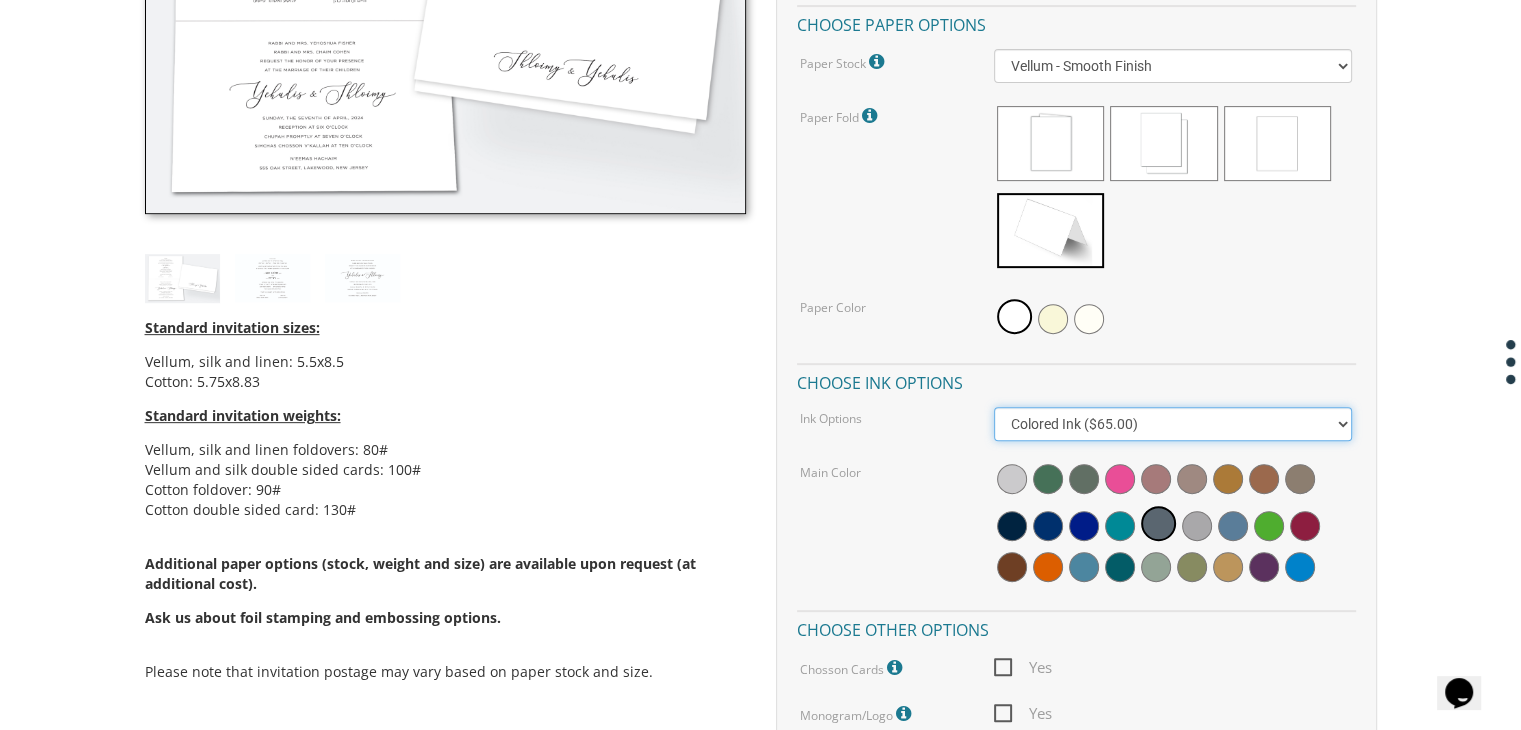 scroll, scrollTop: 776, scrollLeft: 0, axis: vertical 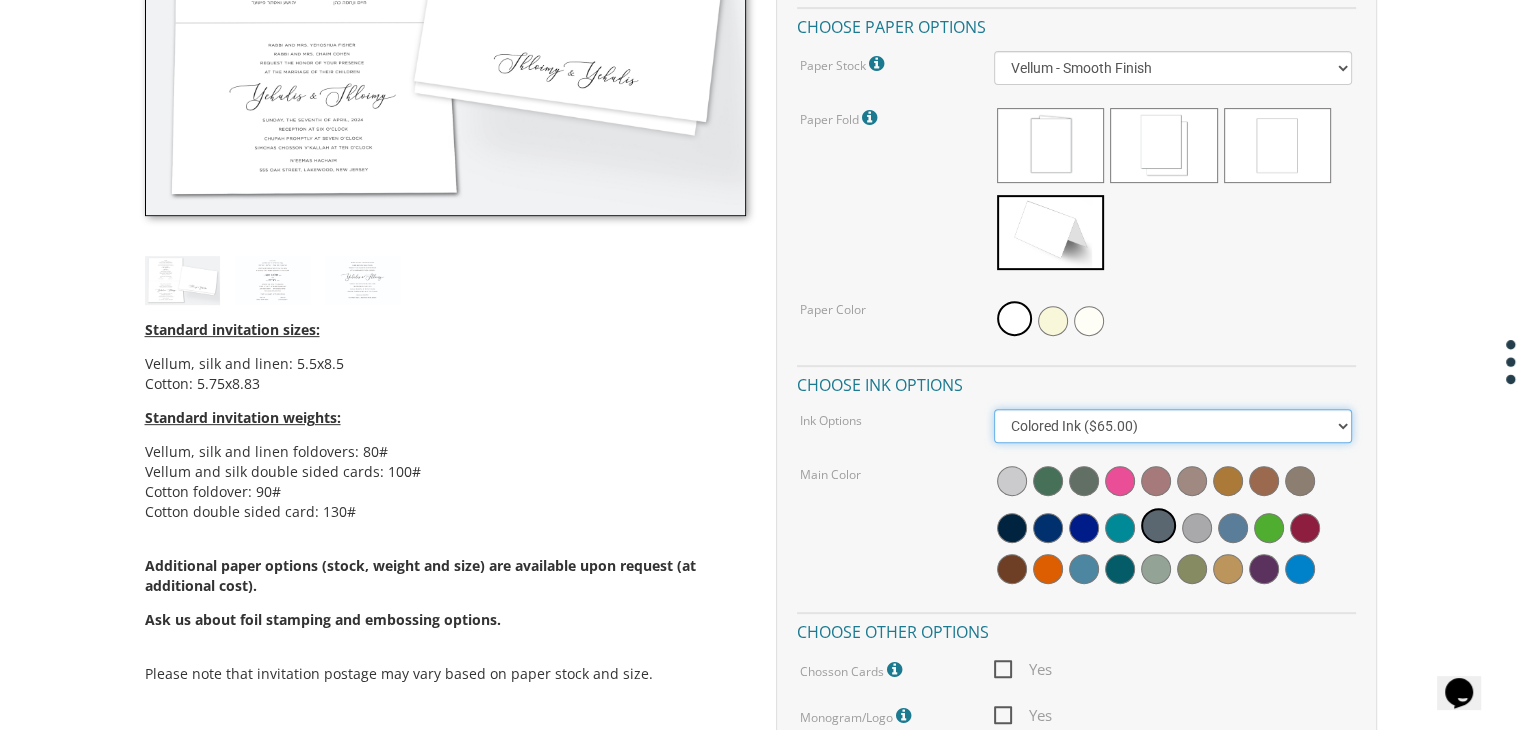 click on "Black Colored Ink ($65.00) Black + One Color ($211.00) Two Colors ($265.00)" at bounding box center [1173, 426] 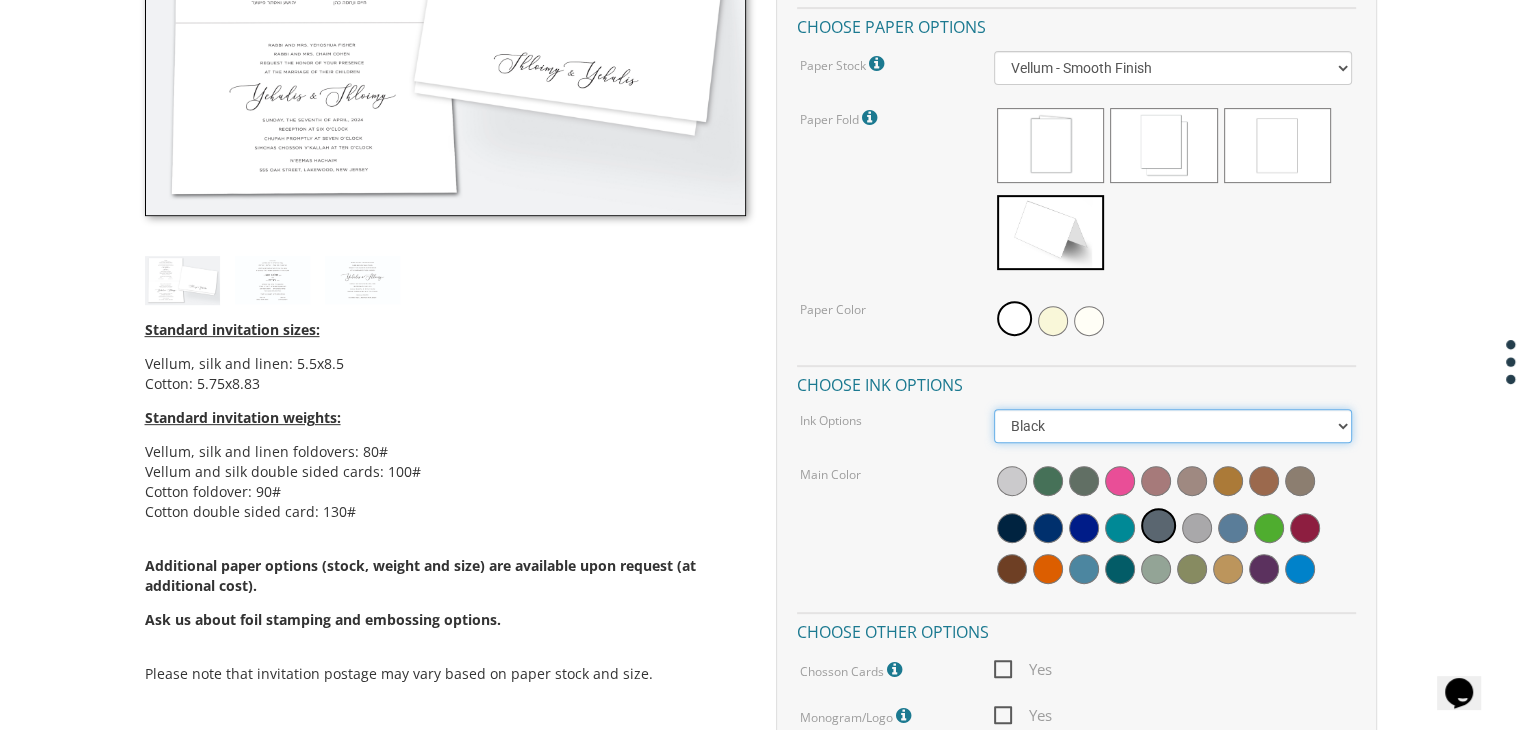 click on "Black Colored Ink ($65.00) Black + One Color ($211.00) Two Colors ($265.00)" at bounding box center [1173, 426] 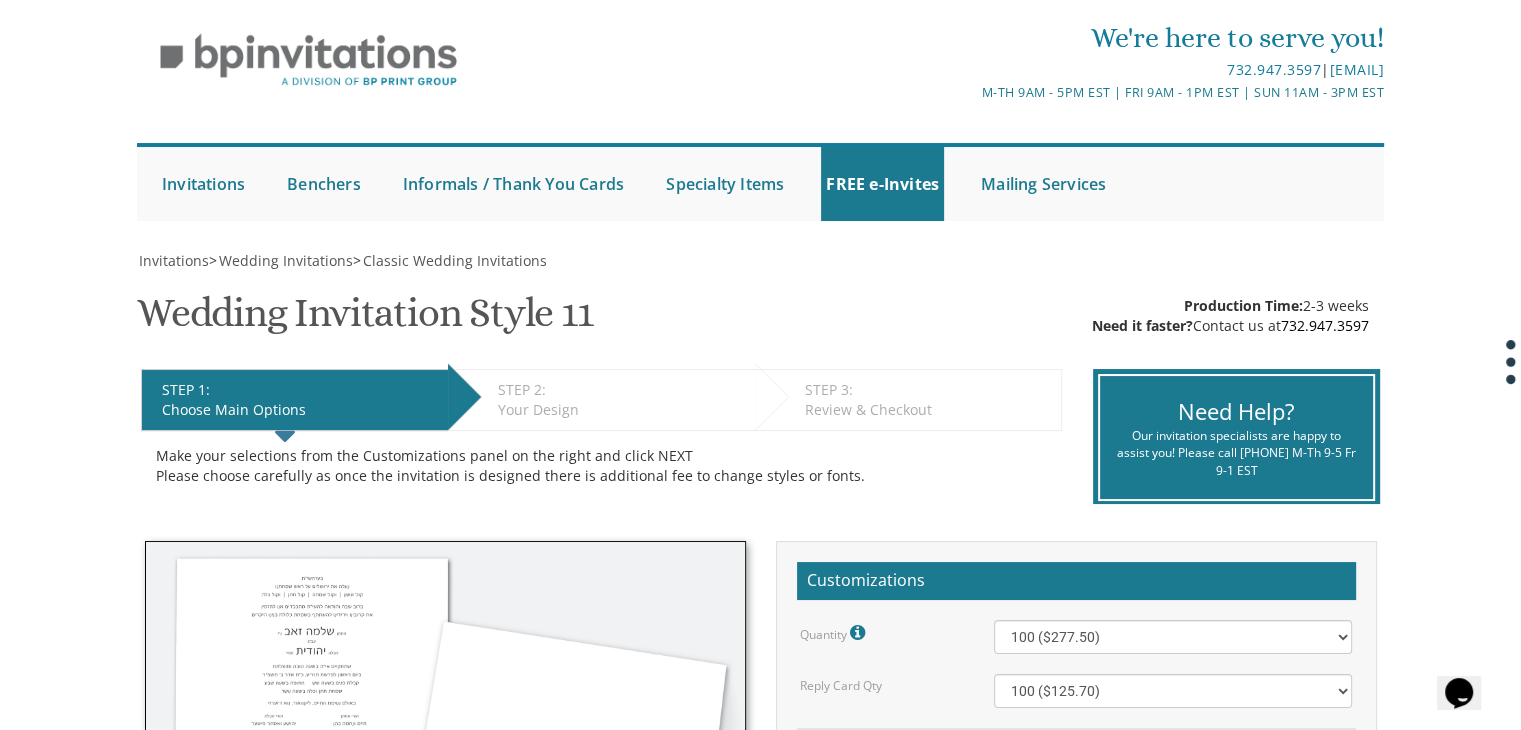 scroll, scrollTop: 0, scrollLeft: 0, axis: both 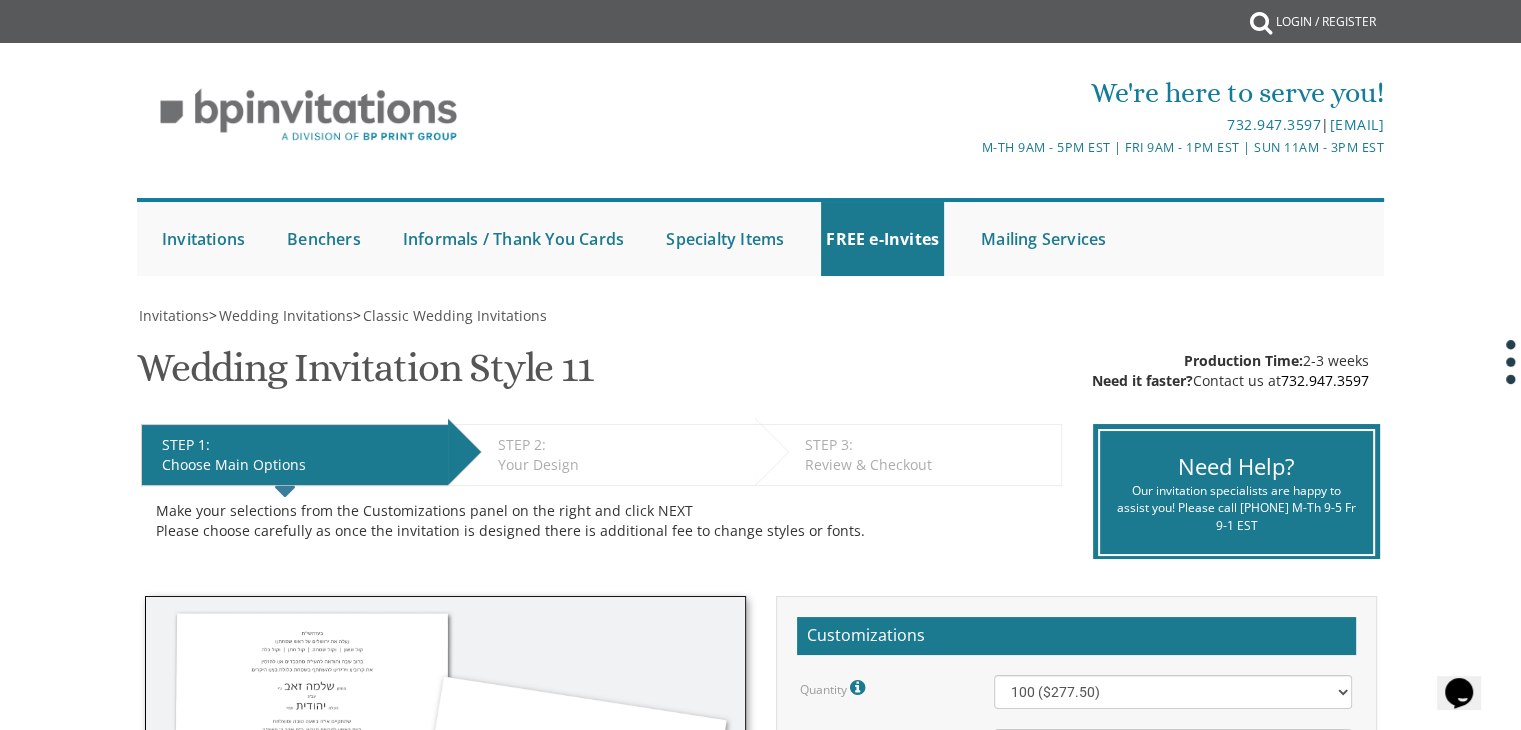 click on "Your Design" at bounding box center [621, 465] 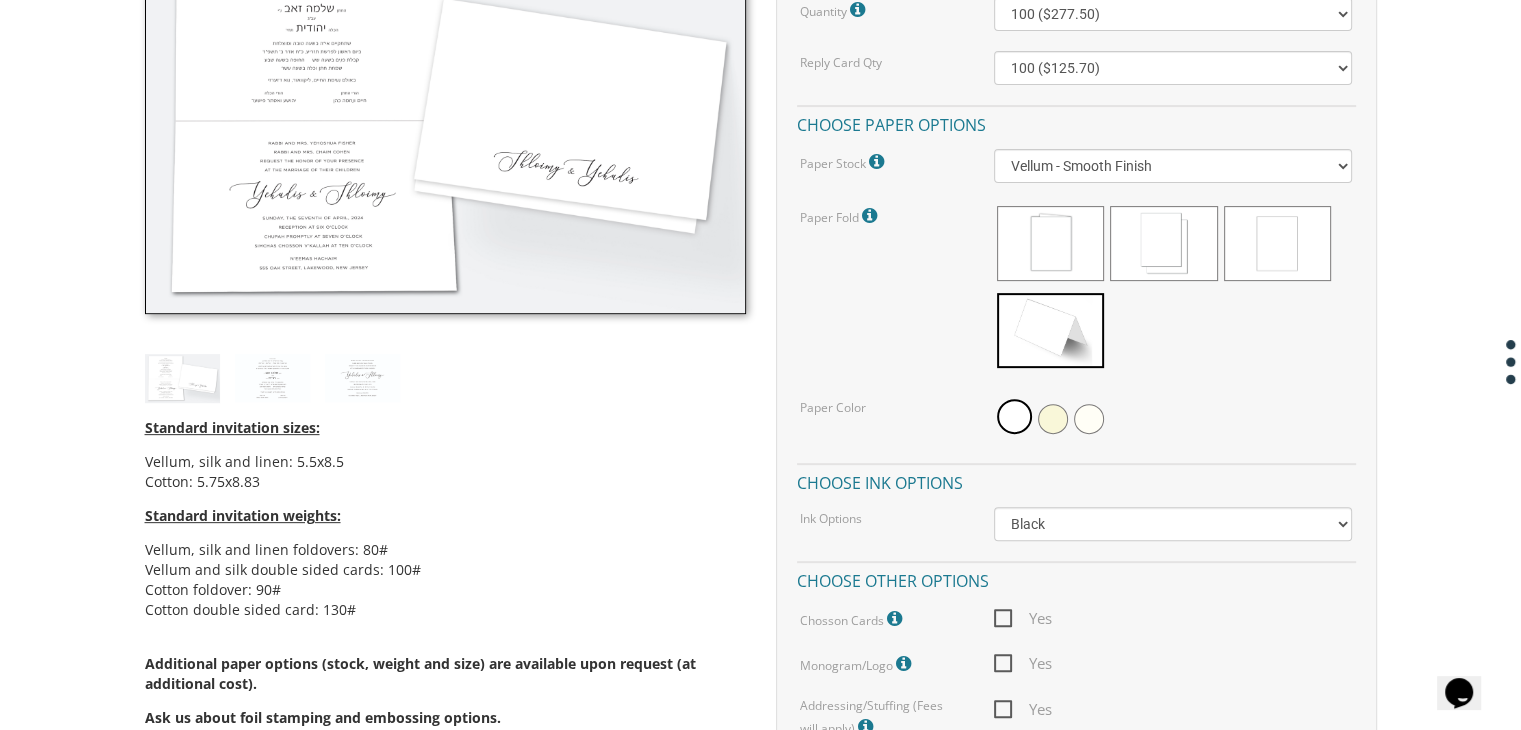 scroll, scrollTop: 750, scrollLeft: 0, axis: vertical 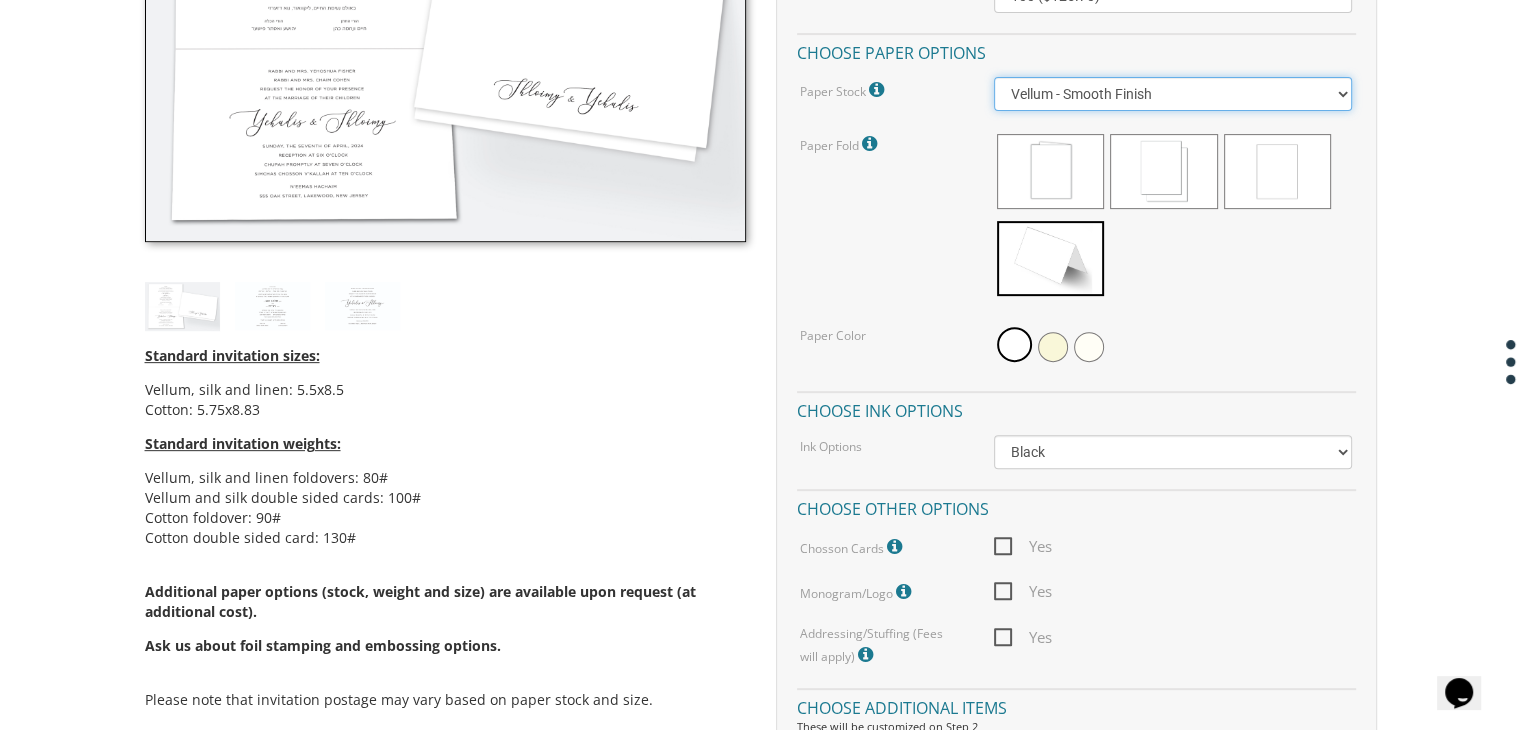 click on "Vellum - Smooth Finish Linen - Subtle Embossed Crosshatch Texture Silk - Soft, Fabric-like Finish Cotton  - Rich Texture, Premium Quality" at bounding box center (1173, 94) 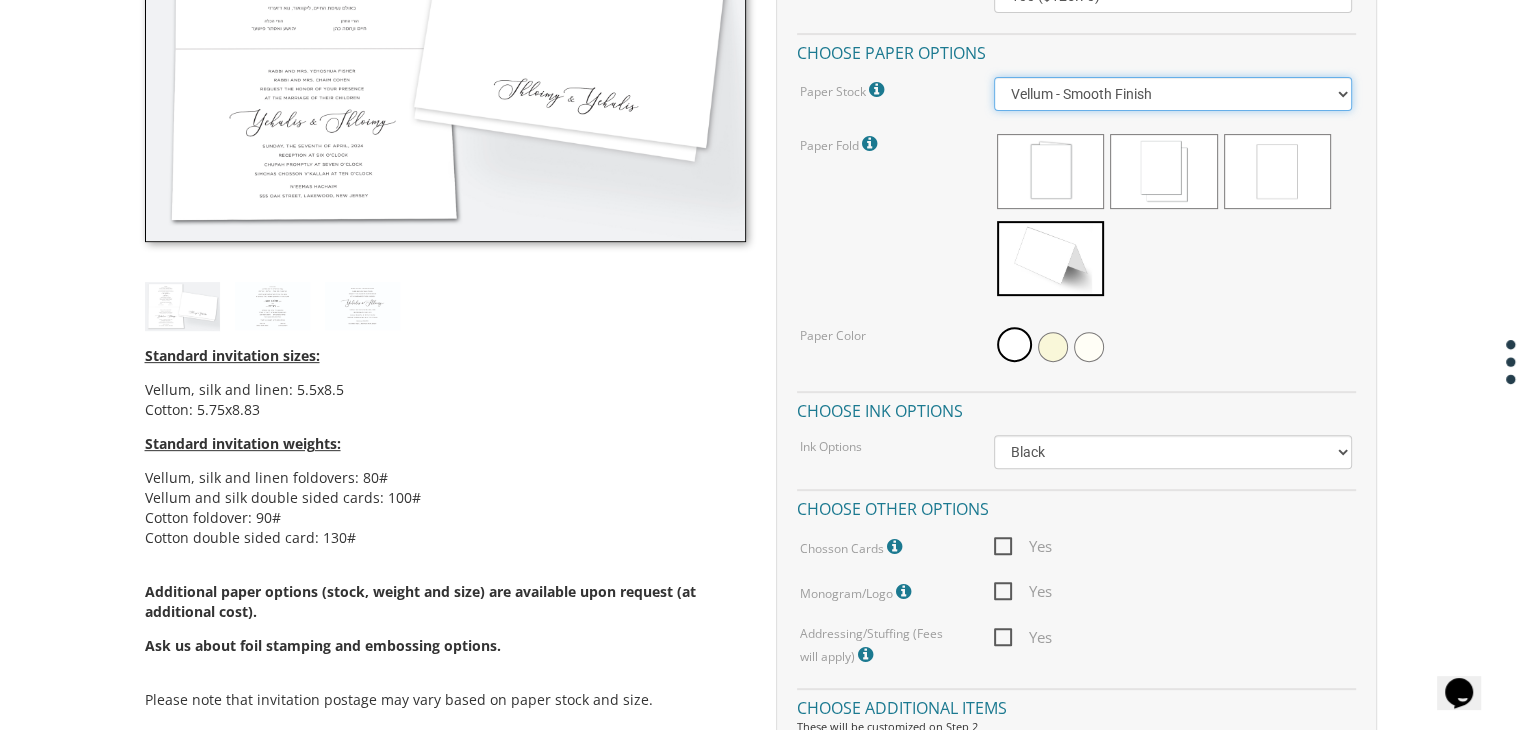 select on "Cotton" 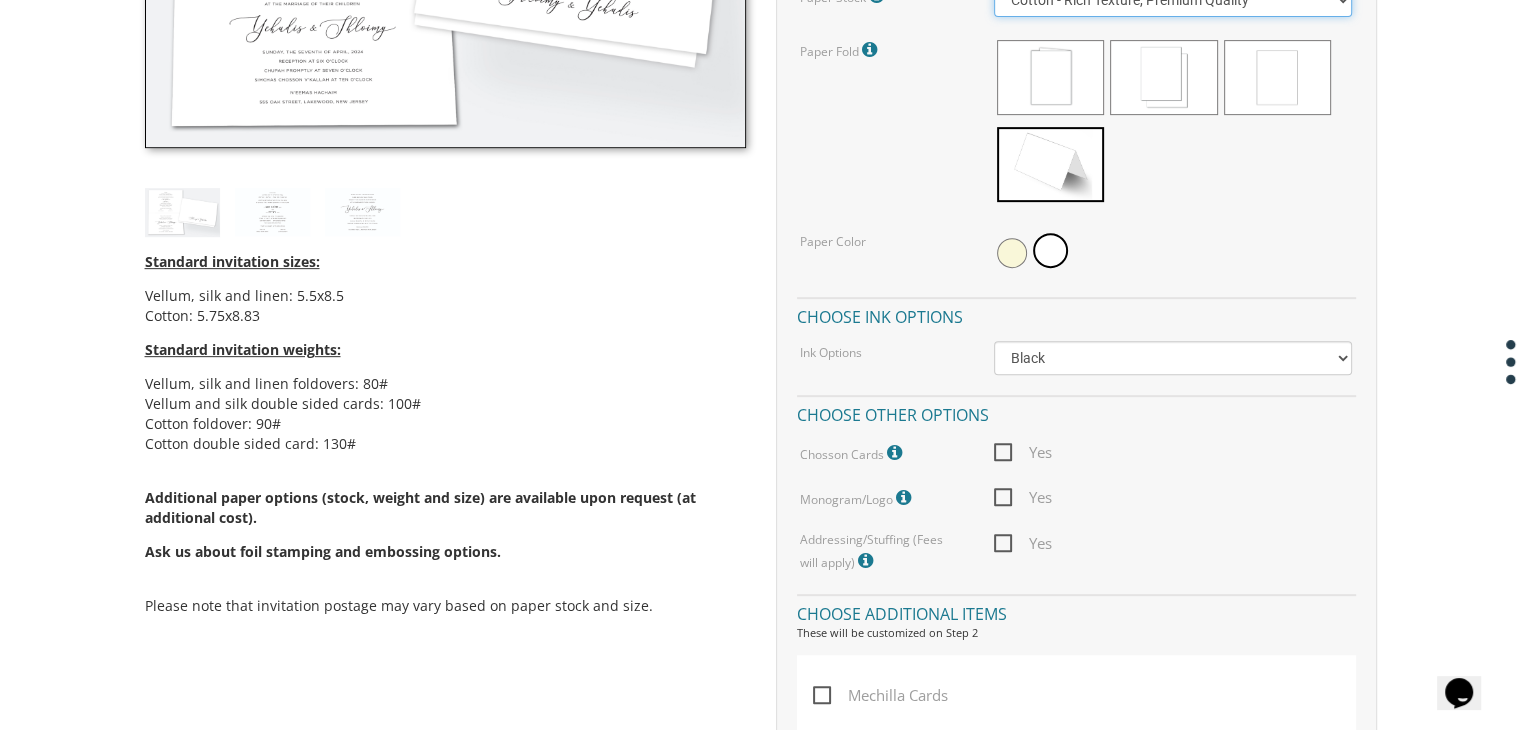 scroll, scrollTop: 847, scrollLeft: 0, axis: vertical 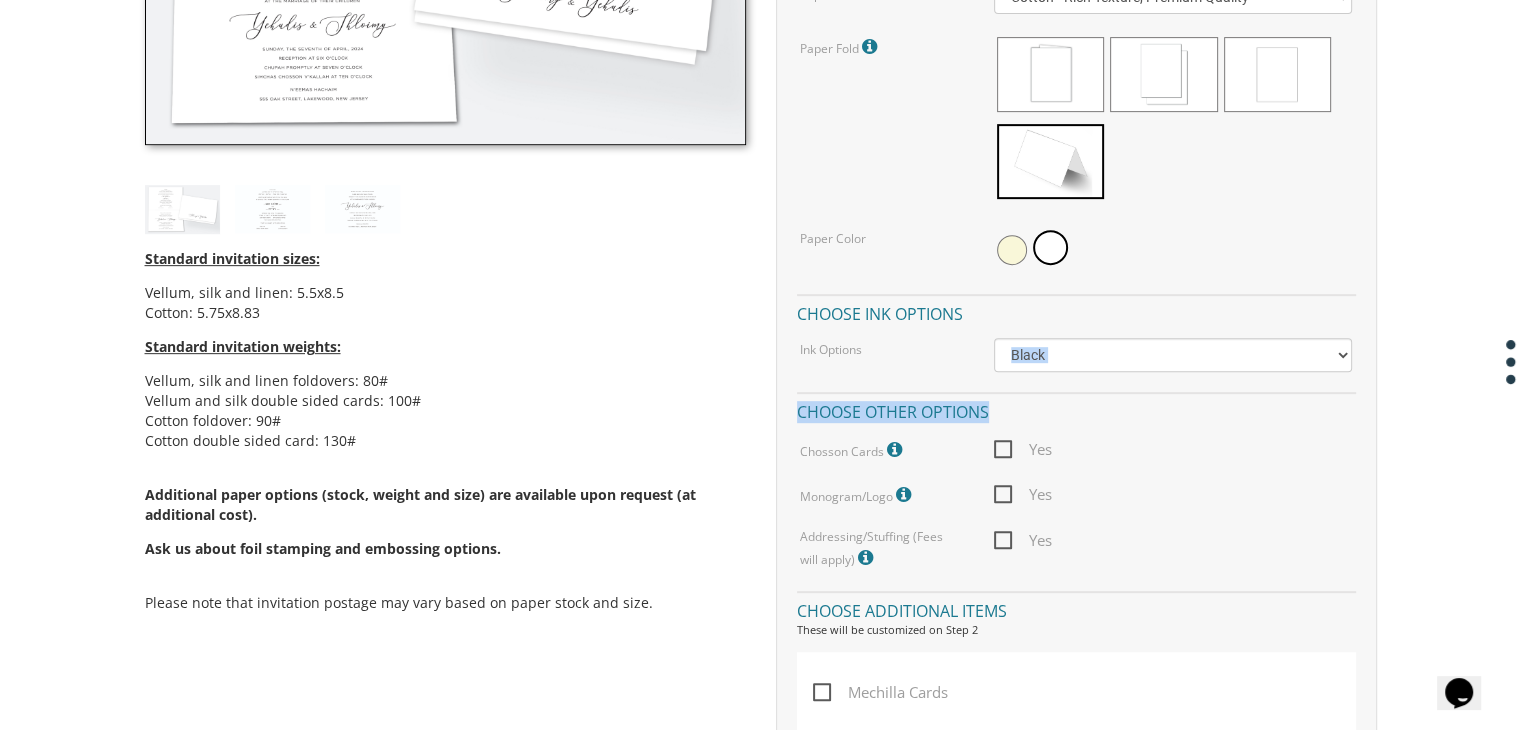 drag, startPoint x: 1116, startPoint y: 372, endPoint x: 1137, endPoint y: 345, distance: 34.20526 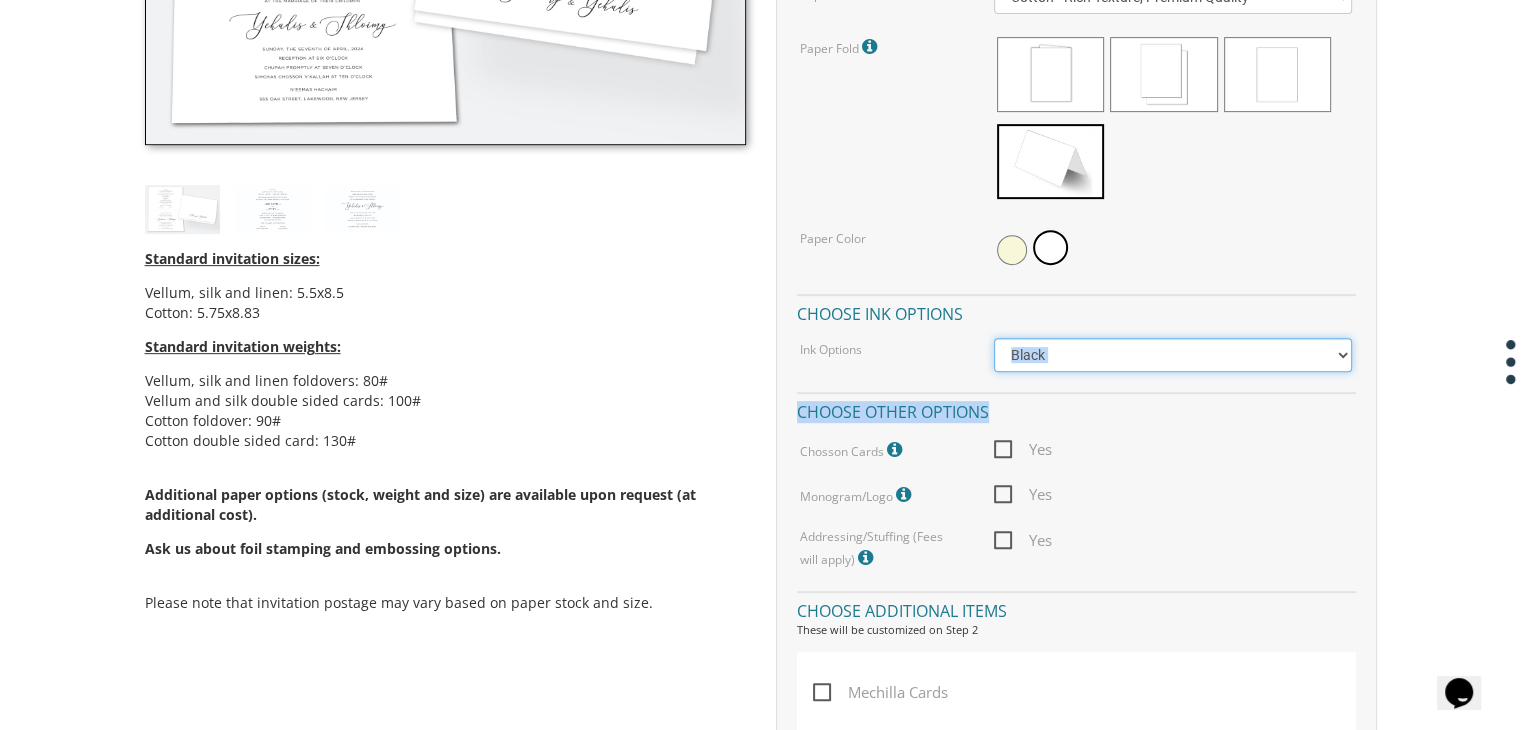 click on "Black Colored Ink ($65.00) Black + One Color ($211.00) Two Colors ($265.00)" at bounding box center [1173, 355] 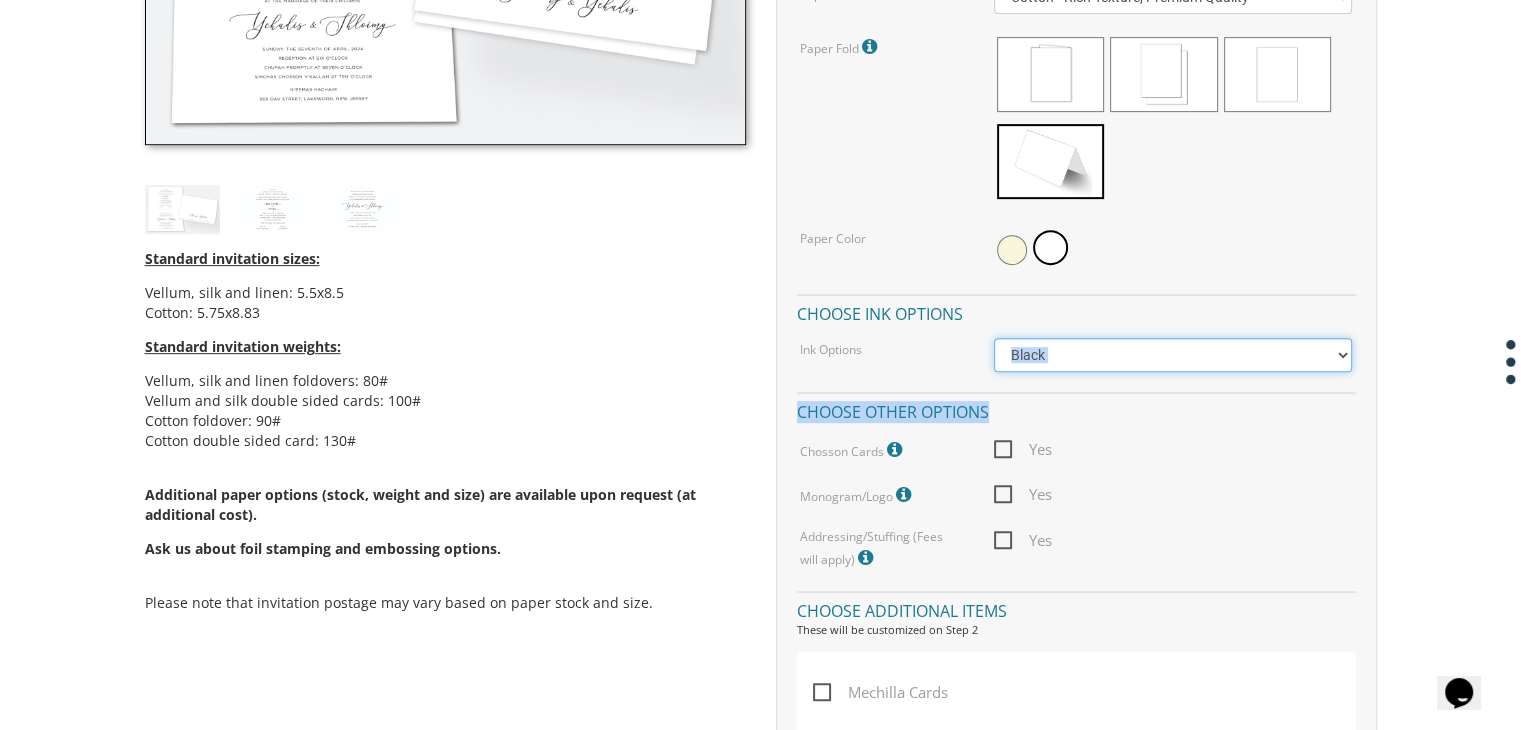 select on "Black + One Color" 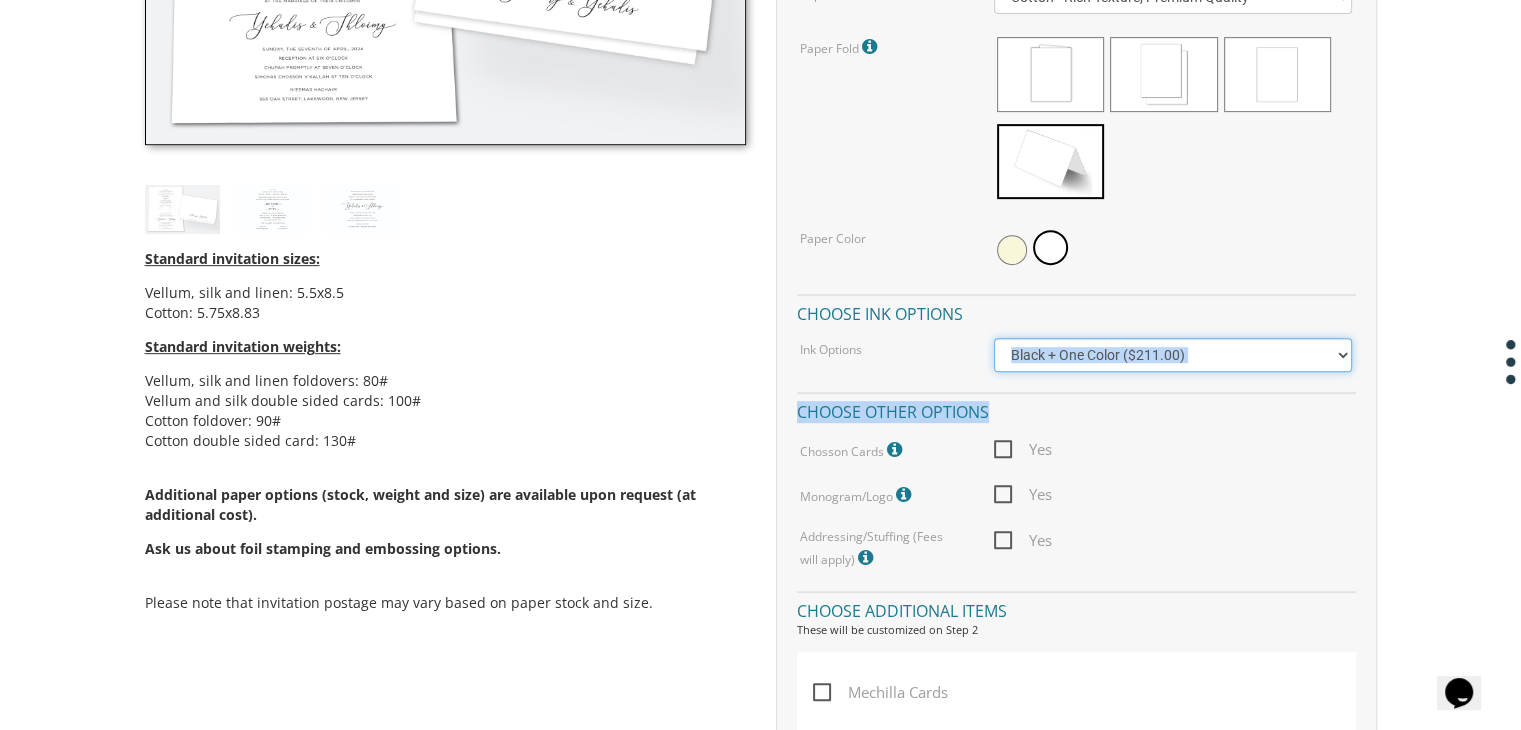 click on "Black Colored Ink ($65.00) Black + One Color ($211.00) Two Colors ($265.00)" at bounding box center [1173, 355] 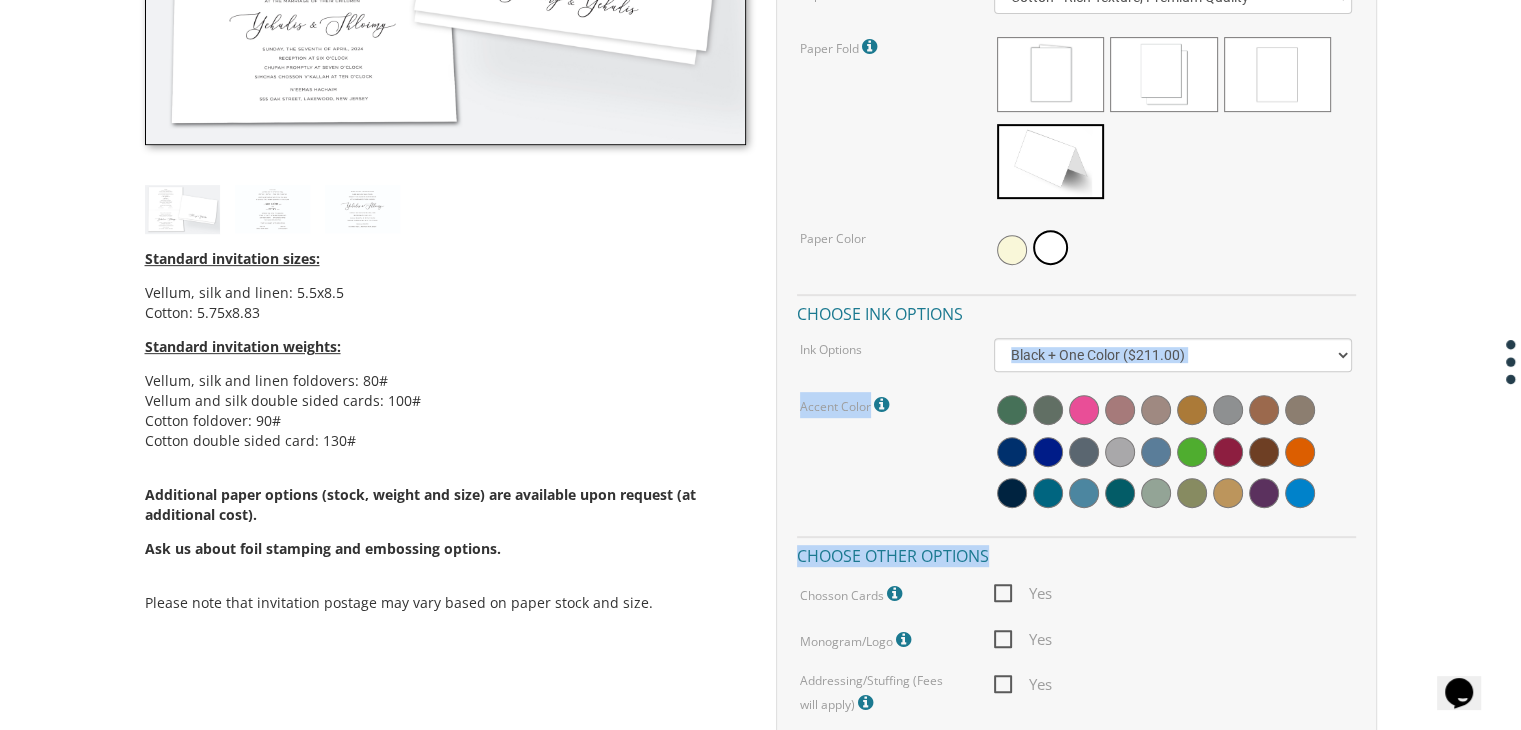 click at bounding box center (884, 405) 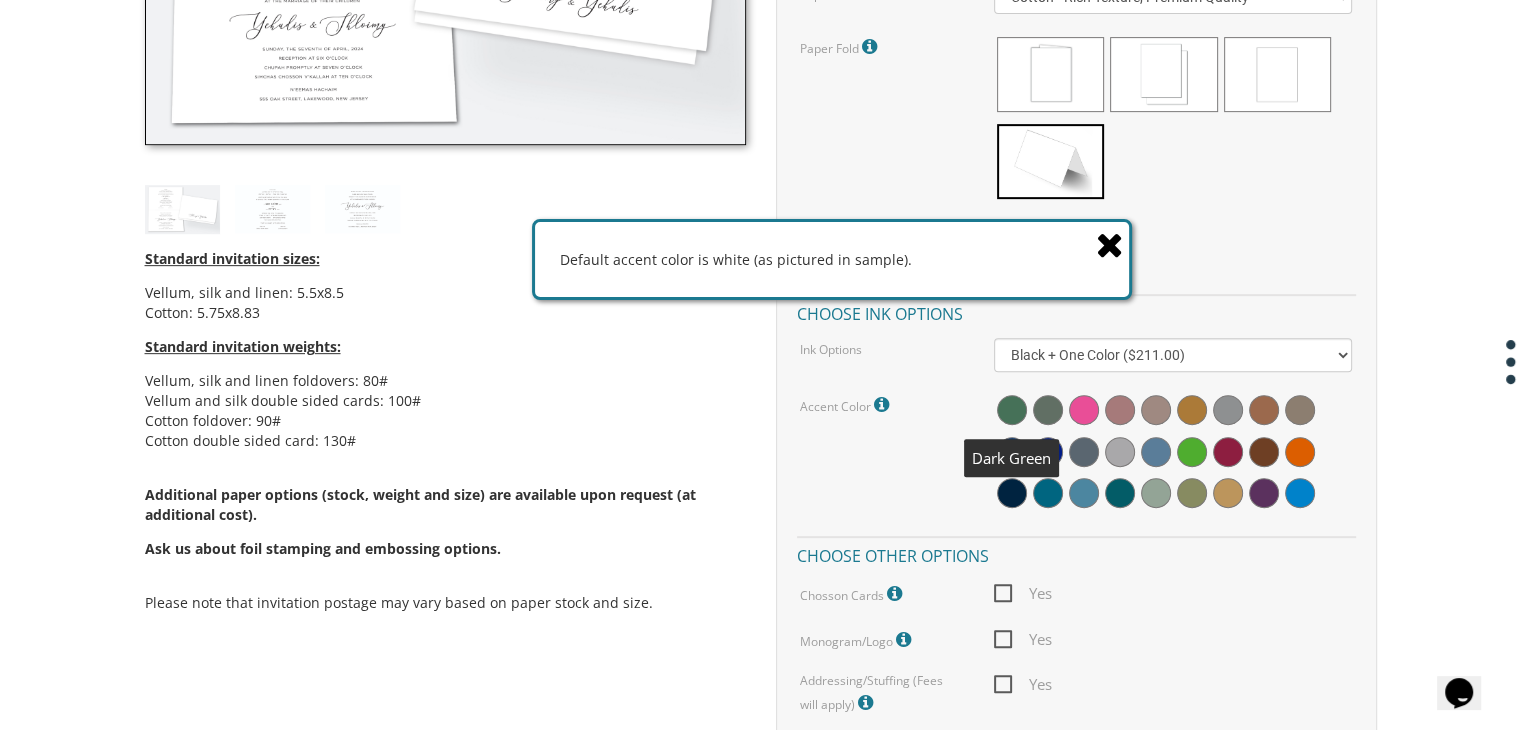 click at bounding box center [1012, 410] 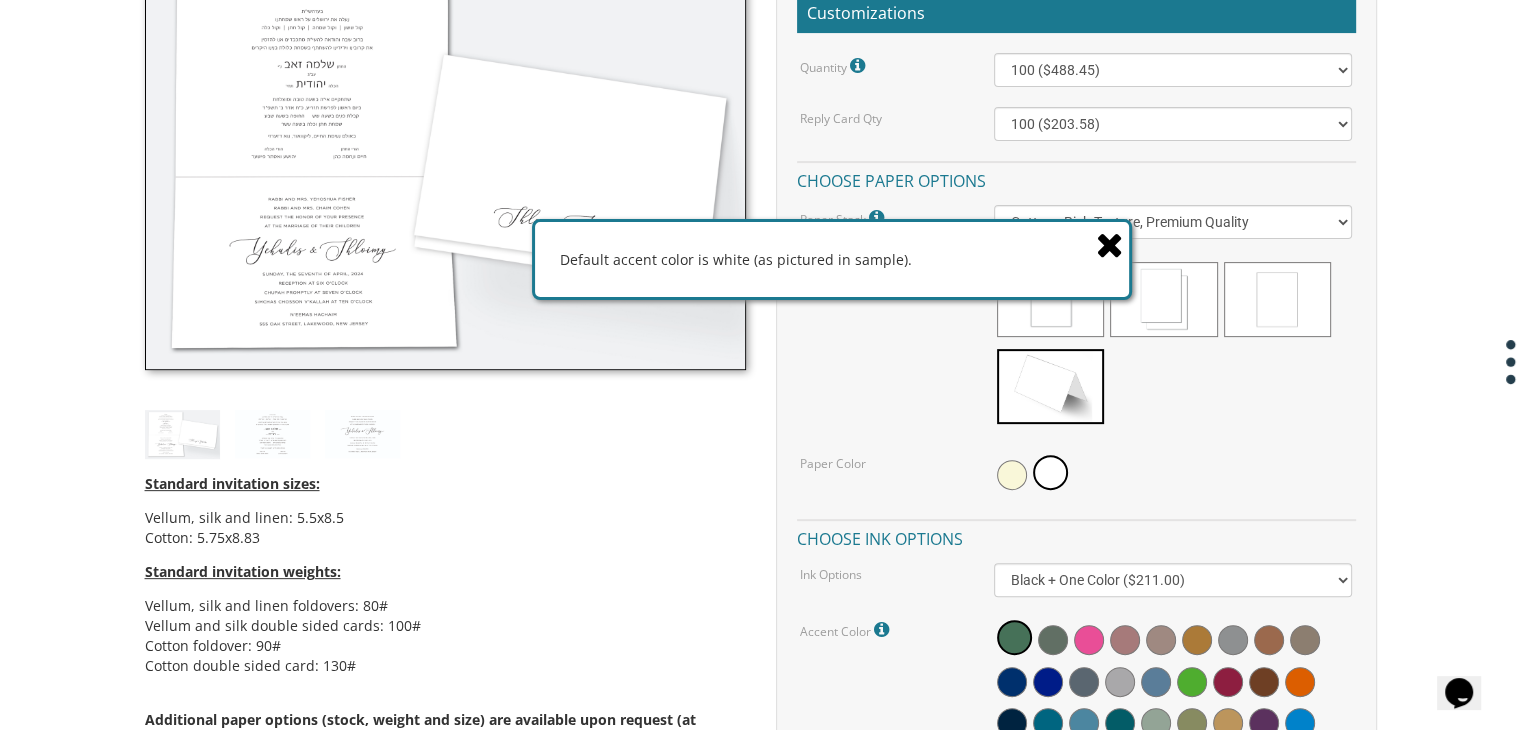 scroll, scrollTop: 625, scrollLeft: 0, axis: vertical 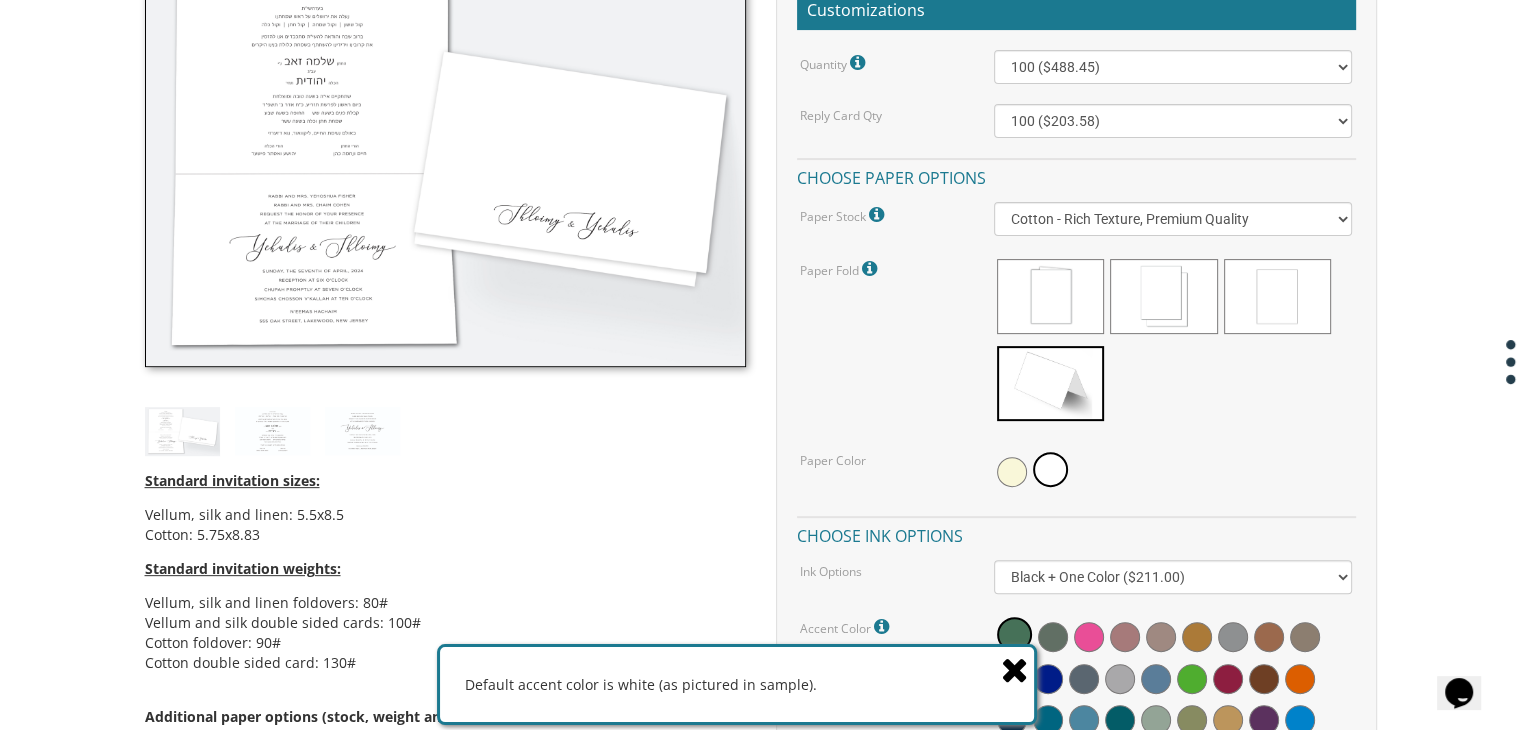 drag, startPoint x: 1103, startPoint y: 236, endPoint x: 1011, endPoint y: 644, distance: 418.24396 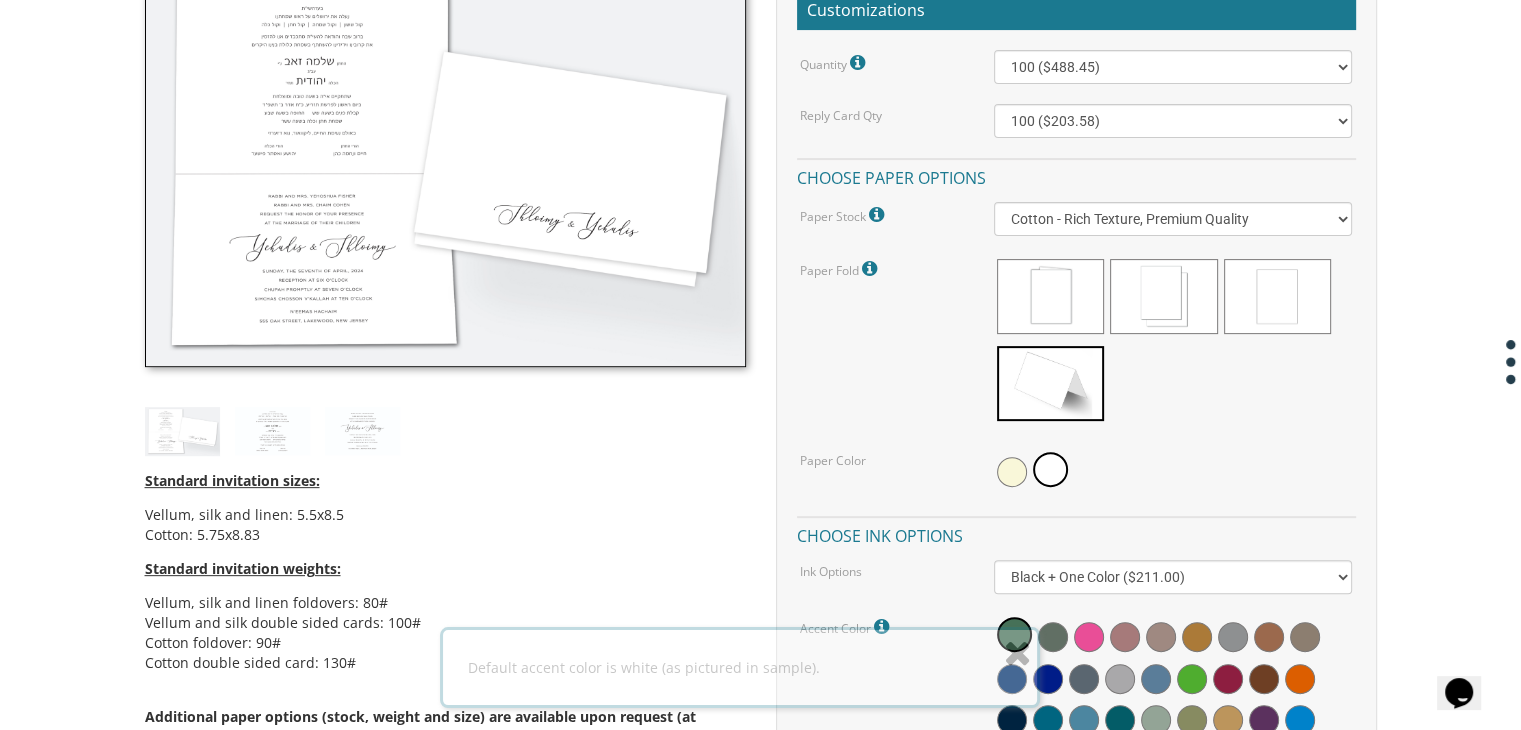 click at bounding box center (1018, 652) 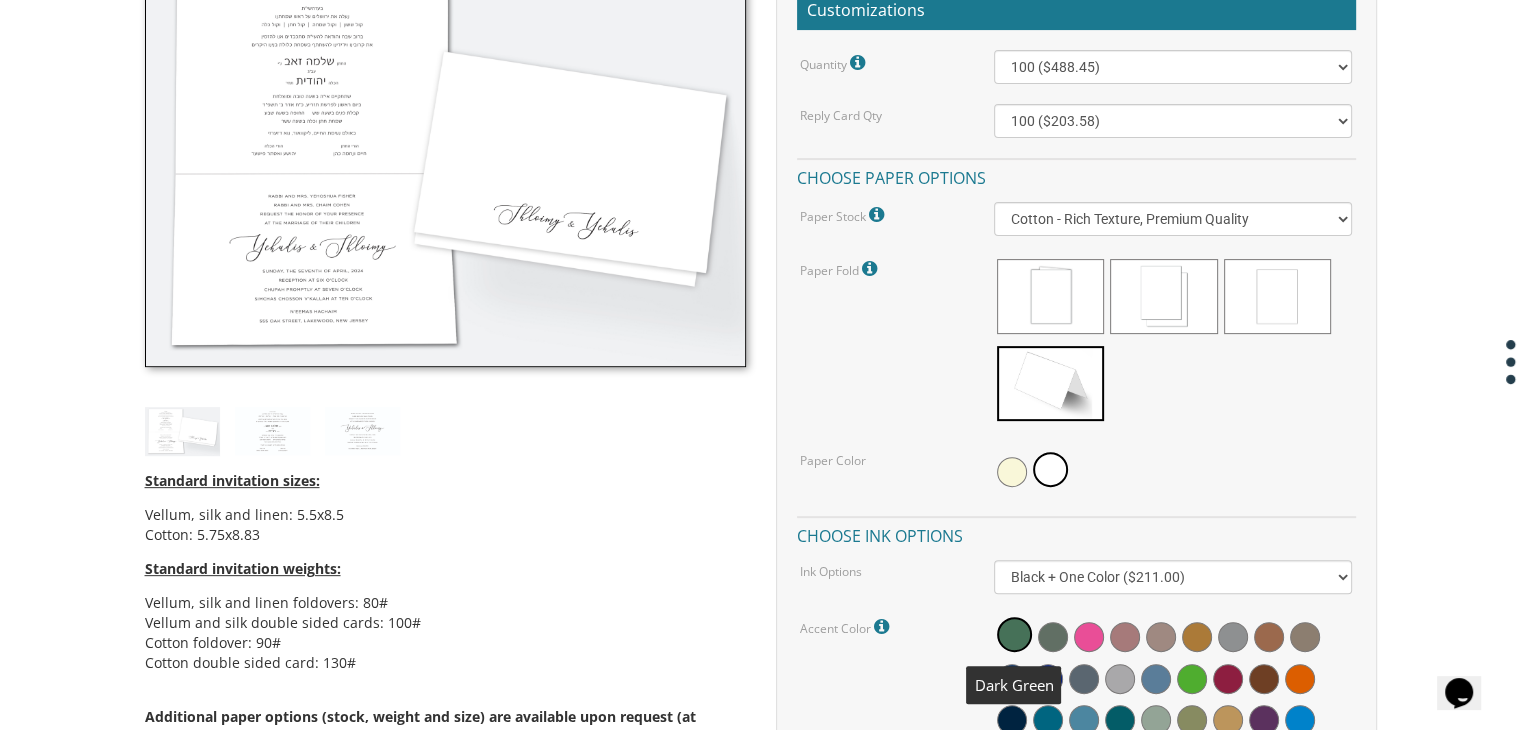 click at bounding box center (1014, 634) 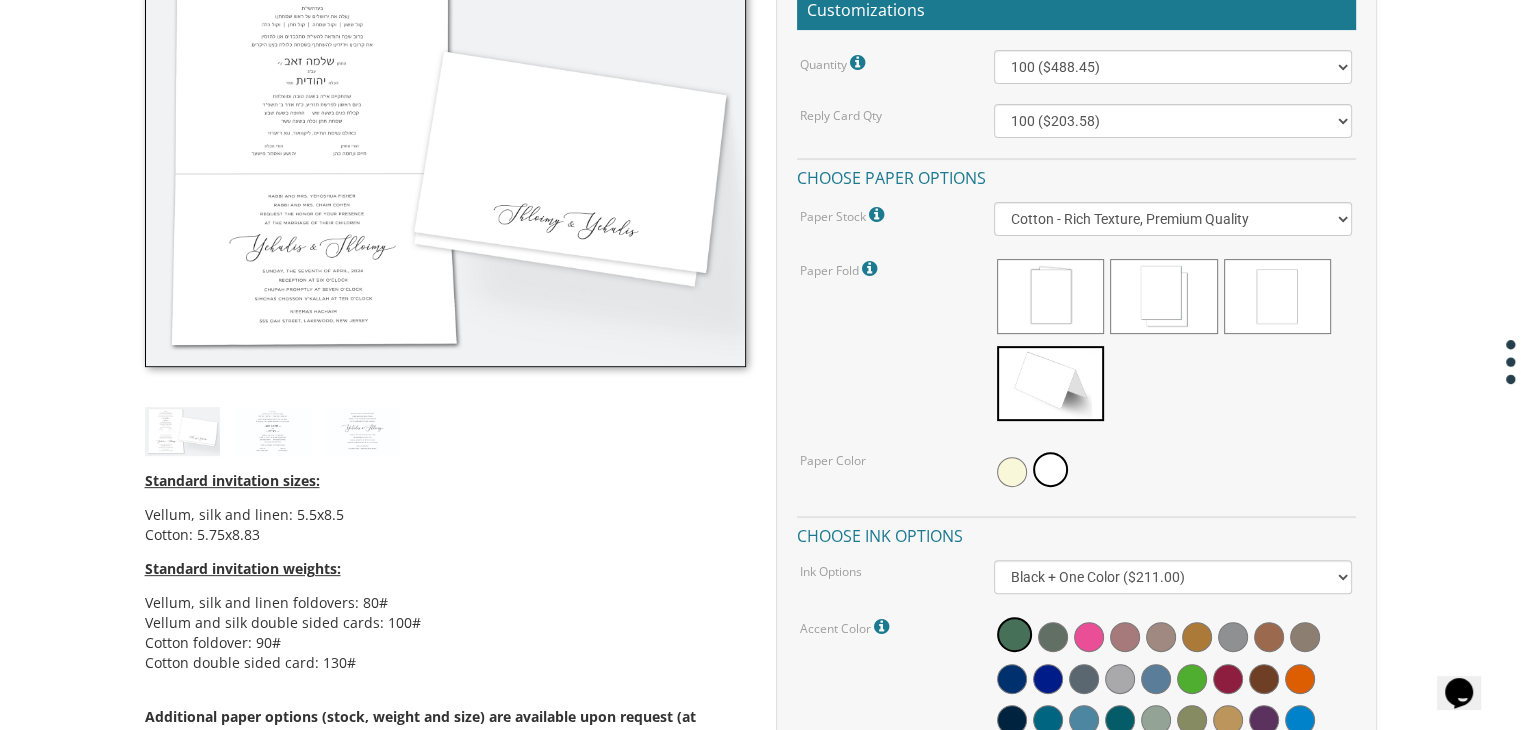 click at bounding box center (884, 627) 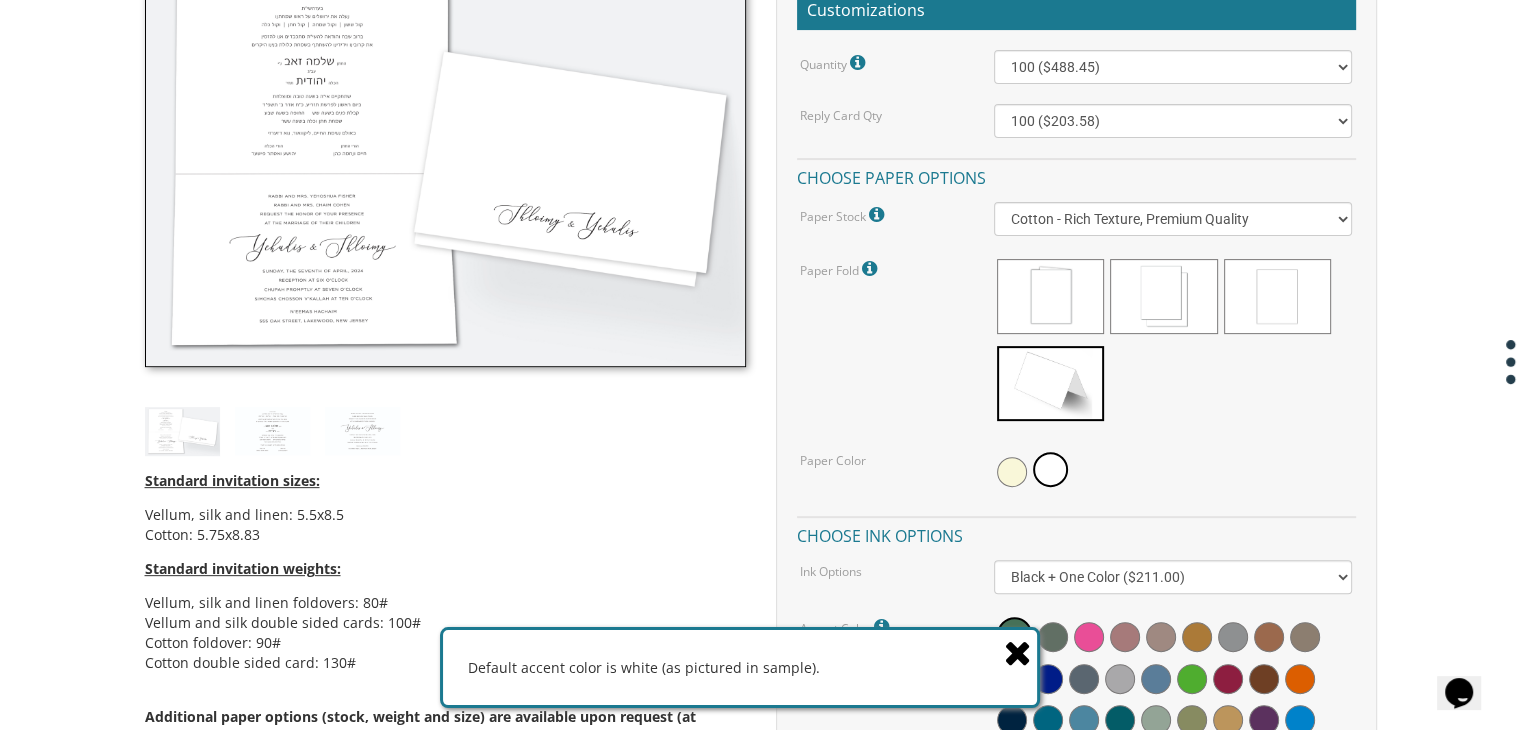 click on "Quantity Please note: Quantities may be modified after order completion.
For wedding invitations  you will also have the option to split total quantity between 2 shipping addresses at checkout. 100 ($488.45) 200 ($560.80) 300 ($718.65) 400 ($820.35) 500 ($978.25) 600 ($1,137.90) 700 ($1,295.80) 800 ($1,326.00) 900 ($1,416.90) 1000 ($1,561.60) 1100 ($1,708.05) 1200 ($1,800.00) 1300 ($1,946.45) 1400 ($2,011.75) 1500 ($2,156.40) 1600 ($2,302.90) 1700 ($2,445.75) 1800 ($2,590.40) 1900 ($2,736.90) 2000 ($2,828.90)   Reply Card Qty 100 ($203.58) 200 ($208.08) 300 ($292.14) 400 ($295.14) 500 ($411.67) 600 ($416.17) 700 ($495.73) 800 ($503.23) 900 ($541.69) 1000 ($622.81) 1100 ($627.31) 1200 ($706.87) 1300 ($714.37) 1400 ($829.40) 1500 ($833.90) 1600 ($838.40) 1700 ($920.96) 1800 ($925.46) 1900 ($977.83) 2000 ($982.33) Choose paper options   Paper Stock
Vellum:  Uncoated paper that has a slightly rough or toothy surface - similar to eggshell.
Silk:
Linen:
Cotton:" at bounding box center [1076, 496] 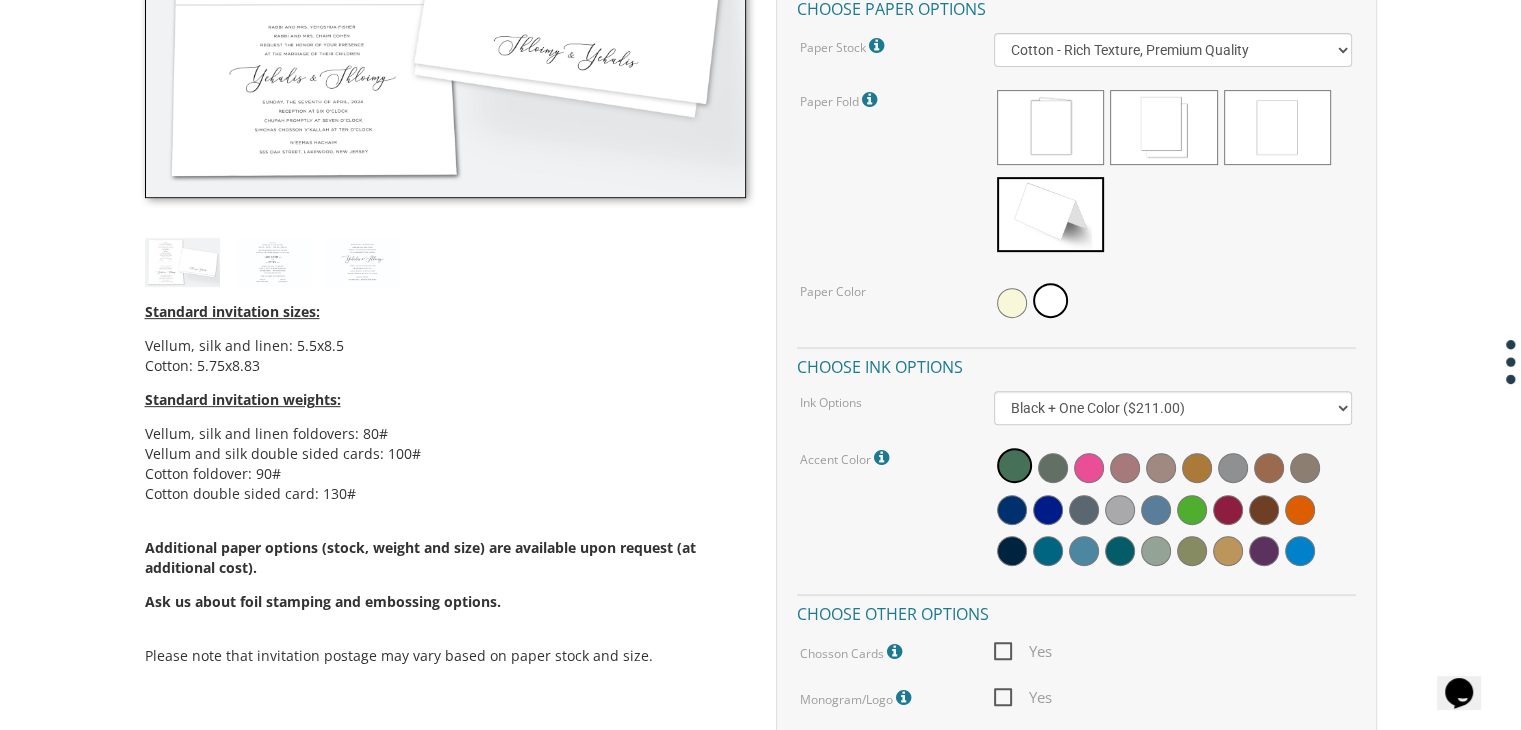 scroll, scrollTop: 795, scrollLeft: 0, axis: vertical 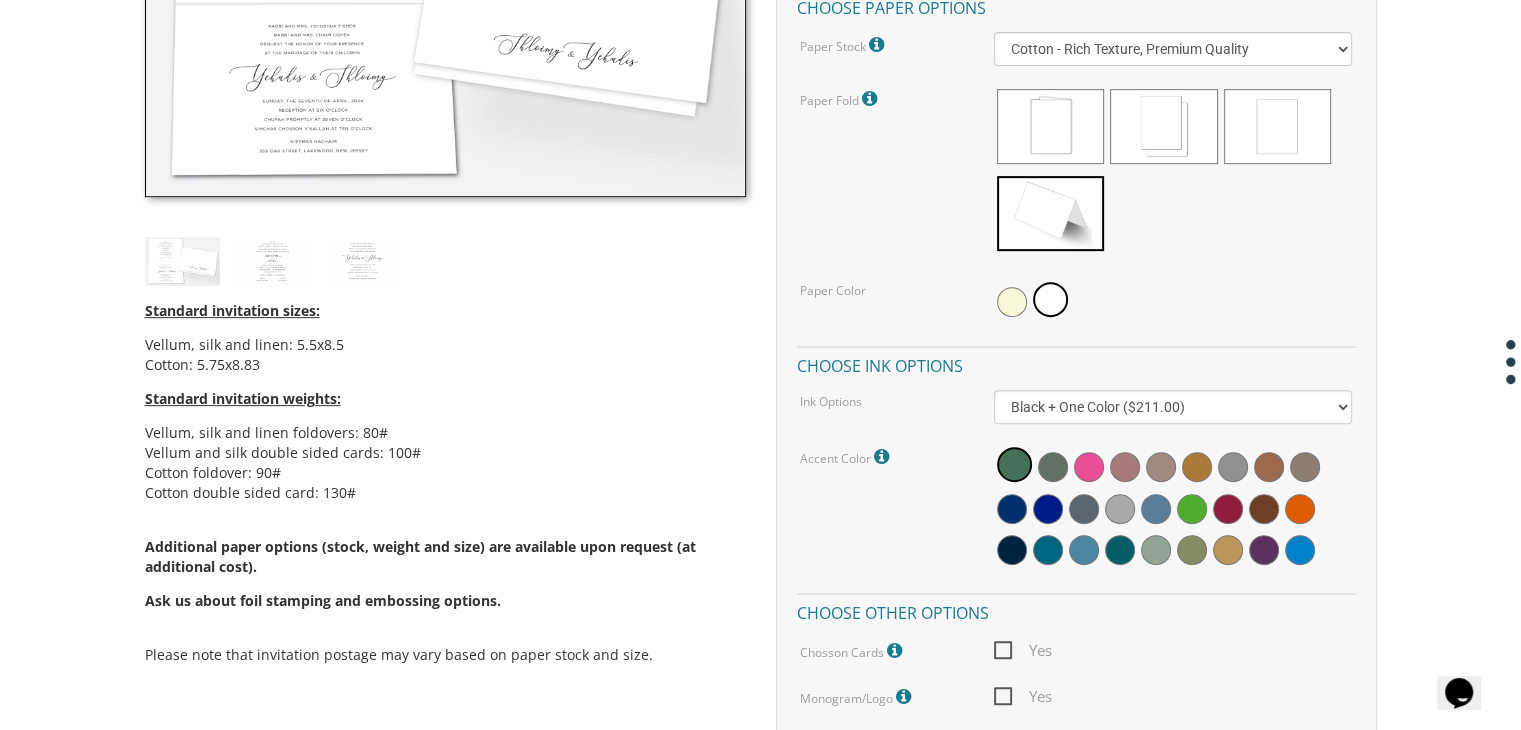 click at bounding box center (884, 457) 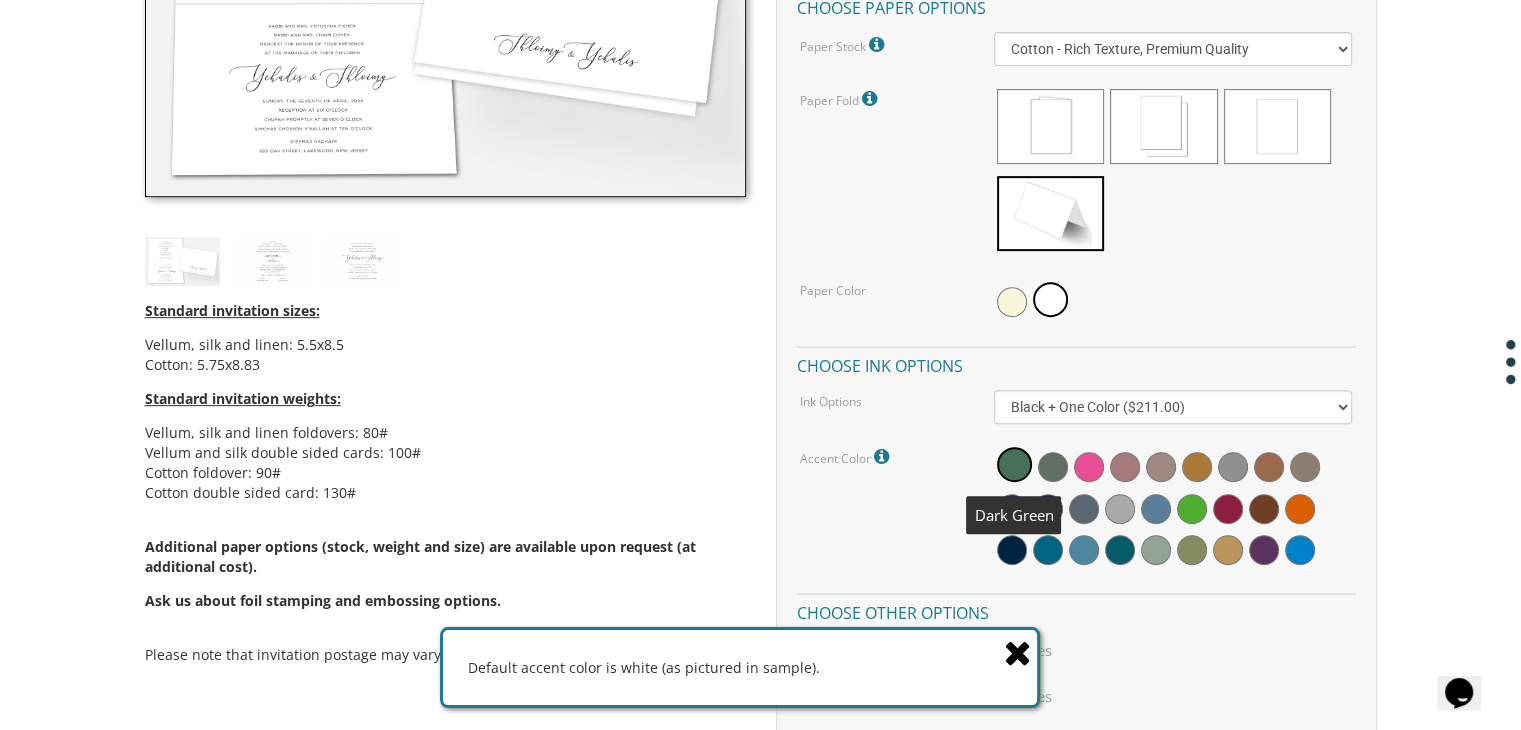 click at bounding box center (1014, 464) 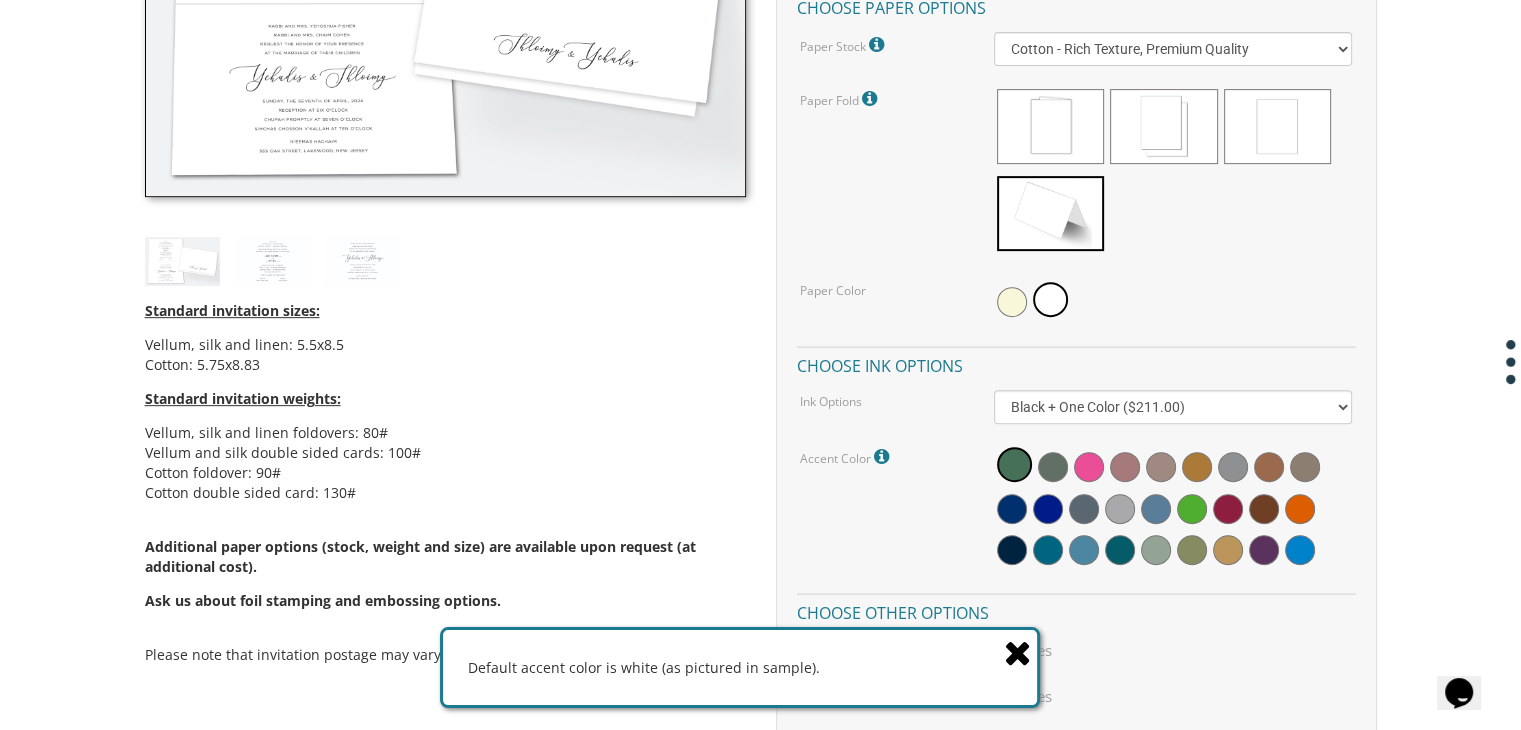 click on "Accent Color Default accent color is white (as pictured in sample)." at bounding box center (1076, 508) 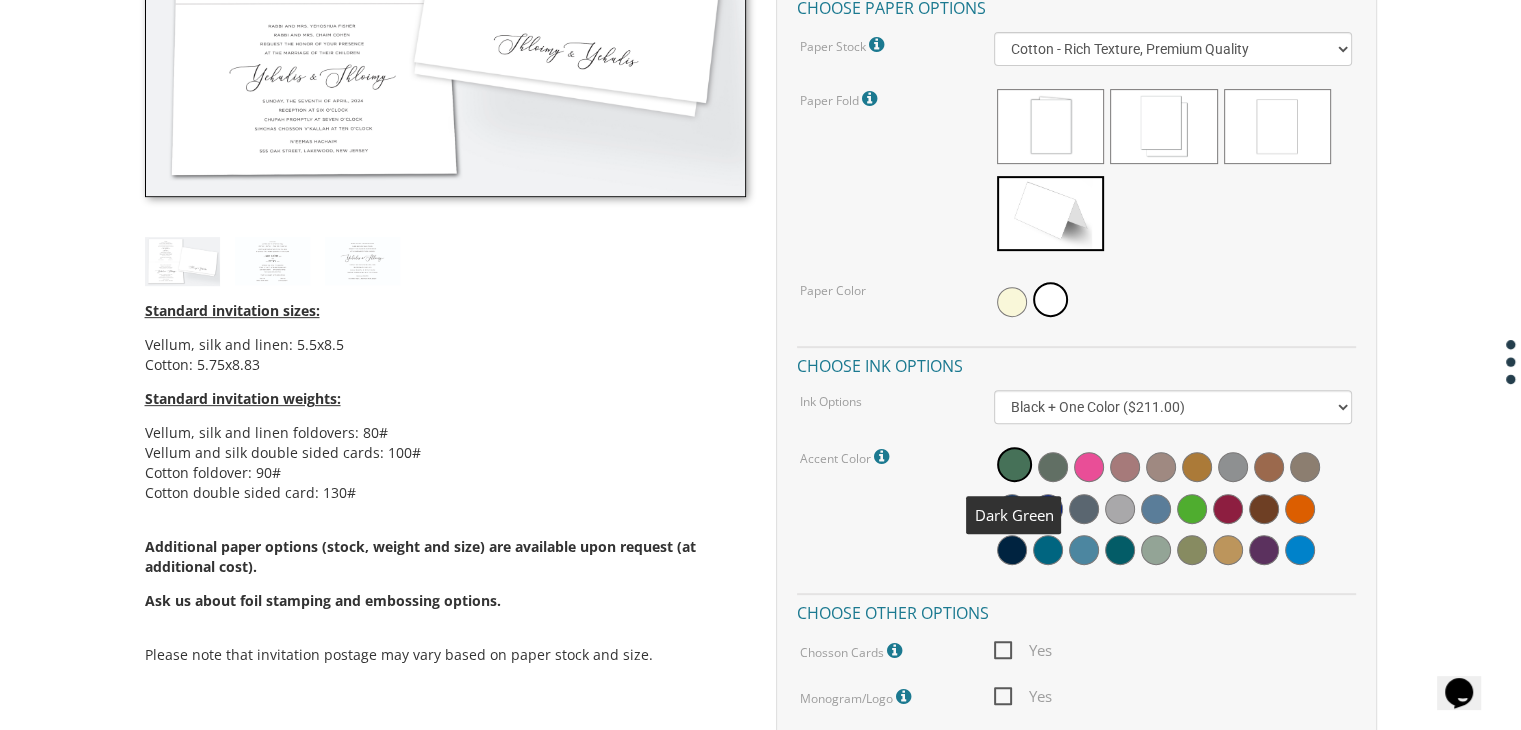 click at bounding box center (1014, 464) 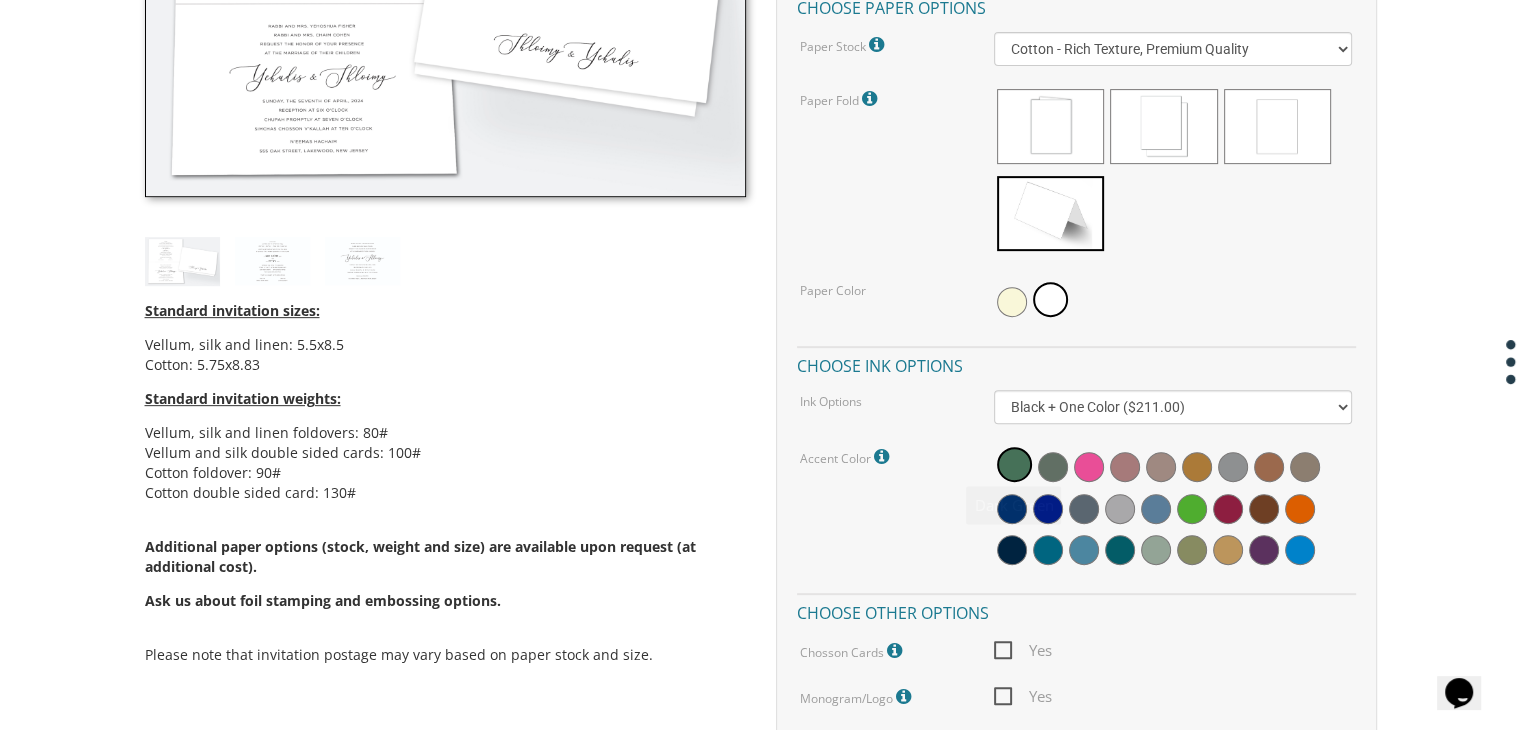 click on "Accent Color Default accent color is white (as pictured in sample)." at bounding box center (1076, 508) 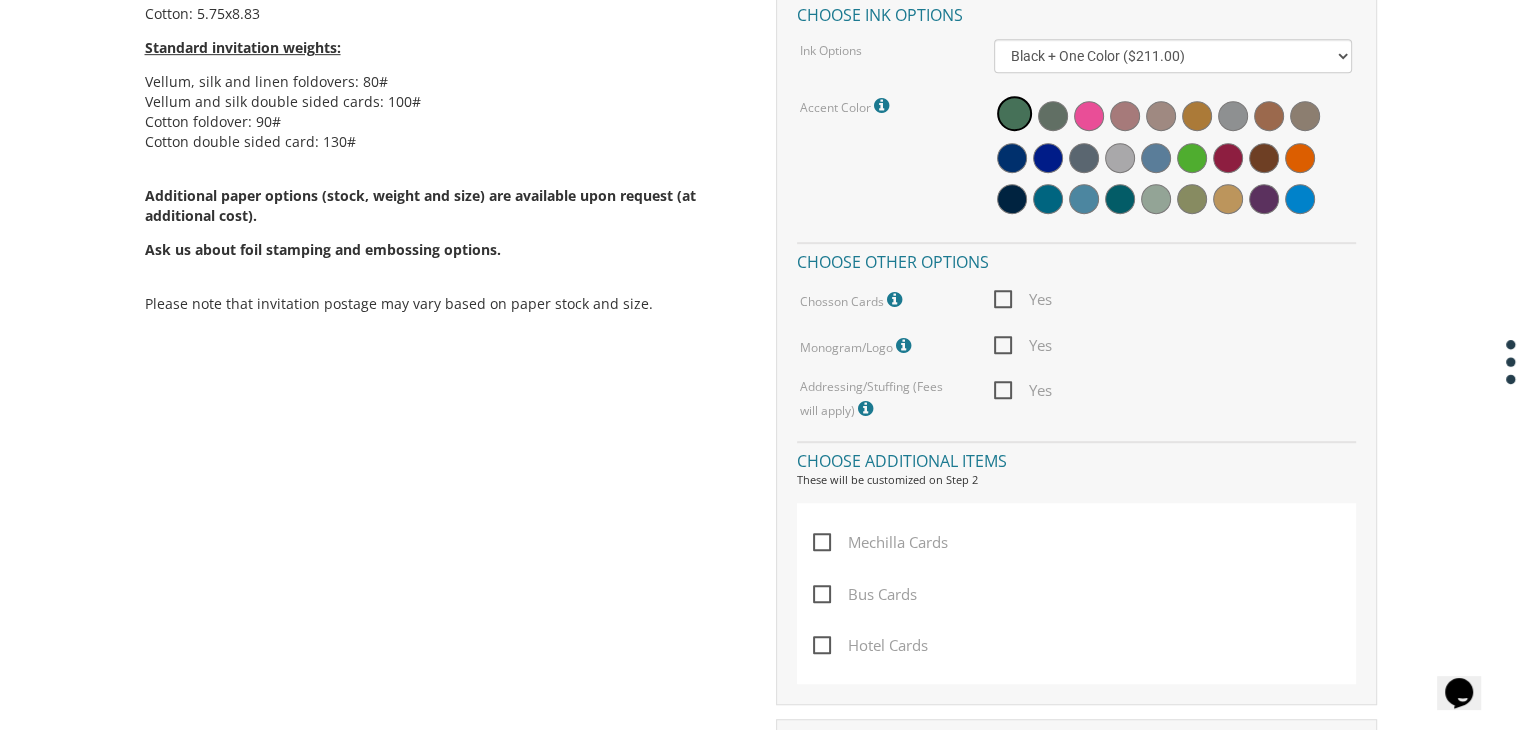 scroll, scrollTop: 1126, scrollLeft: 0, axis: vertical 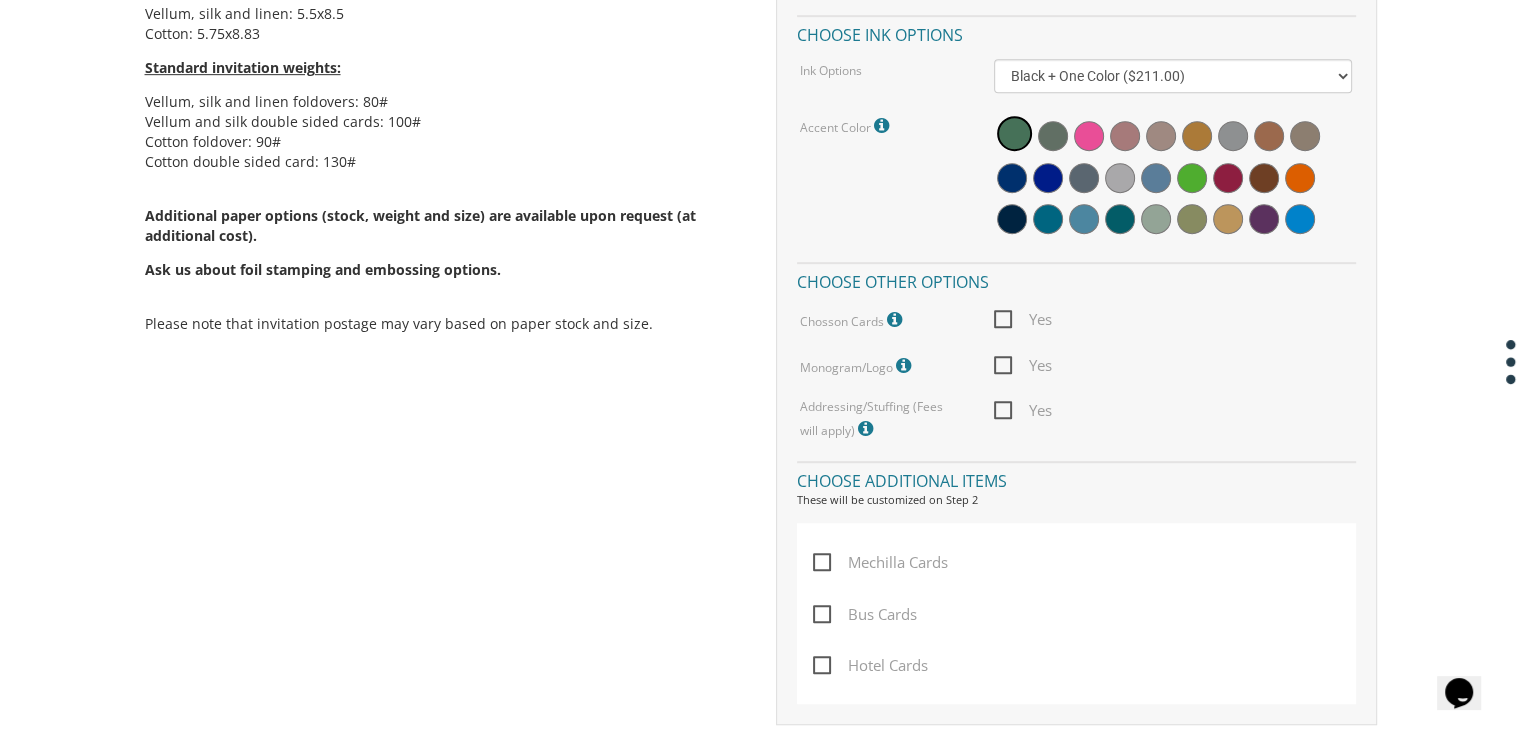 click on "Yes" at bounding box center [1023, 319] 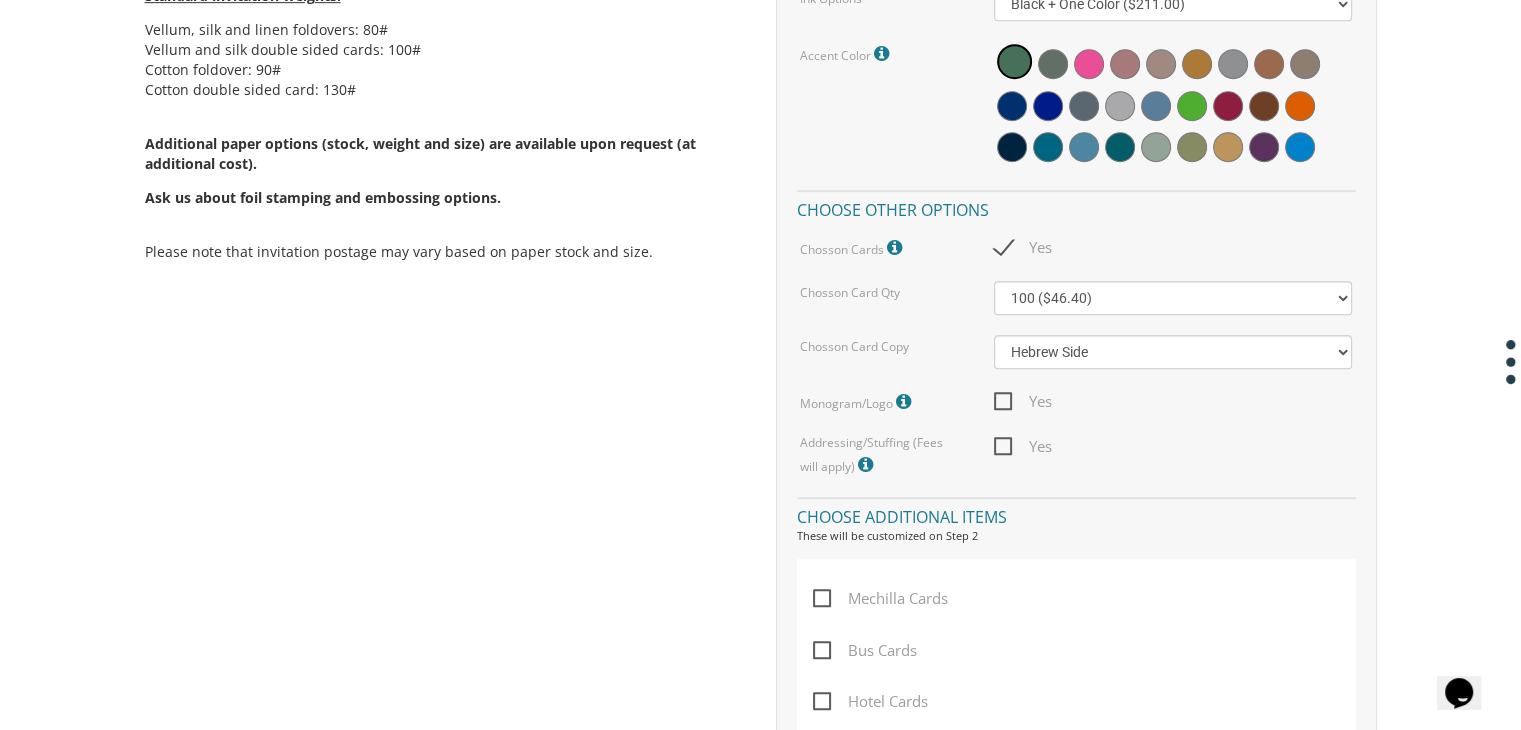 scroll, scrollTop: 1200, scrollLeft: 0, axis: vertical 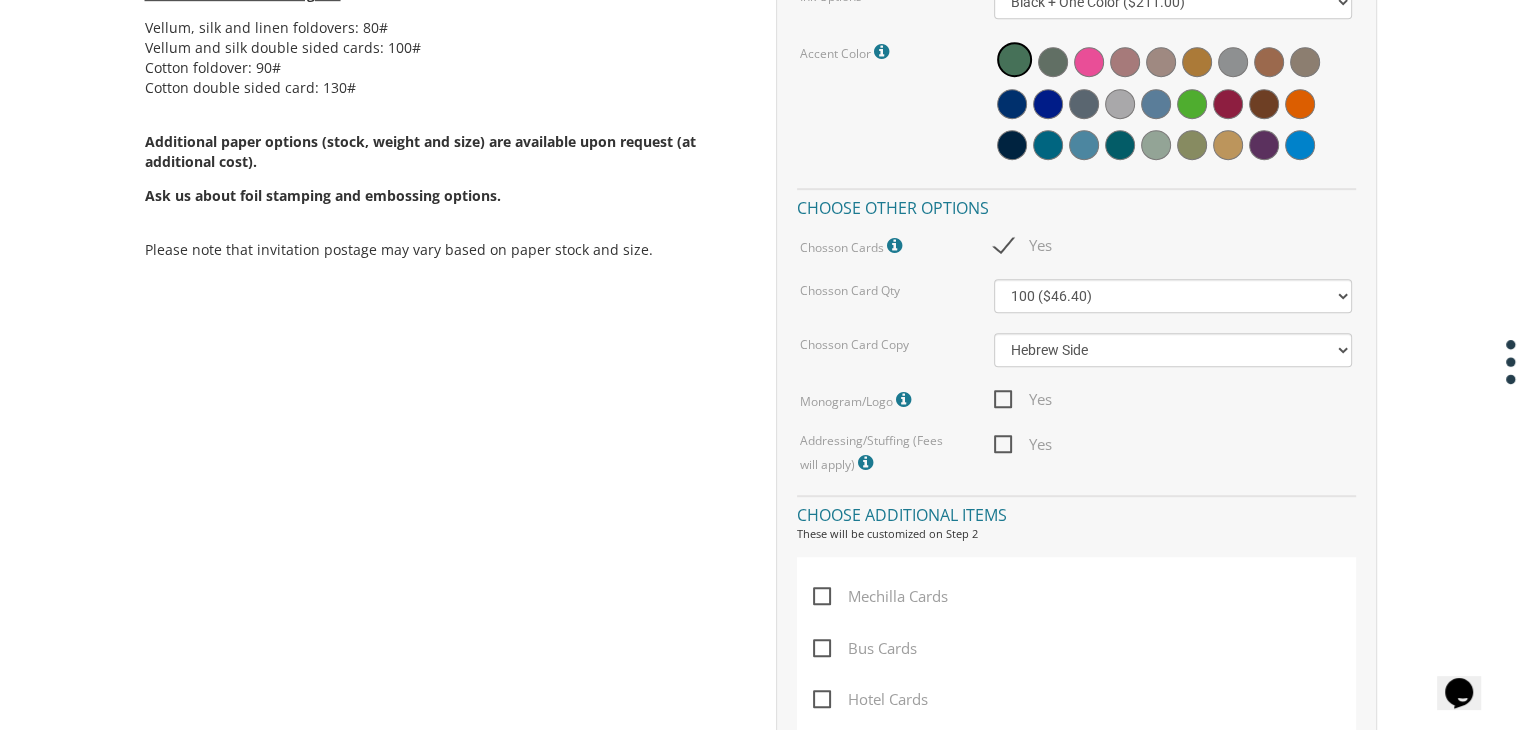 click at bounding box center [906, 400] 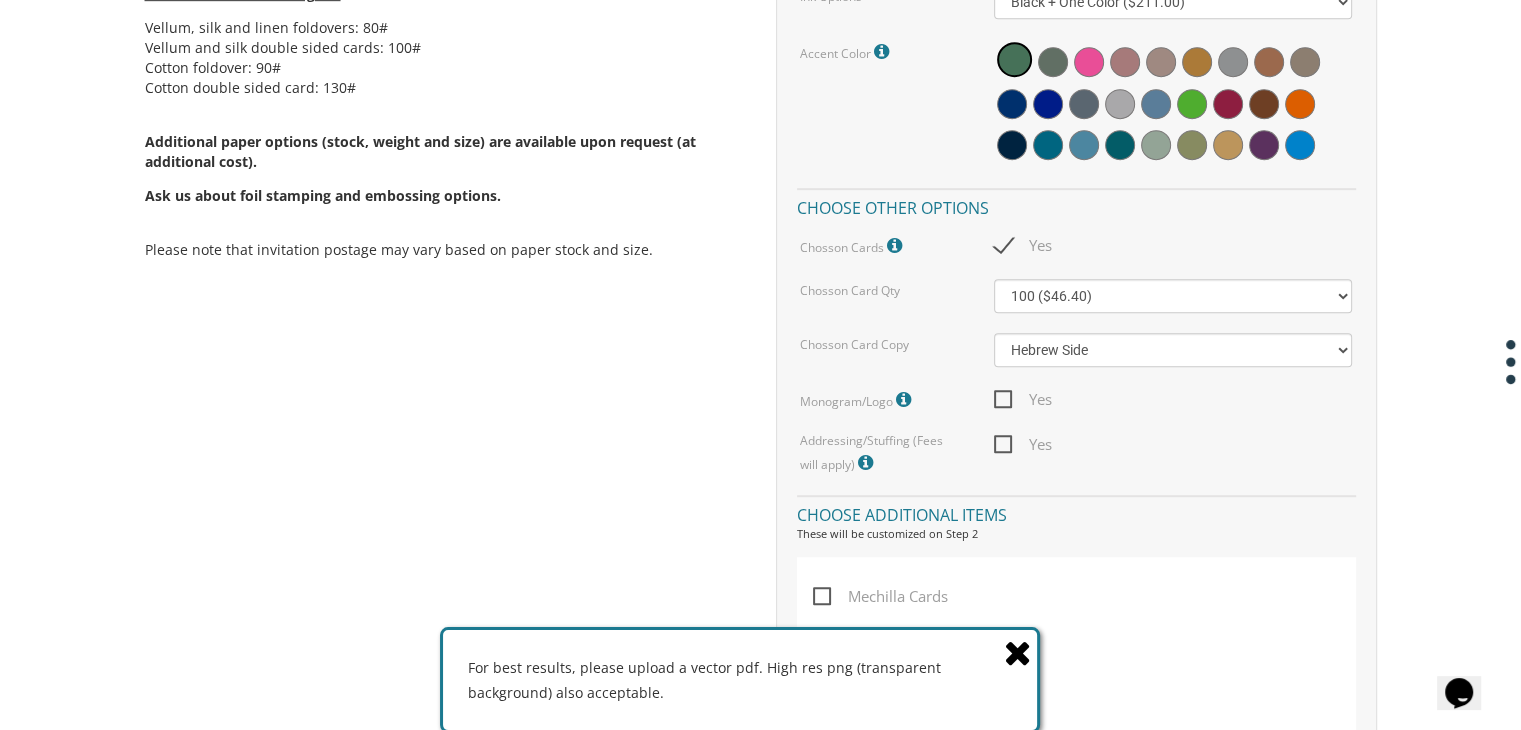 click at bounding box center [1018, 652] 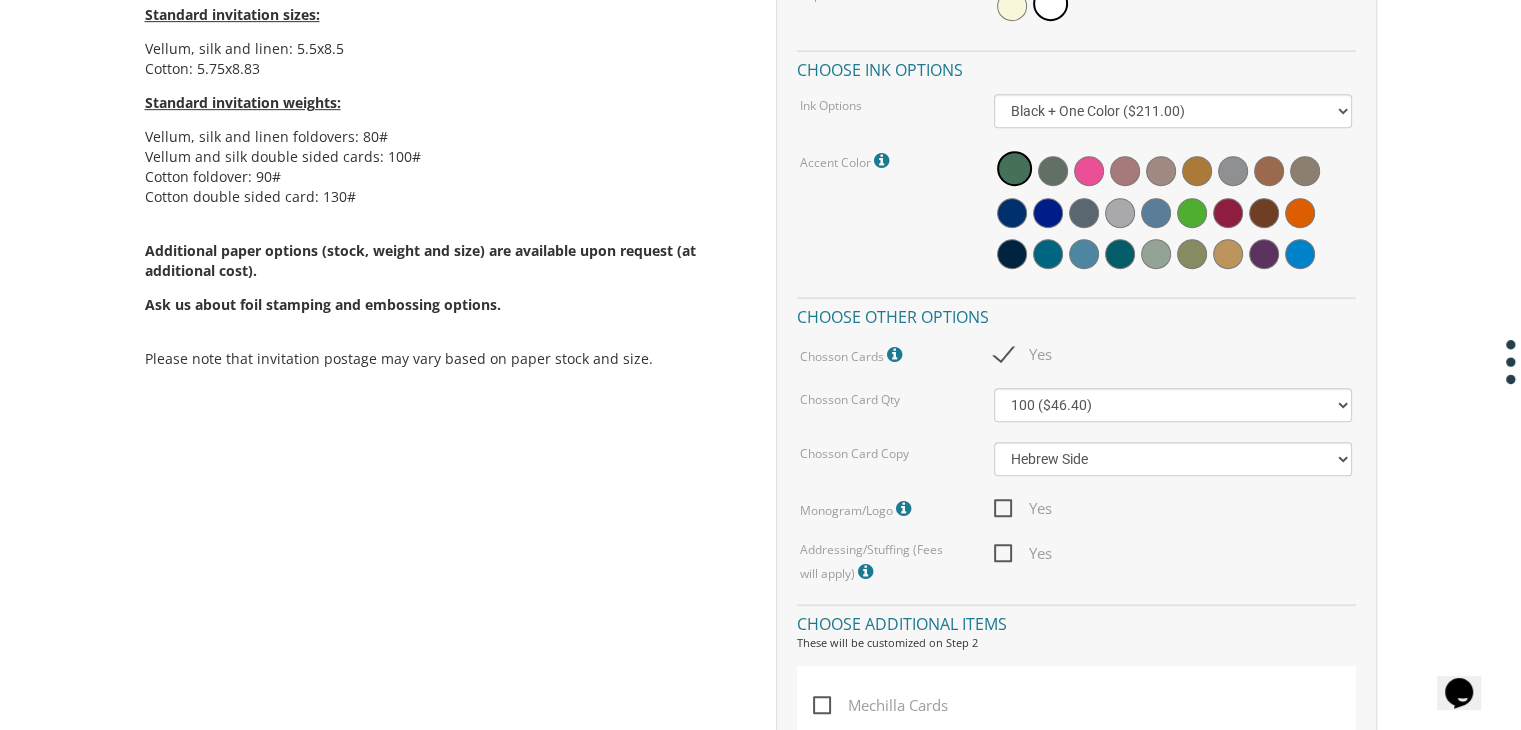 scroll, scrollTop: 1090, scrollLeft: 0, axis: vertical 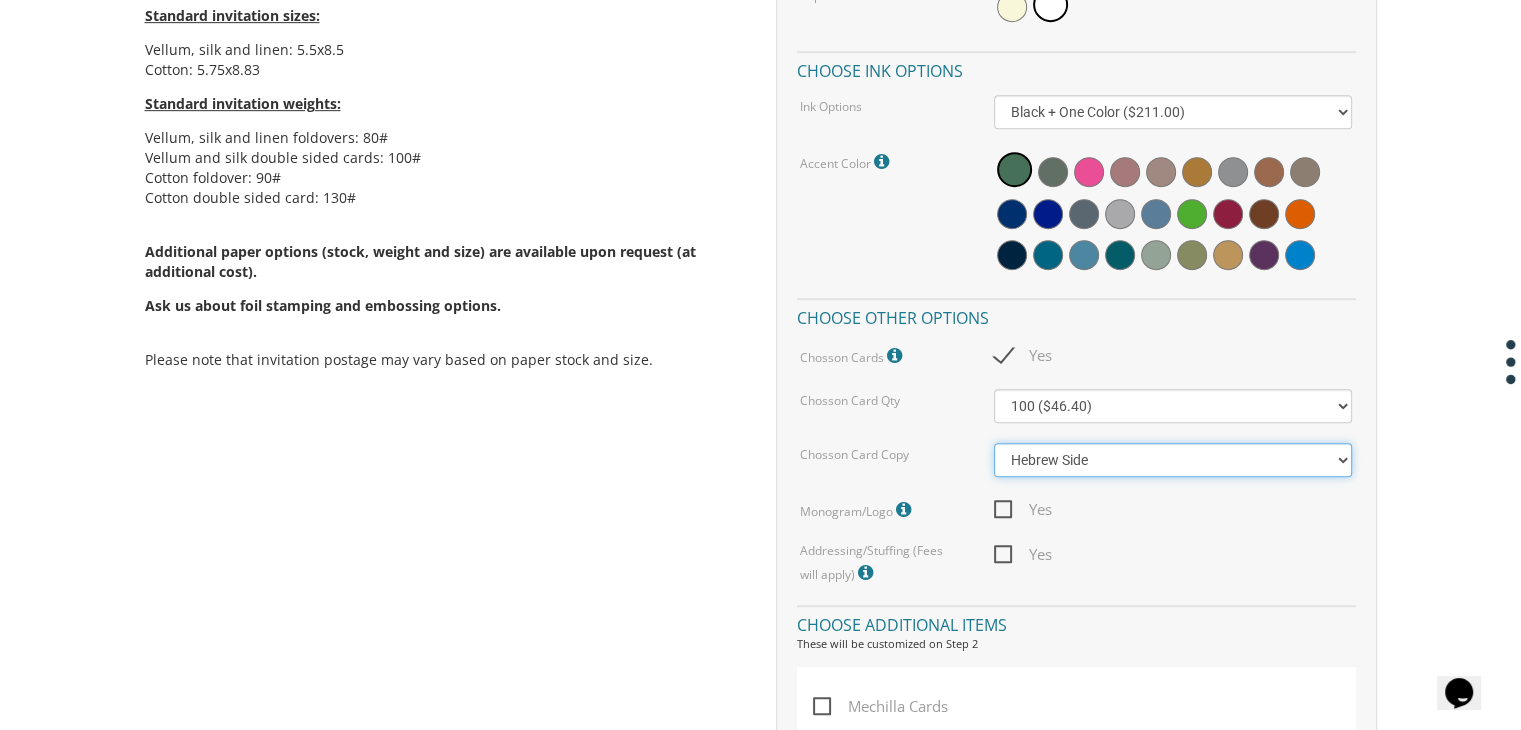 click on "Hebrew Side English Side" at bounding box center (1173, 460) 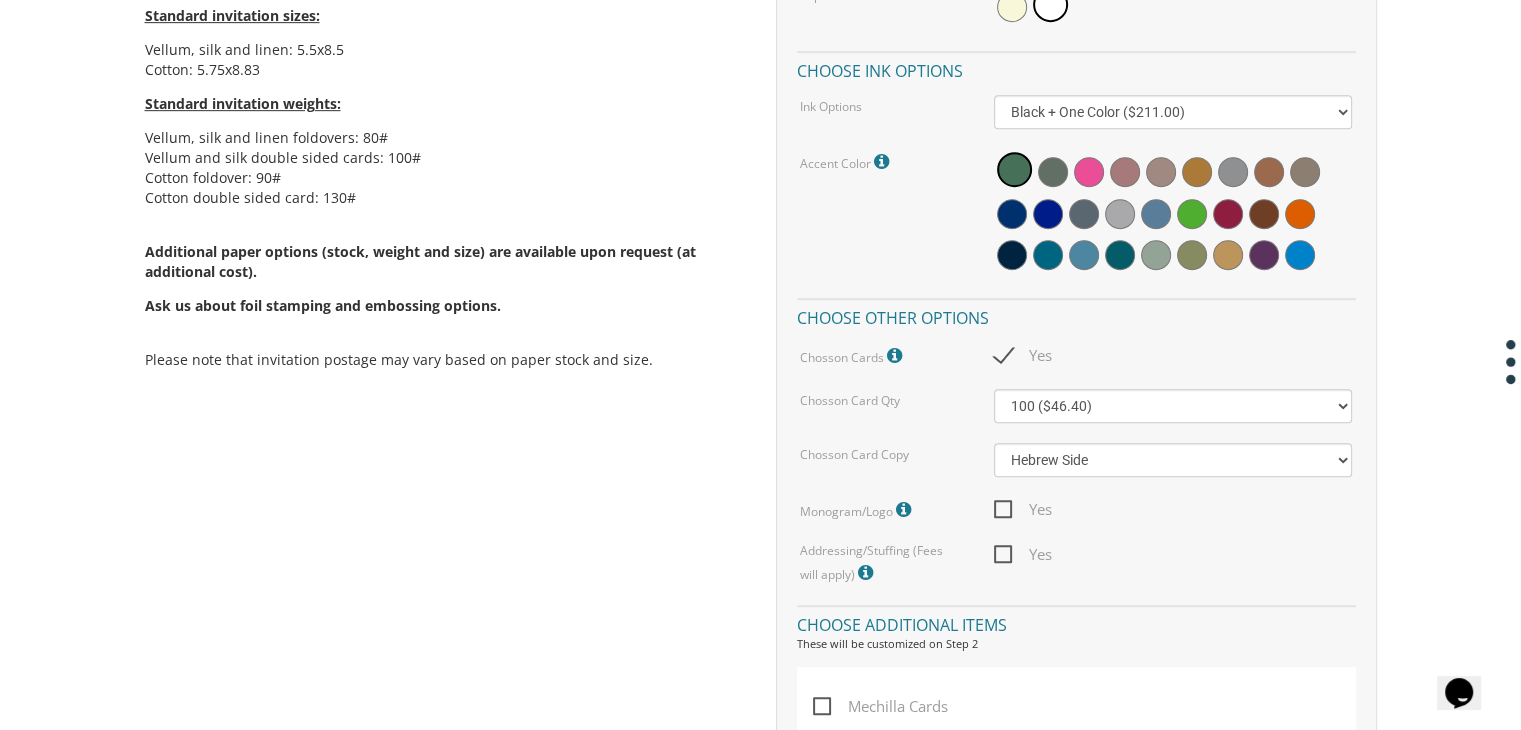 click on "Yes" at bounding box center (1023, 355) 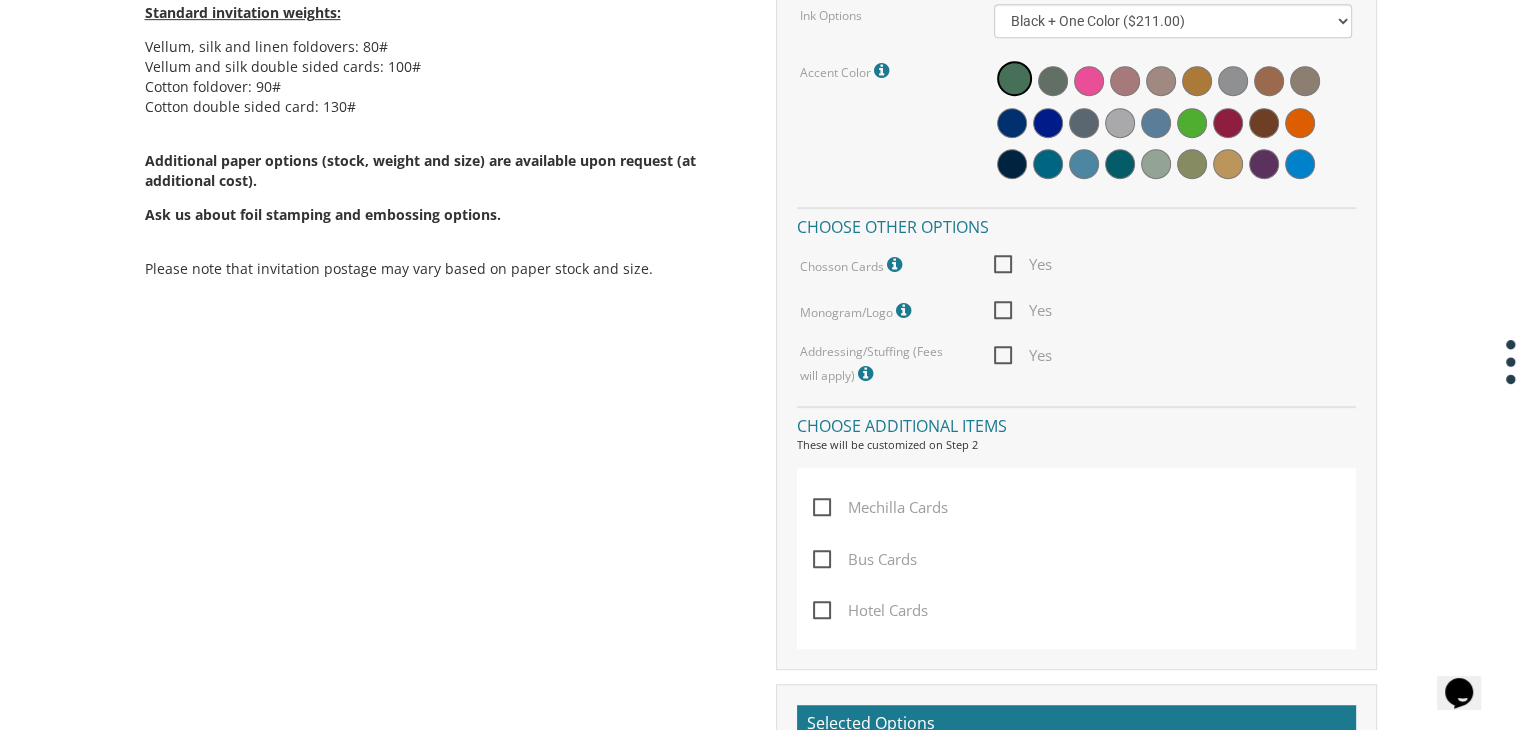 scroll, scrollTop: 1198, scrollLeft: 0, axis: vertical 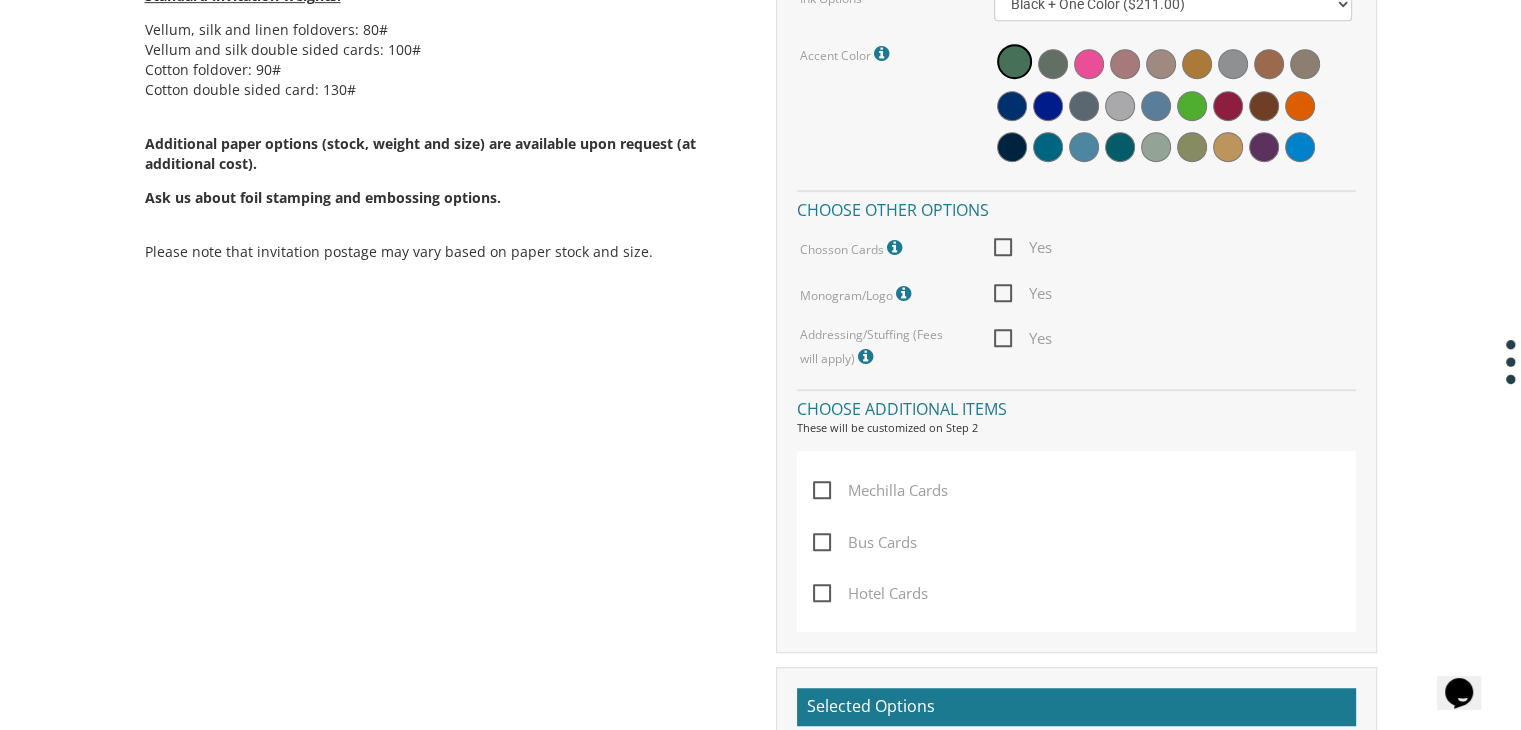 click on "Yes" at bounding box center (1023, 293) 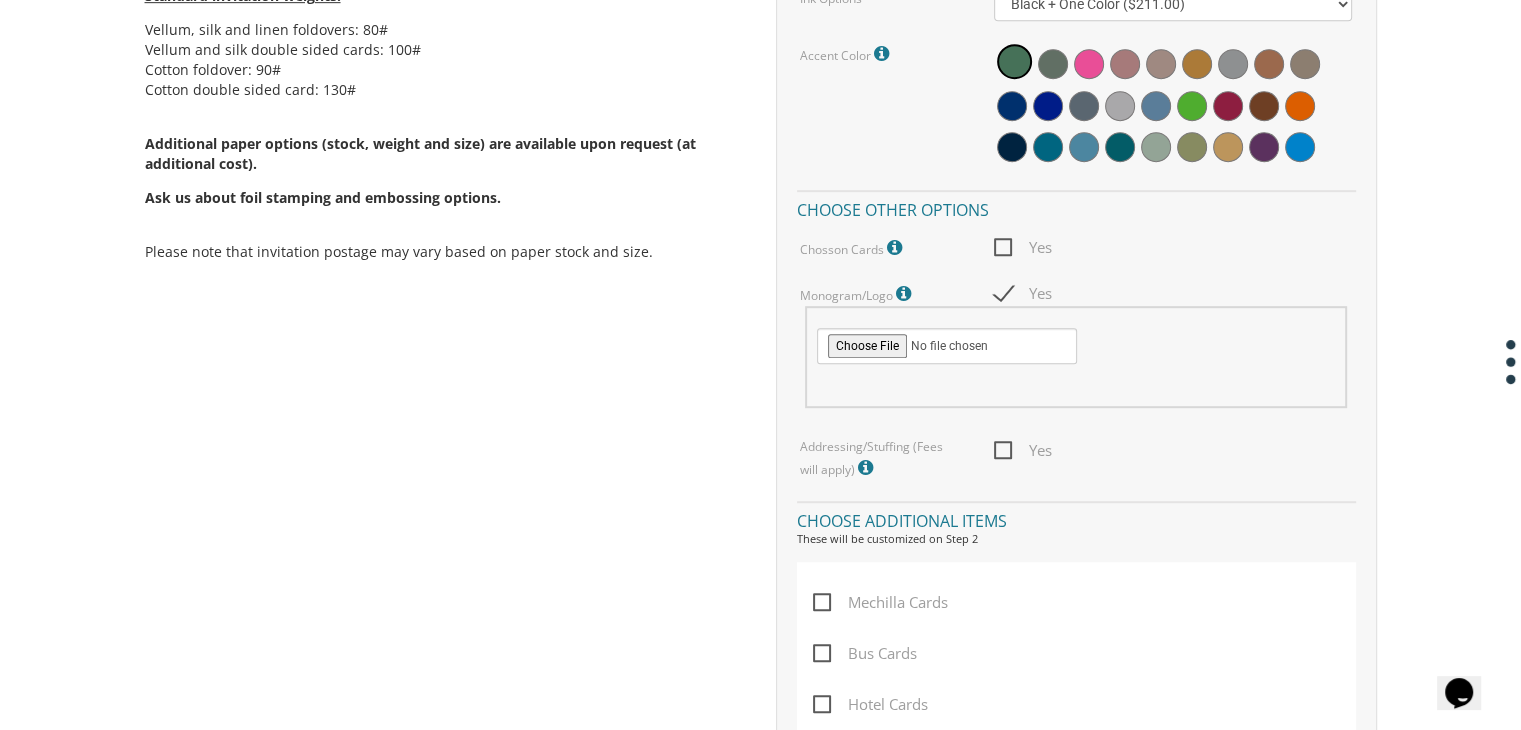 click on "Yes" at bounding box center (1023, 247) 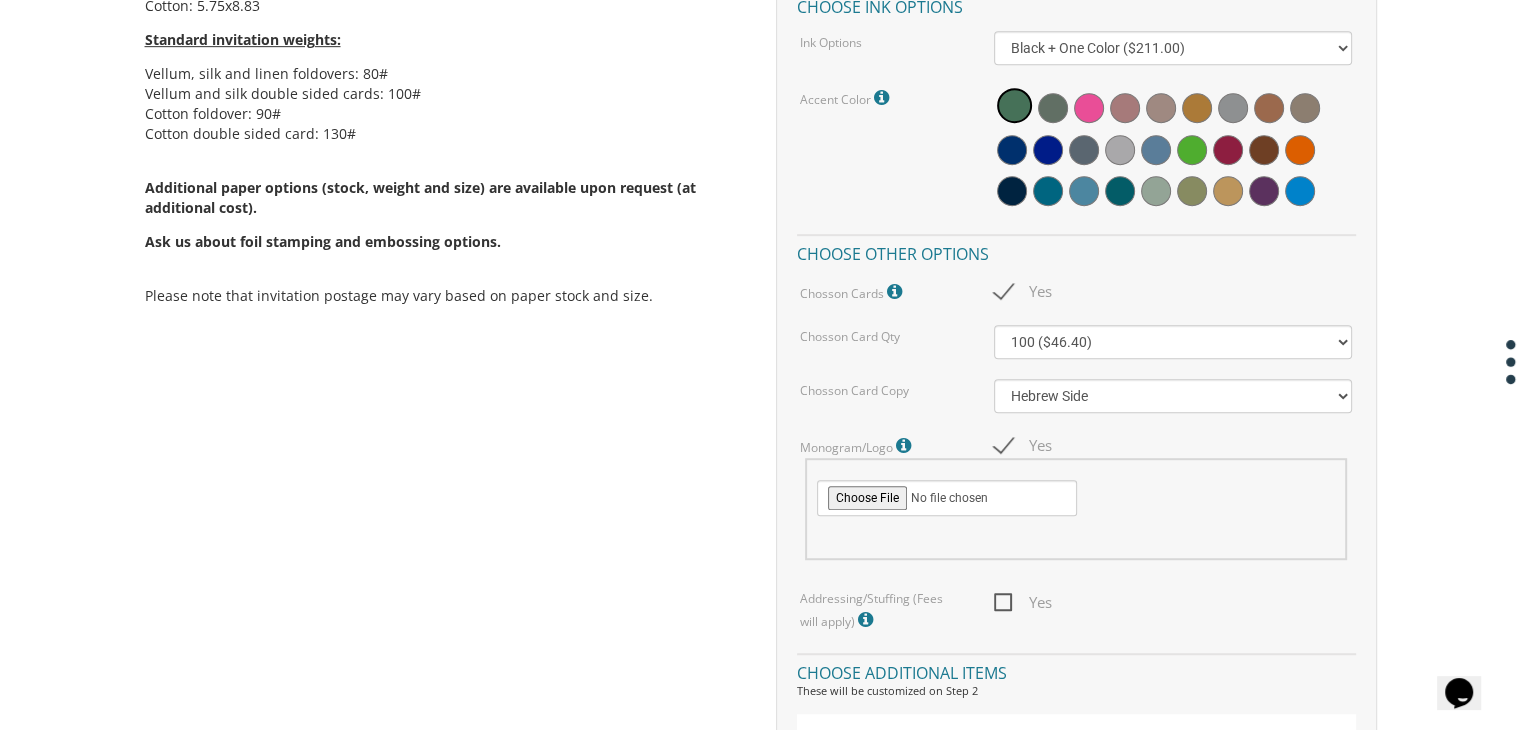scroll, scrollTop: 1104, scrollLeft: 0, axis: vertical 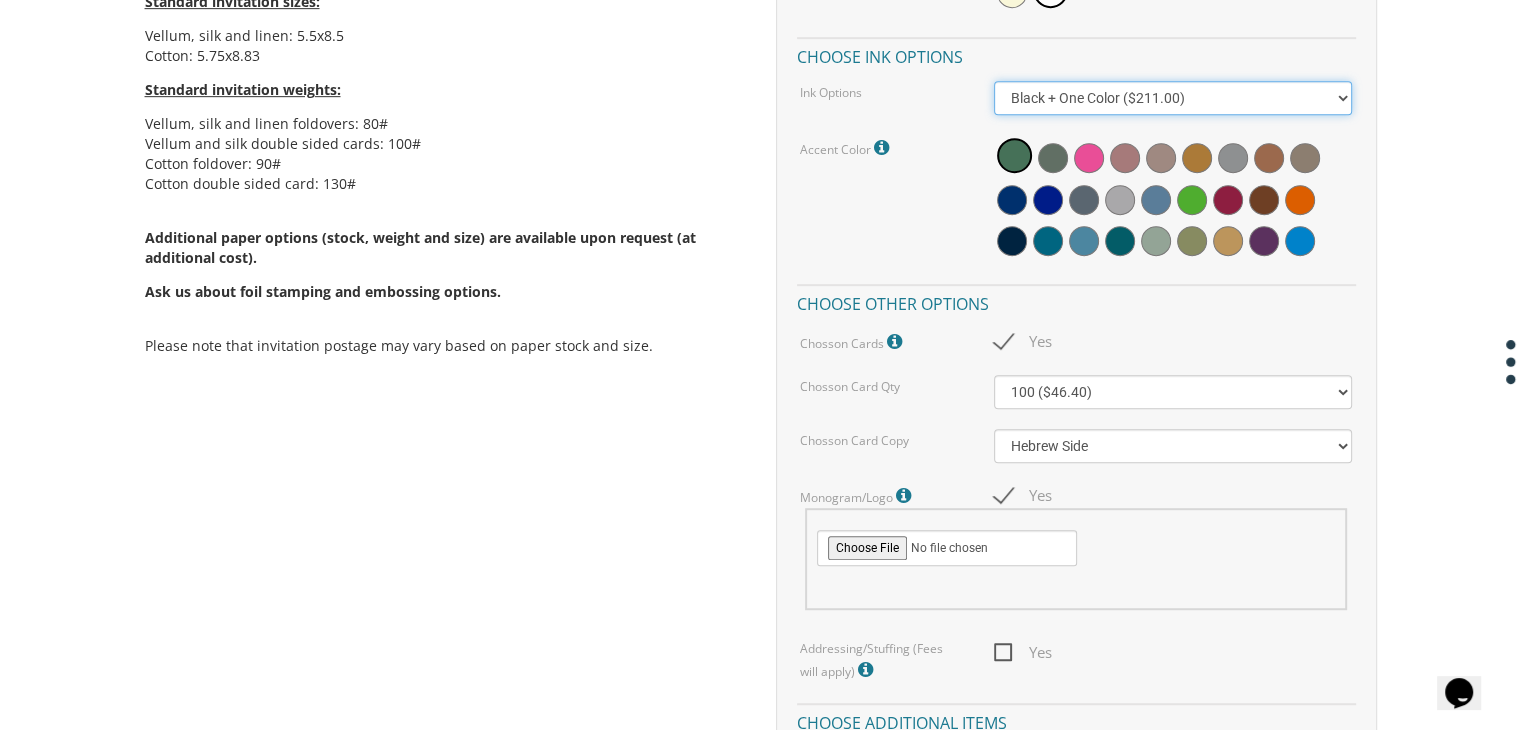click on "Black Colored Ink ($65.00) Black + One Color ($211.00) Two Colors ($265.00)" at bounding box center (1173, 98) 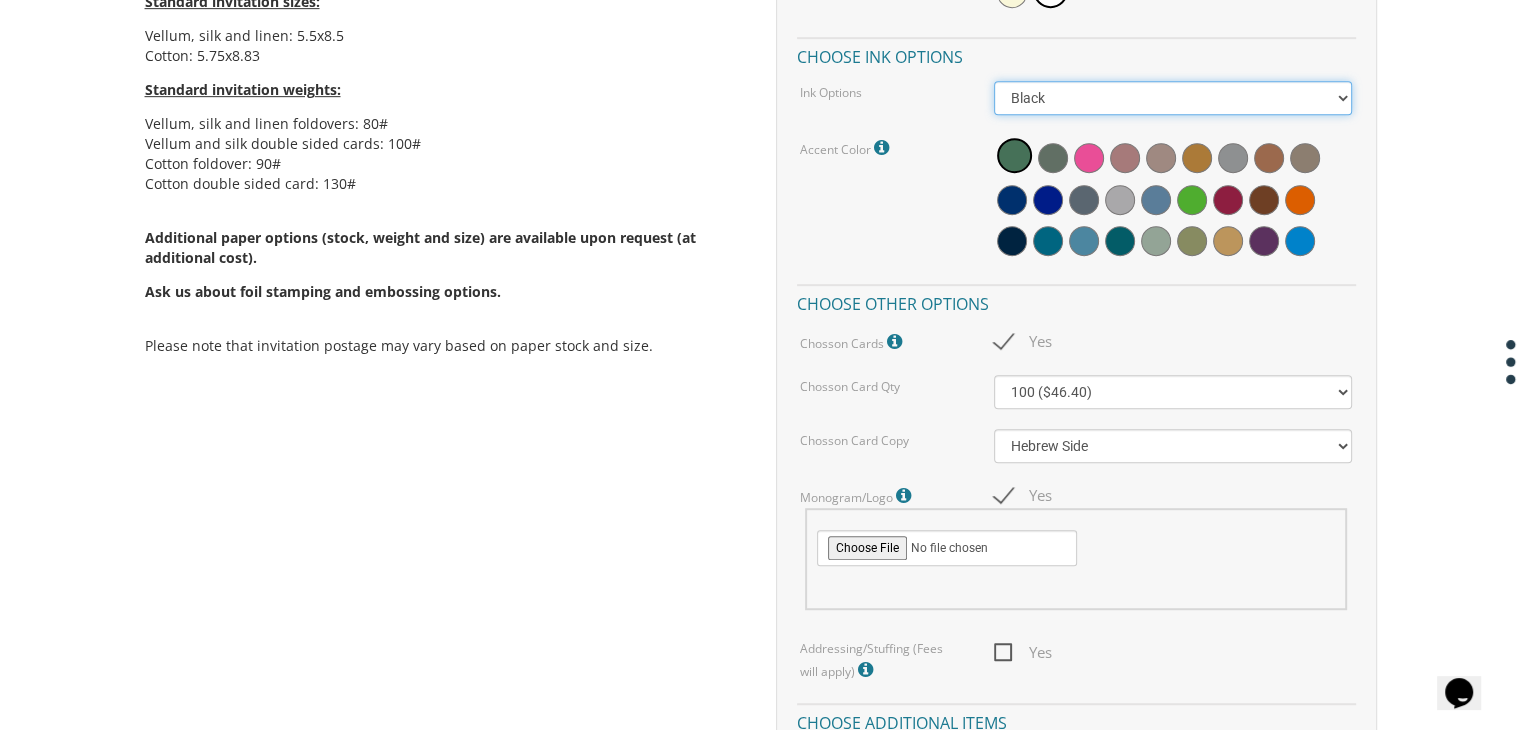 click on "Black Colored Ink ($65.00) Black + One Color ($211.00) Two Colors ($265.00)" at bounding box center (1173, 98) 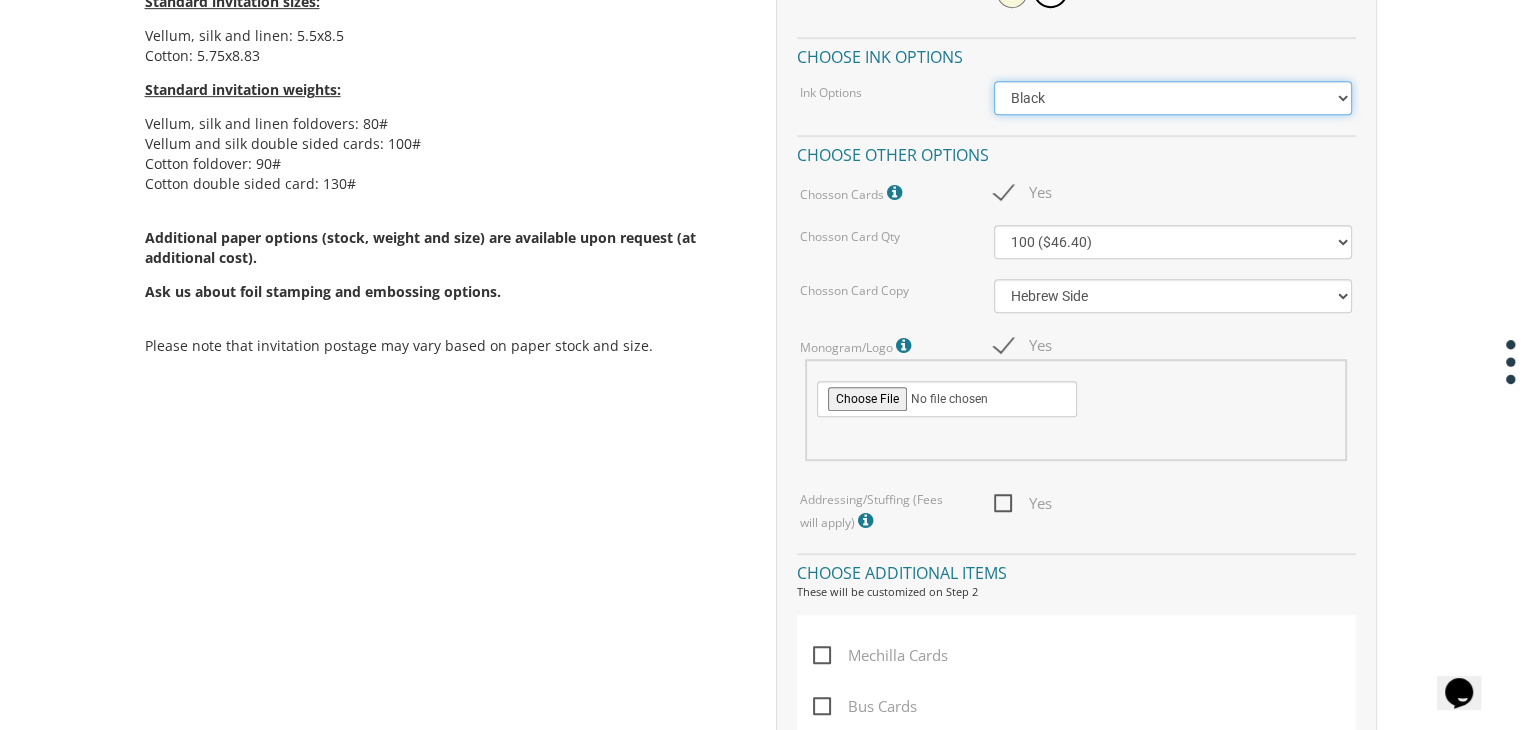 click on "Black Colored Ink ($65.00) Black + One Color ($211.00) Two Colors ($265.00)" at bounding box center [1173, 98] 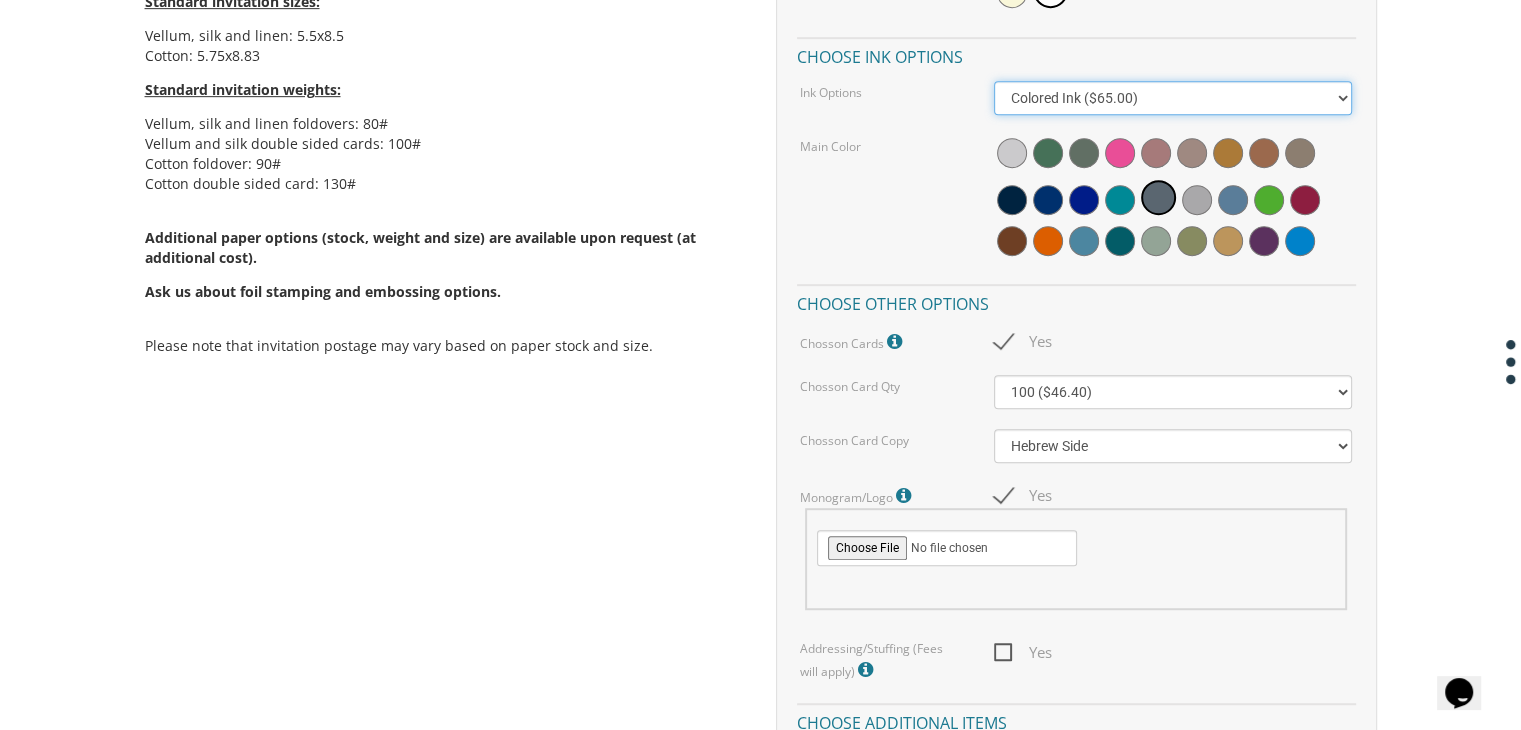 click on "Black Colored Ink ($65.00) Black + One Color ($211.00) Two Colors ($265.00)" at bounding box center (1173, 98) 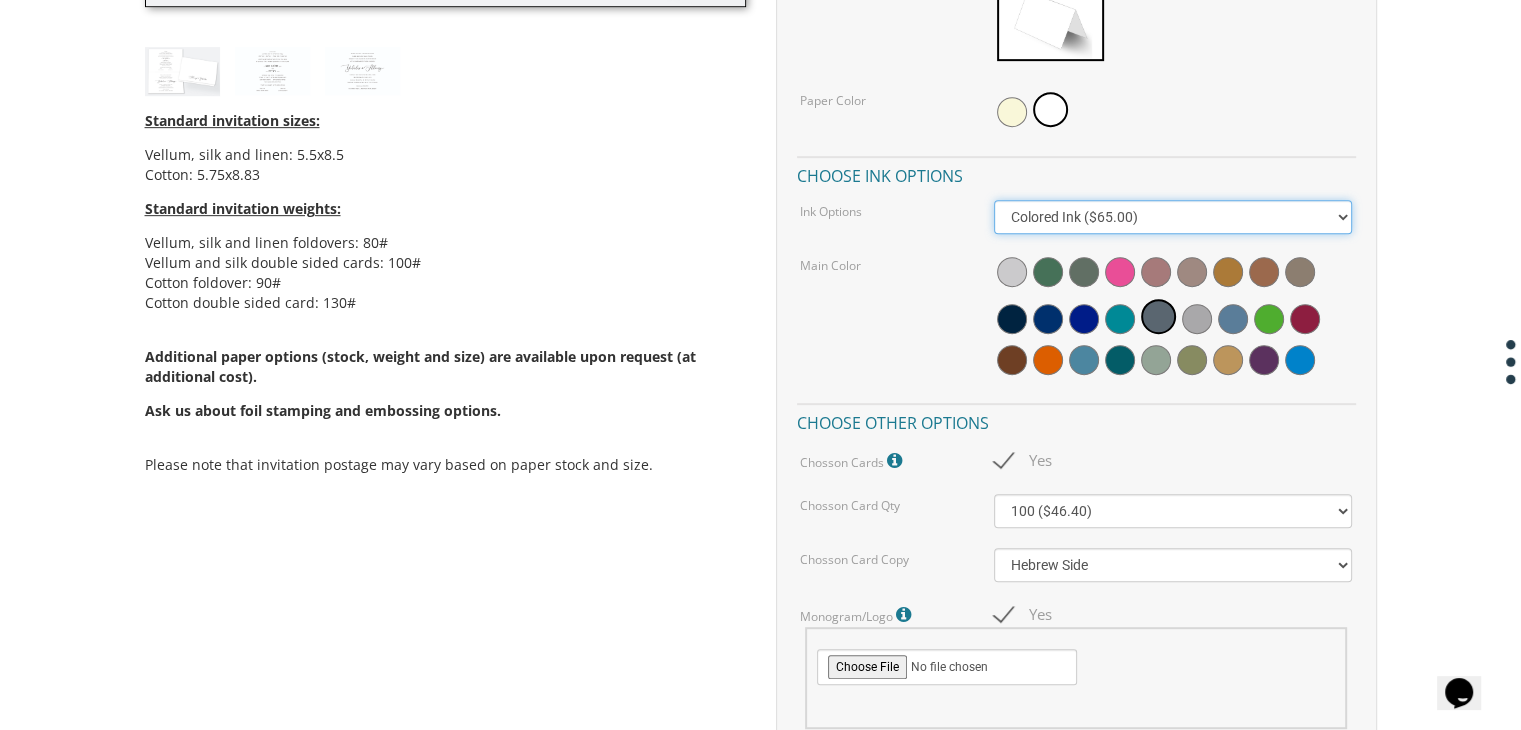 scroll, scrollTop: 982, scrollLeft: 0, axis: vertical 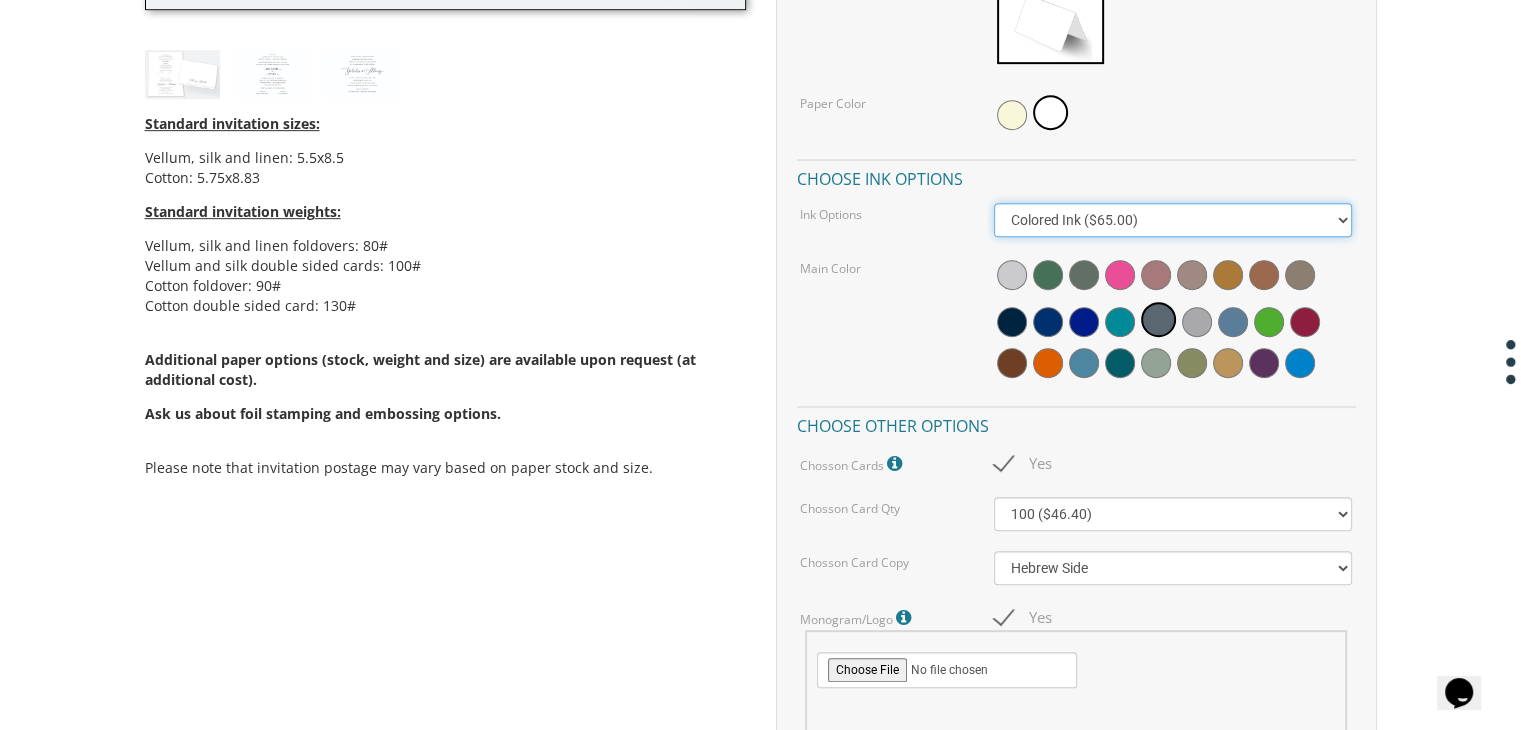 click on "Black Colored Ink ($65.00) Black + One Color ($211.00) Two Colors ($265.00)" at bounding box center (1173, 220) 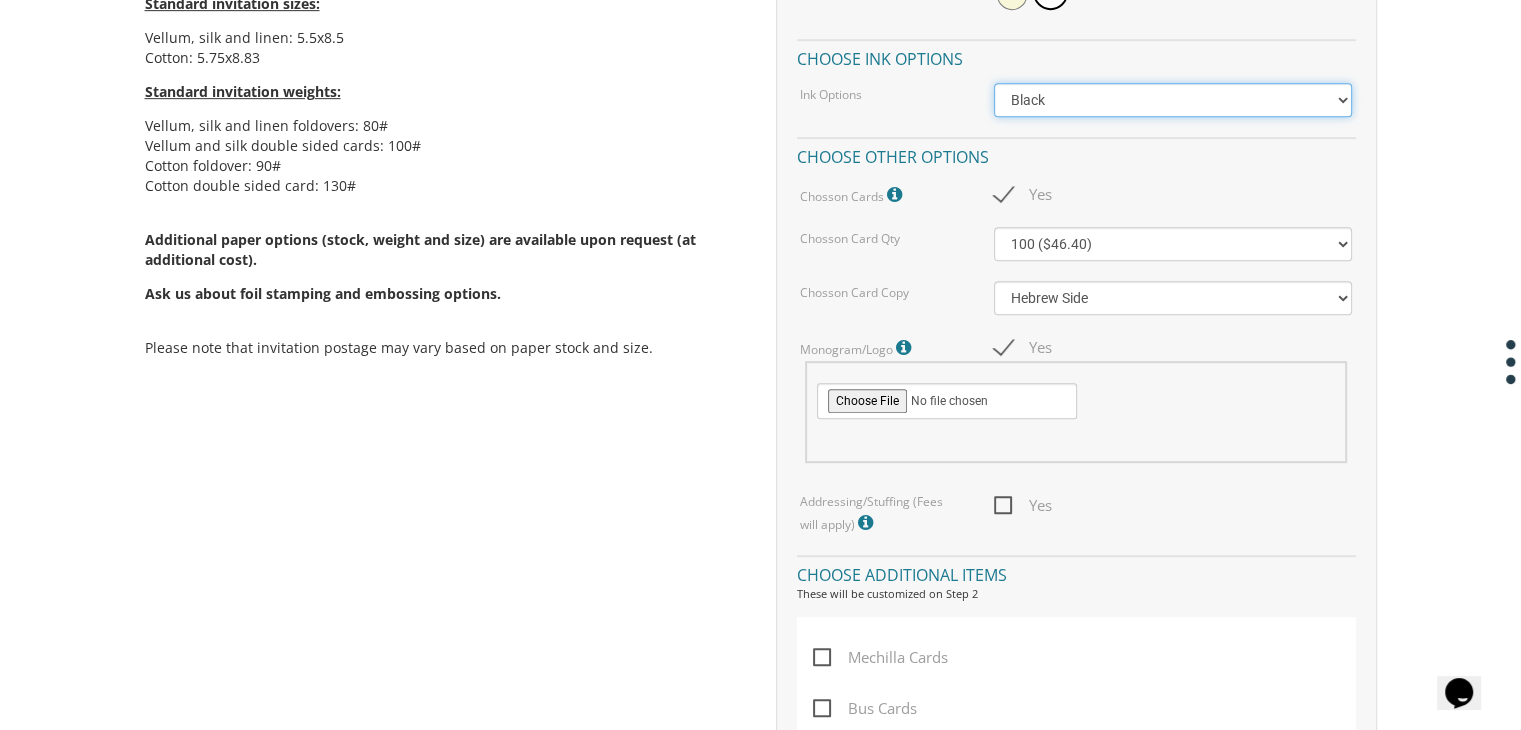 scroll, scrollTop: 1097, scrollLeft: 0, axis: vertical 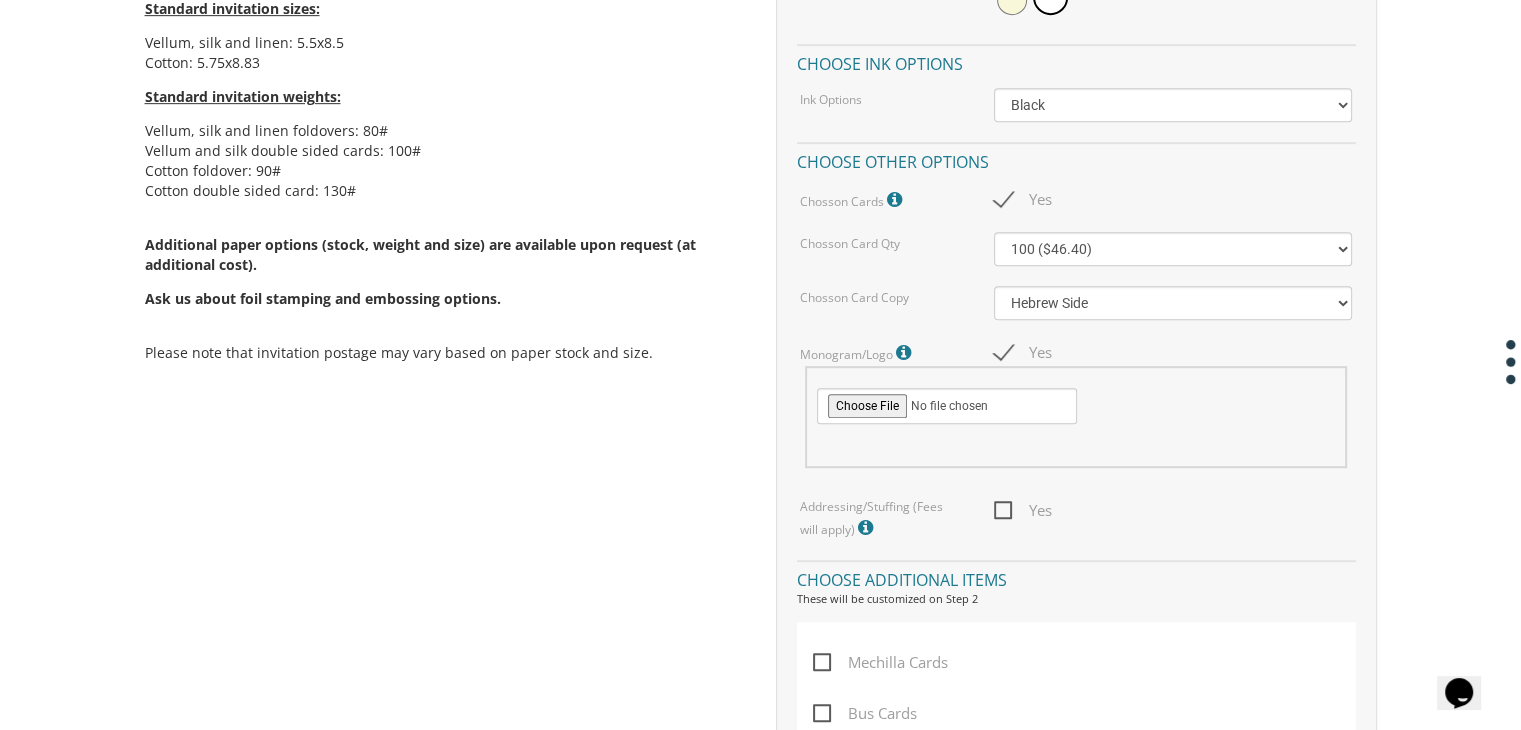 click at bounding box center (906, 353) 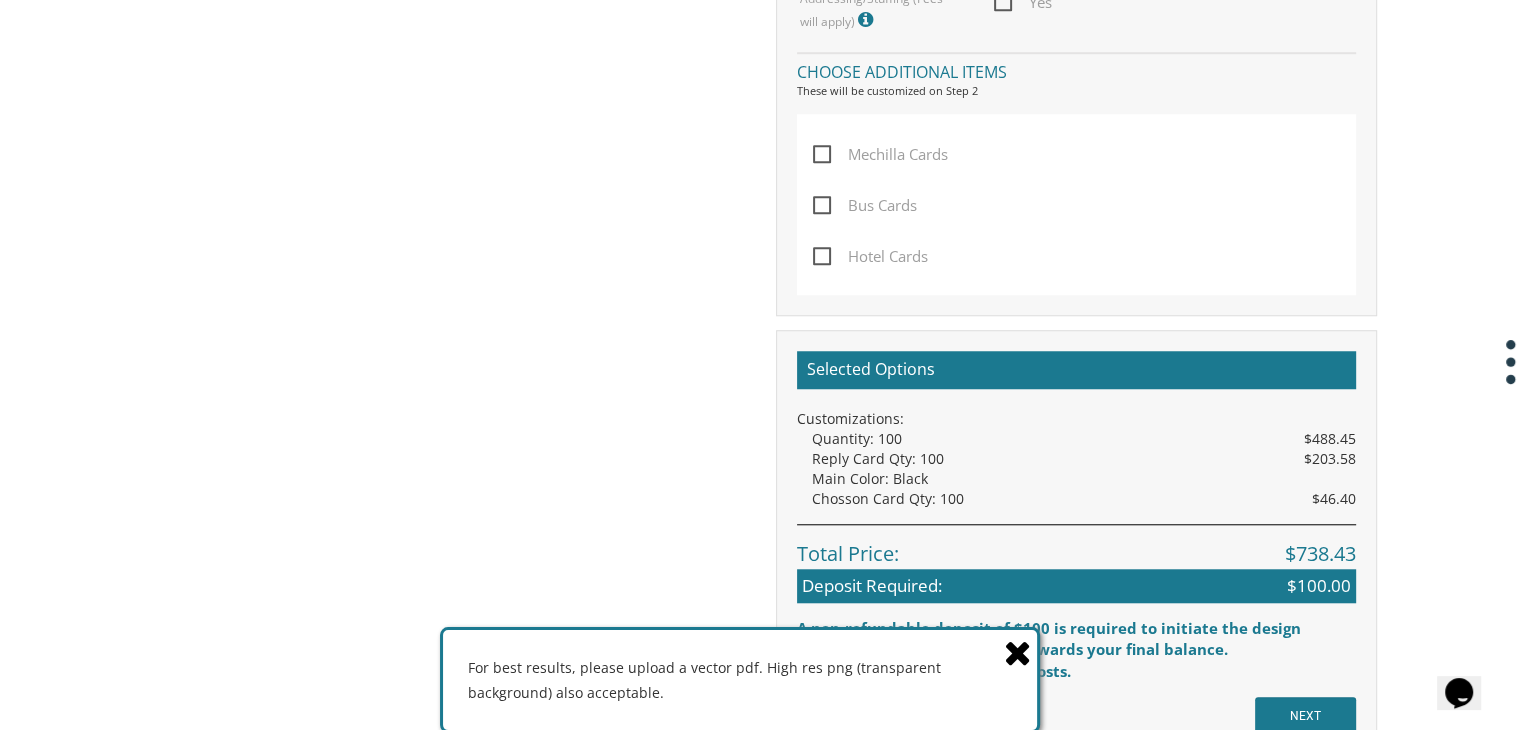 scroll, scrollTop: 1613, scrollLeft: 0, axis: vertical 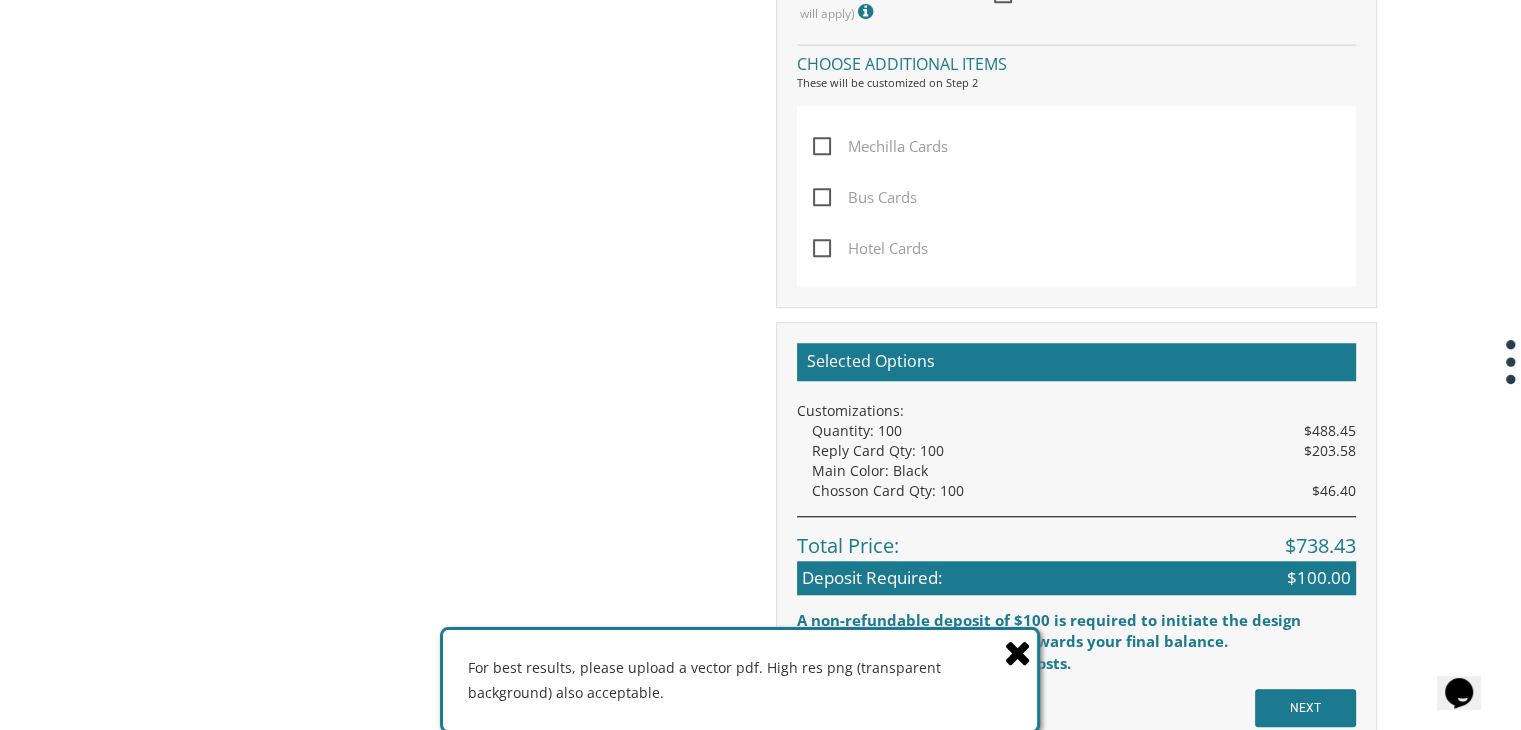 click at bounding box center [1018, 652] 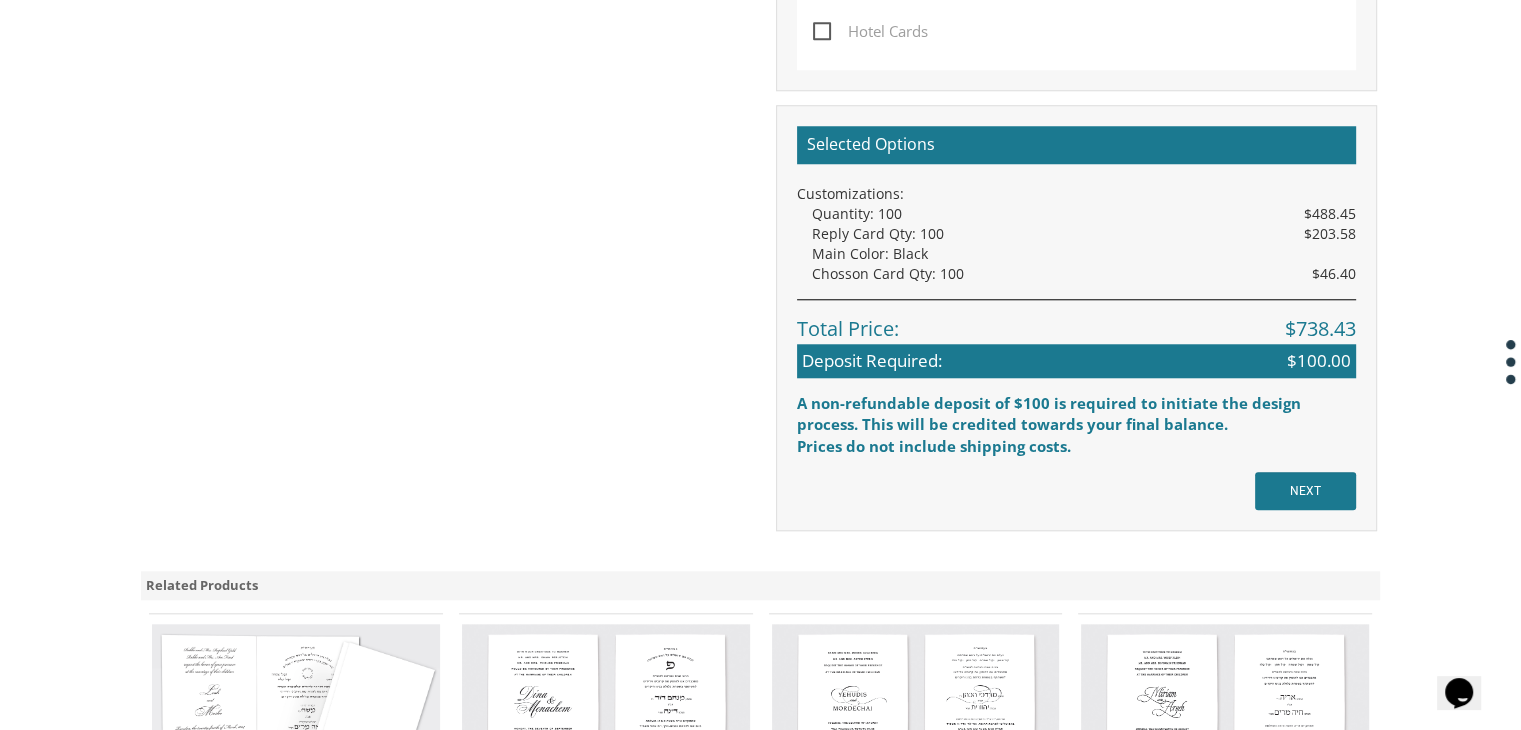 scroll, scrollTop: 1832, scrollLeft: 0, axis: vertical 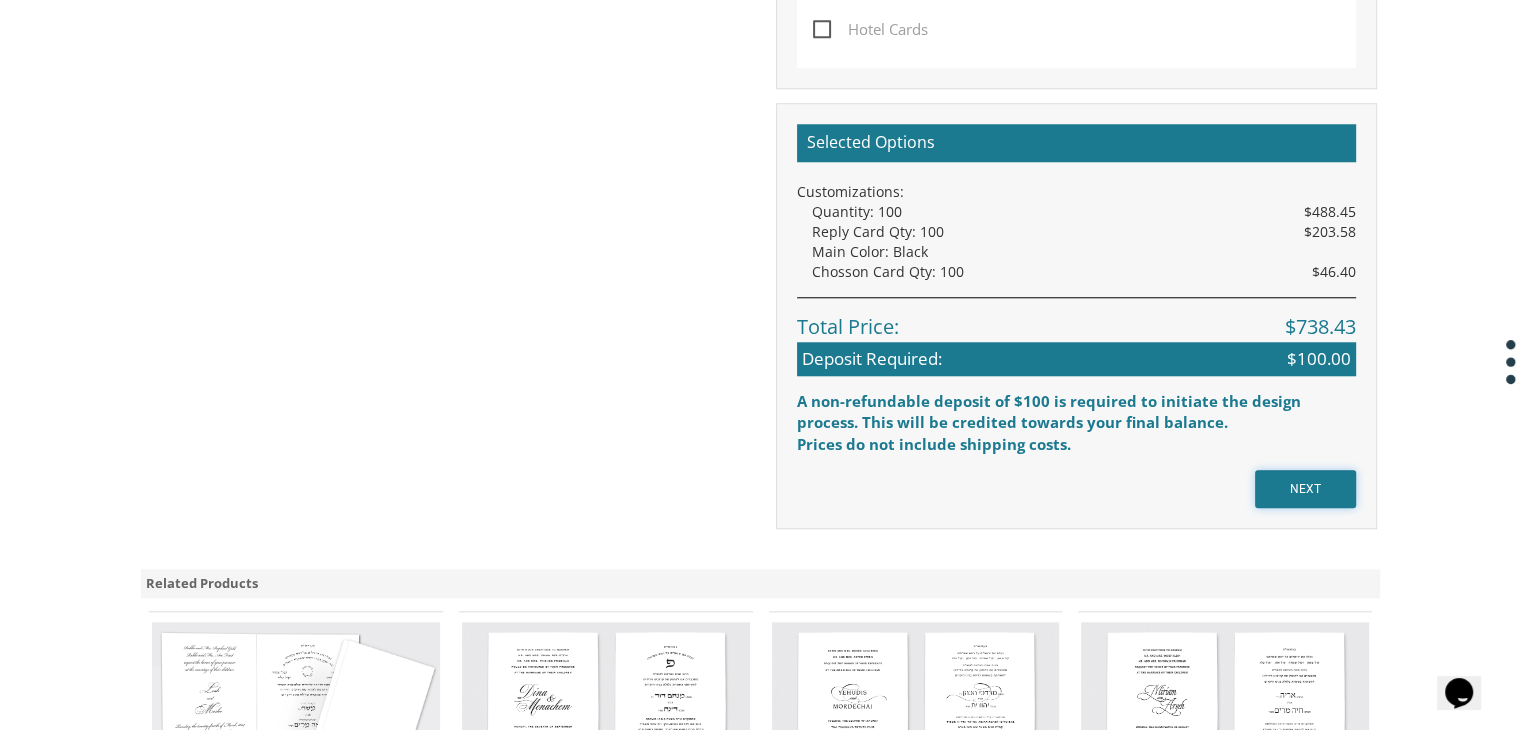 click on "NEXT" at bounding box center [1305, 489] 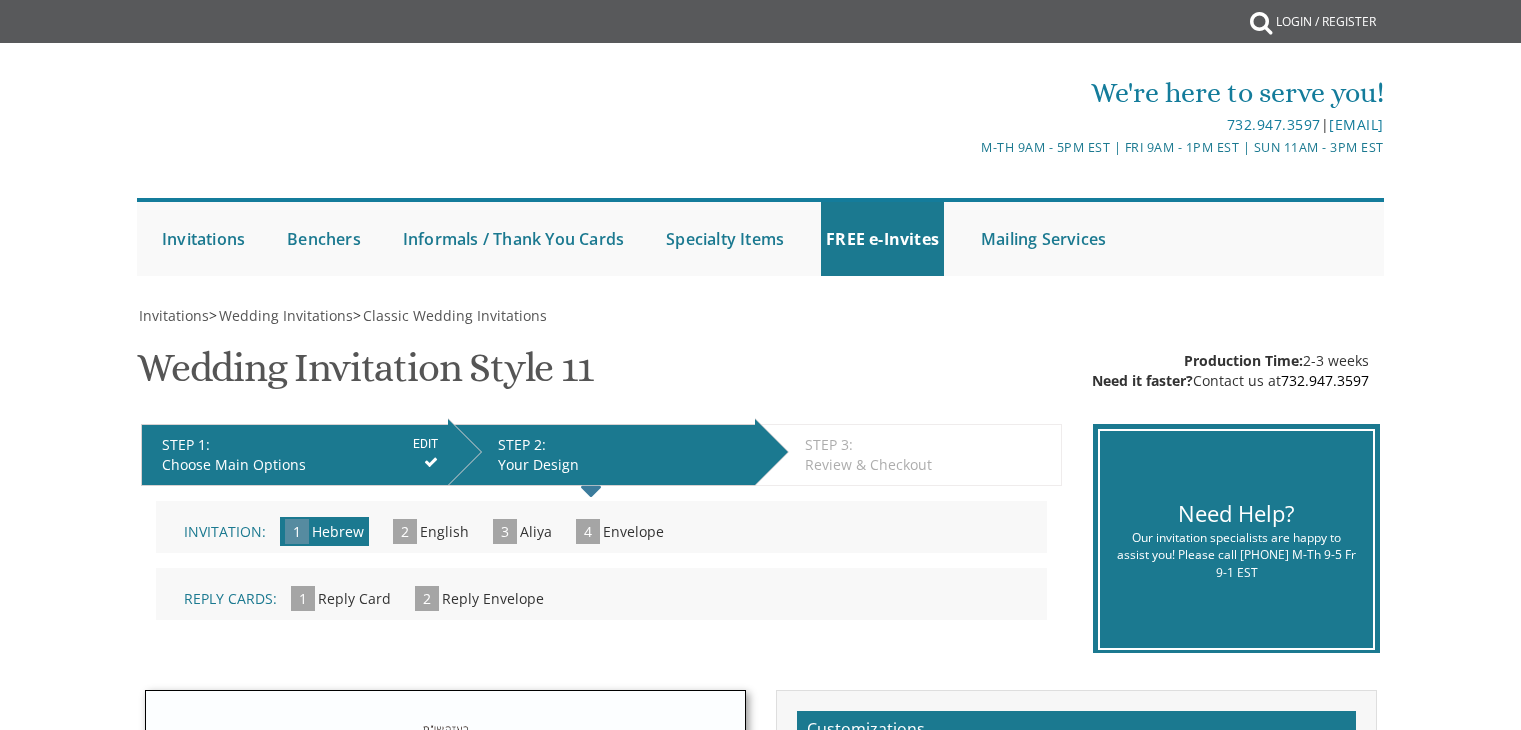 scroll, scrollTop: 0, scrollLeft: 0, axis: both 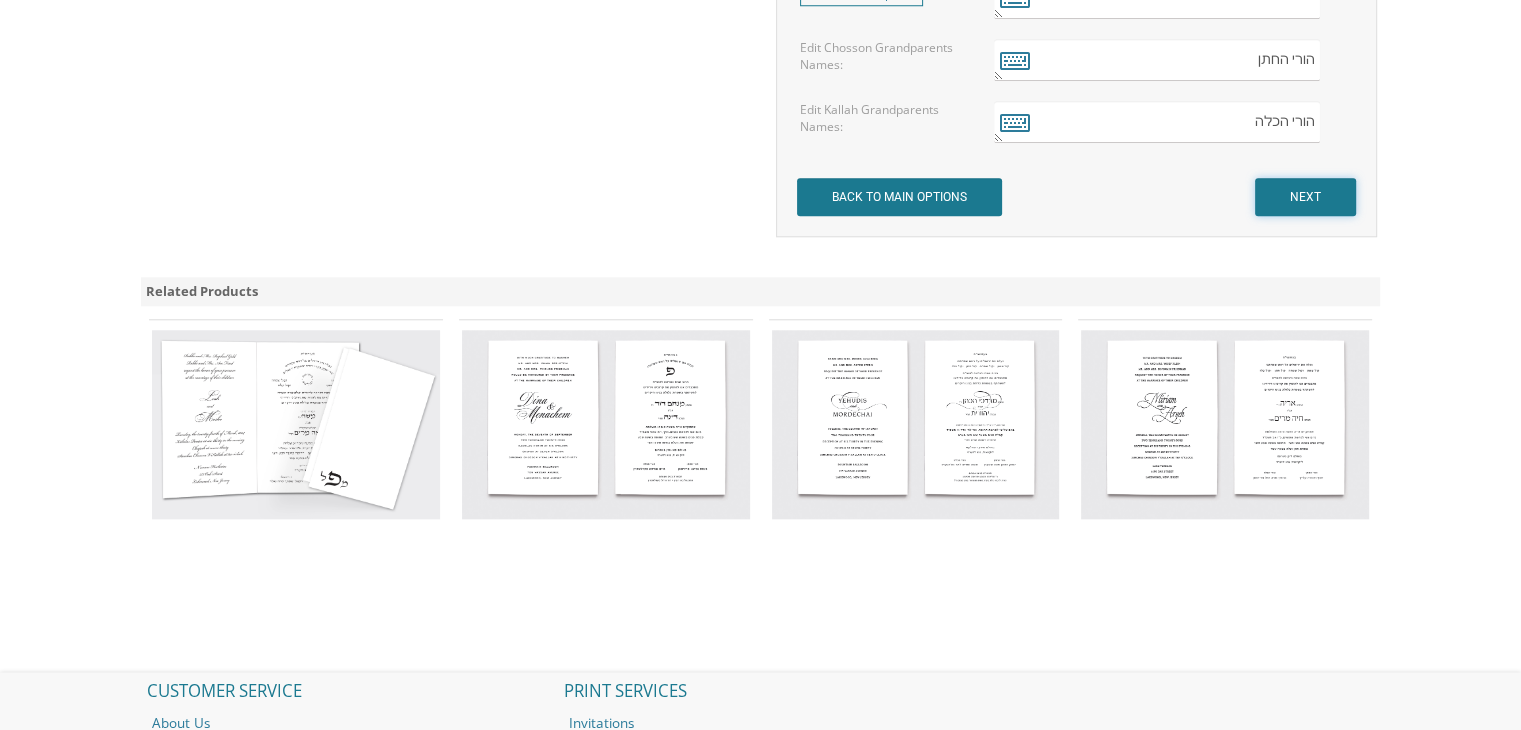 click on "NEXT" at bounding box center (1305, 197) 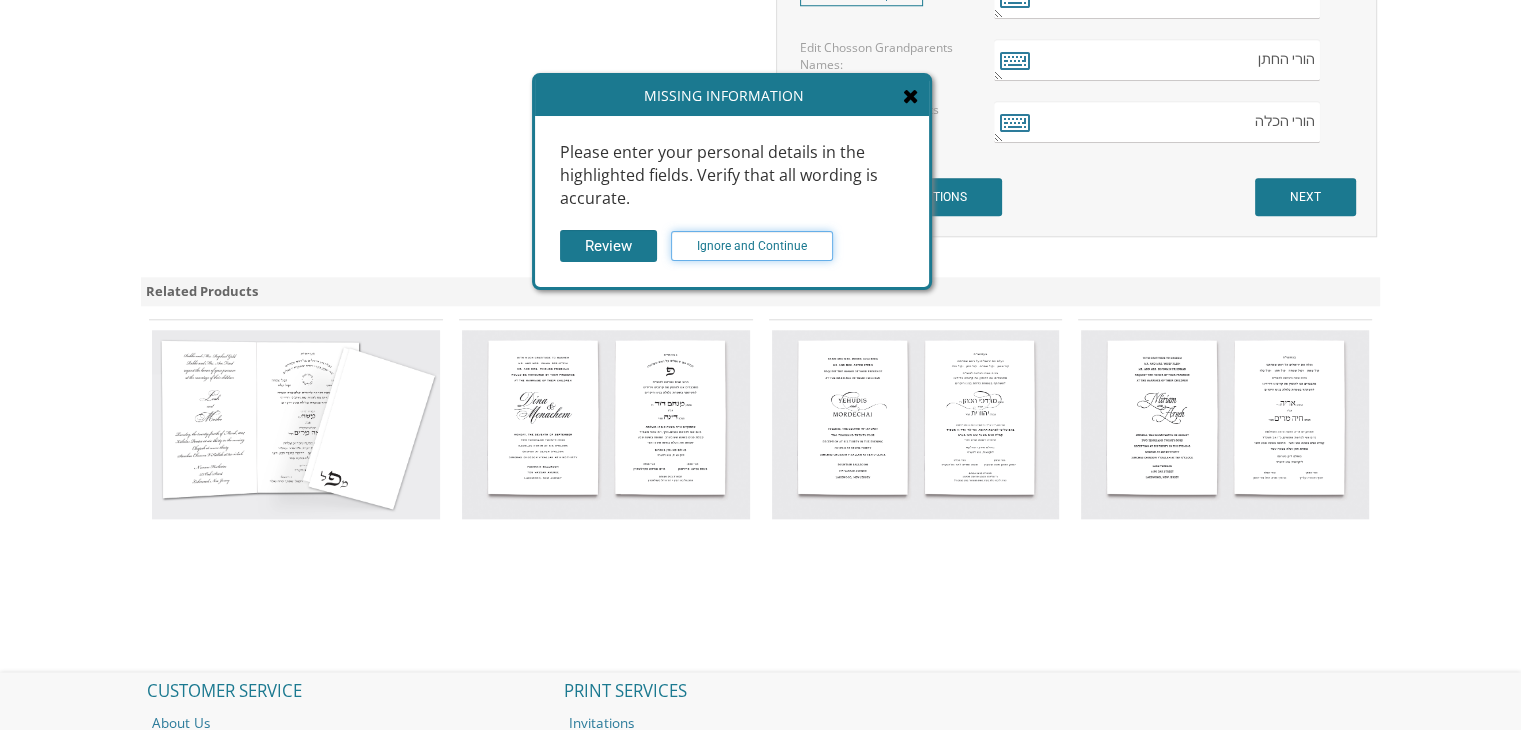 click on "Ignore and Continue" at bounding box center [752, 246] 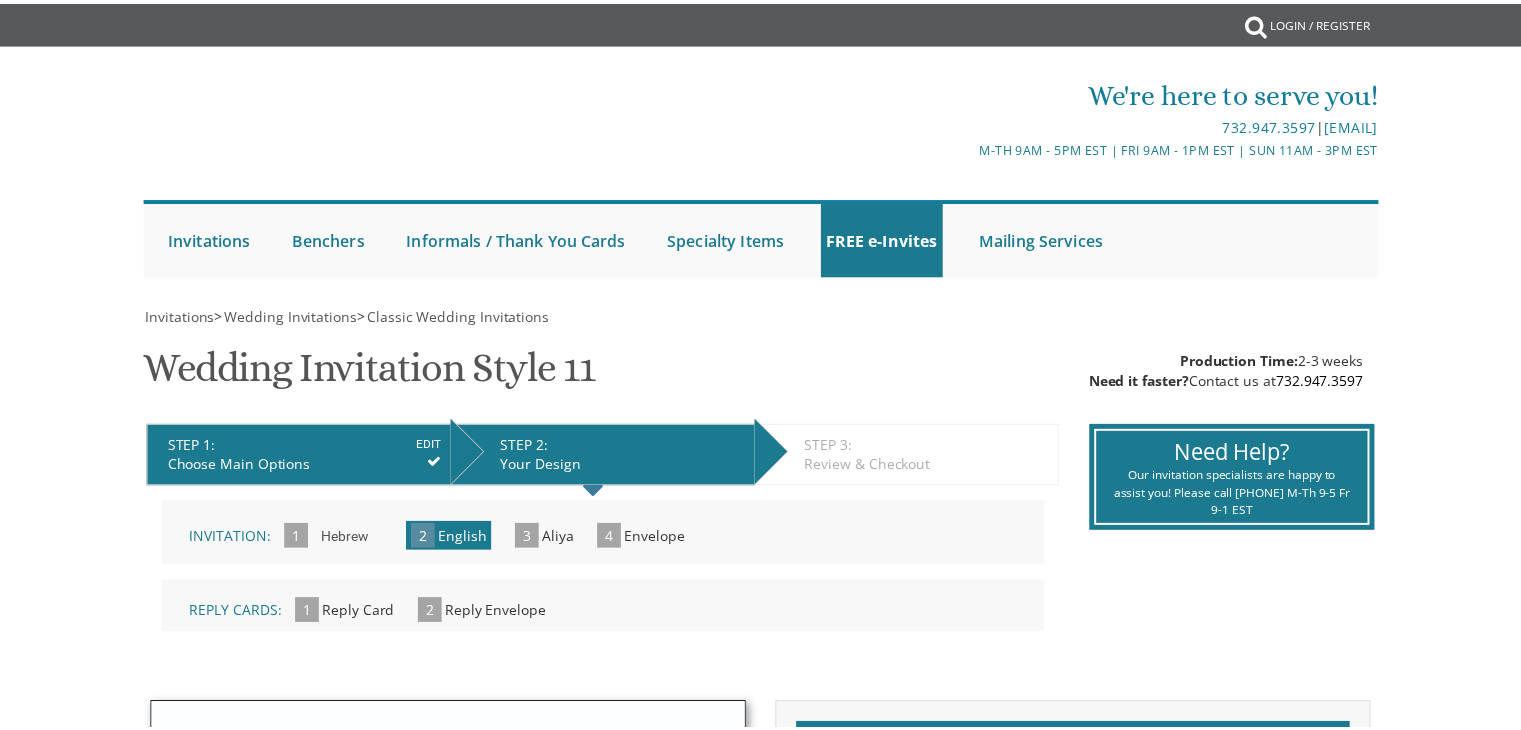scroll, scrollTop: 0, scrollLeft: 0, axis: both 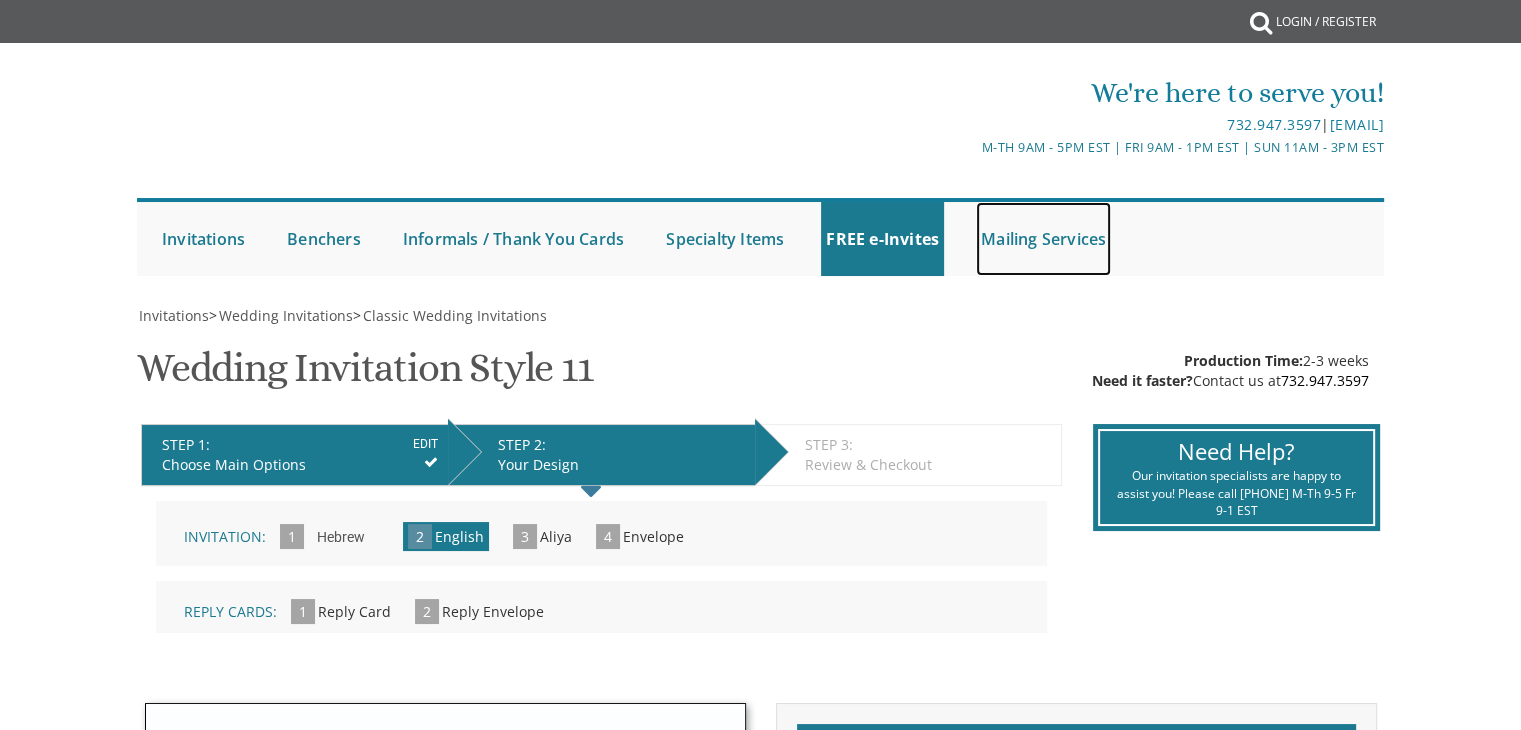click on "Mailing Services" at bounding box center (1043, 239) 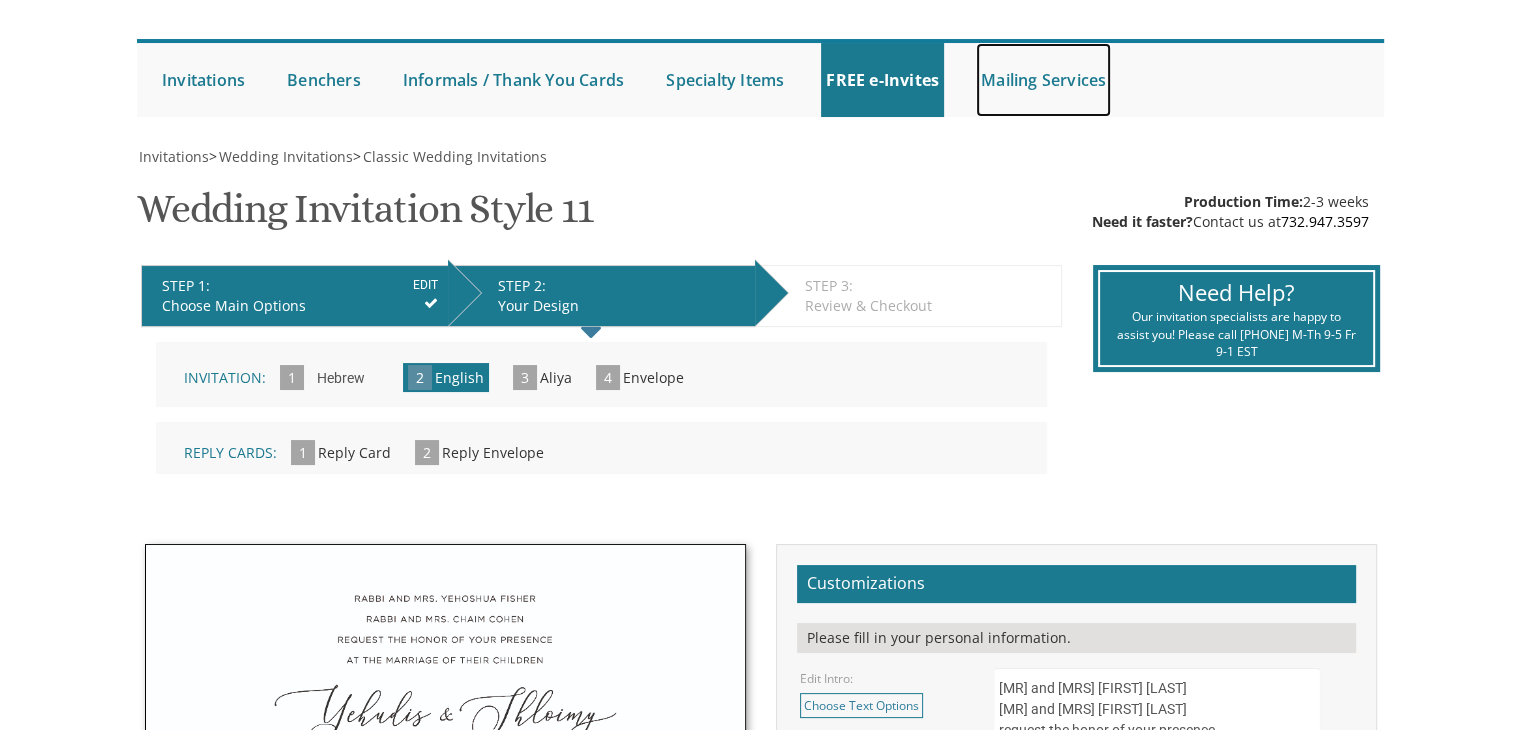 scroll, scrollTop: 184, scrollLeft: 0, axis: vertical 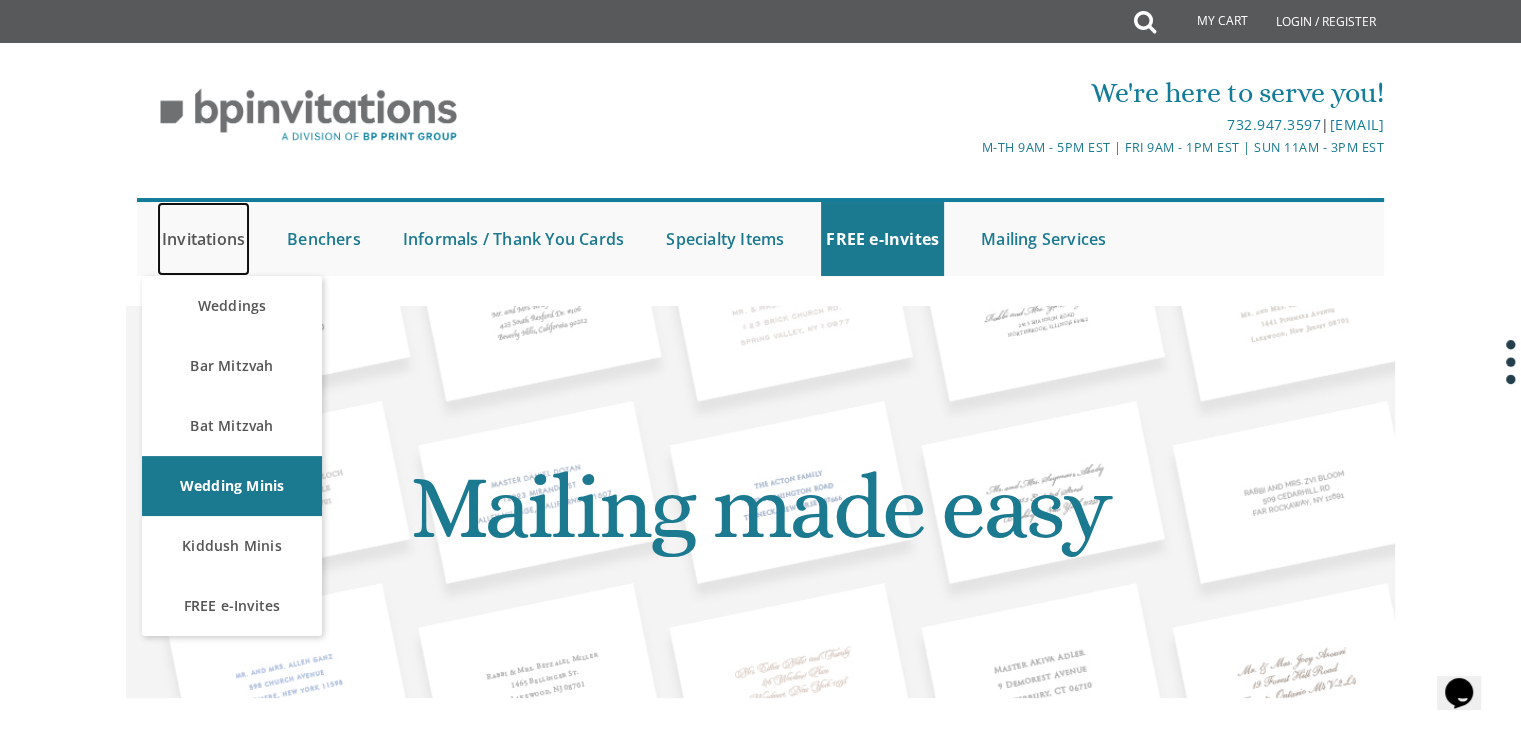click on "Invitations" at bounding box center (203, 239) 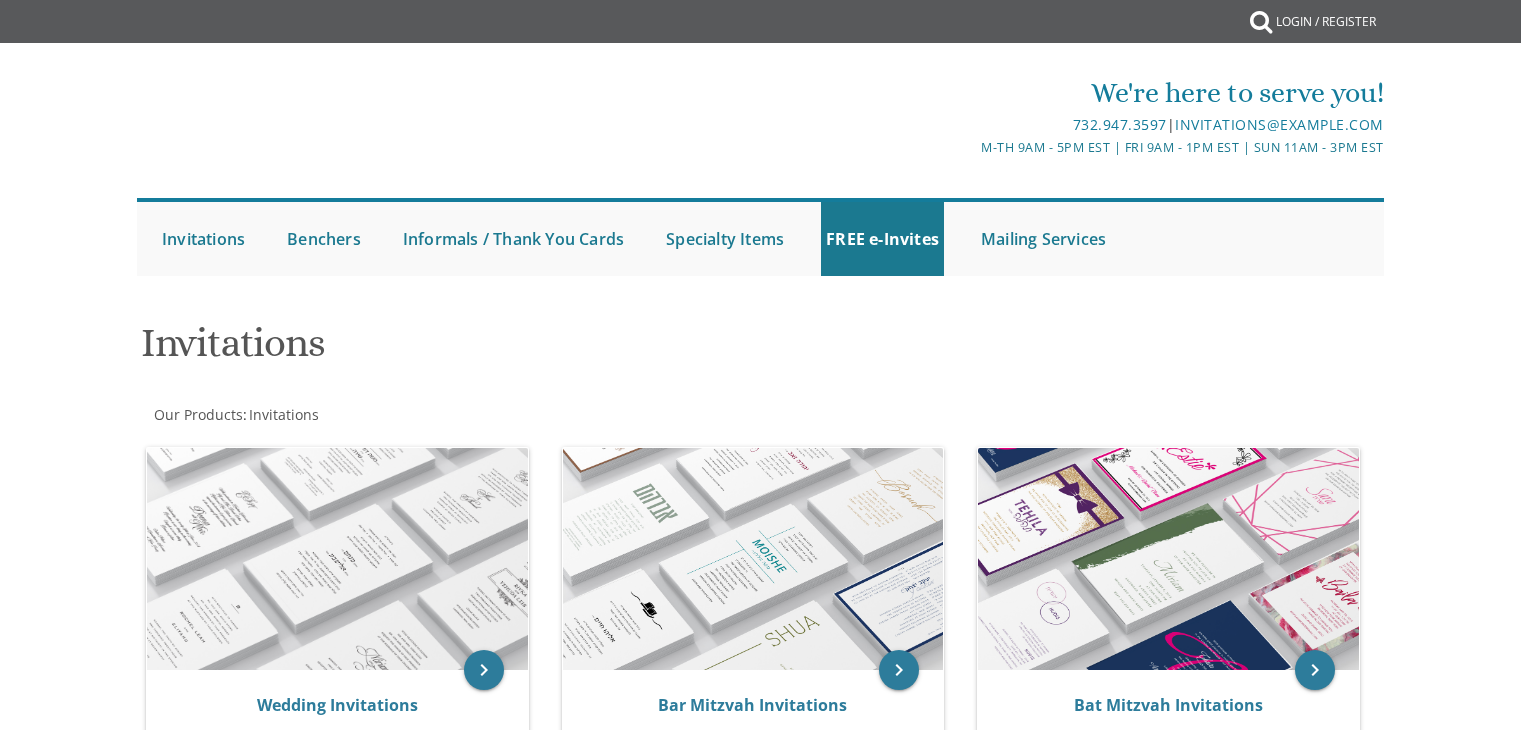 scroll, scrollTop: 0, scrollLeft: 0, axis: both 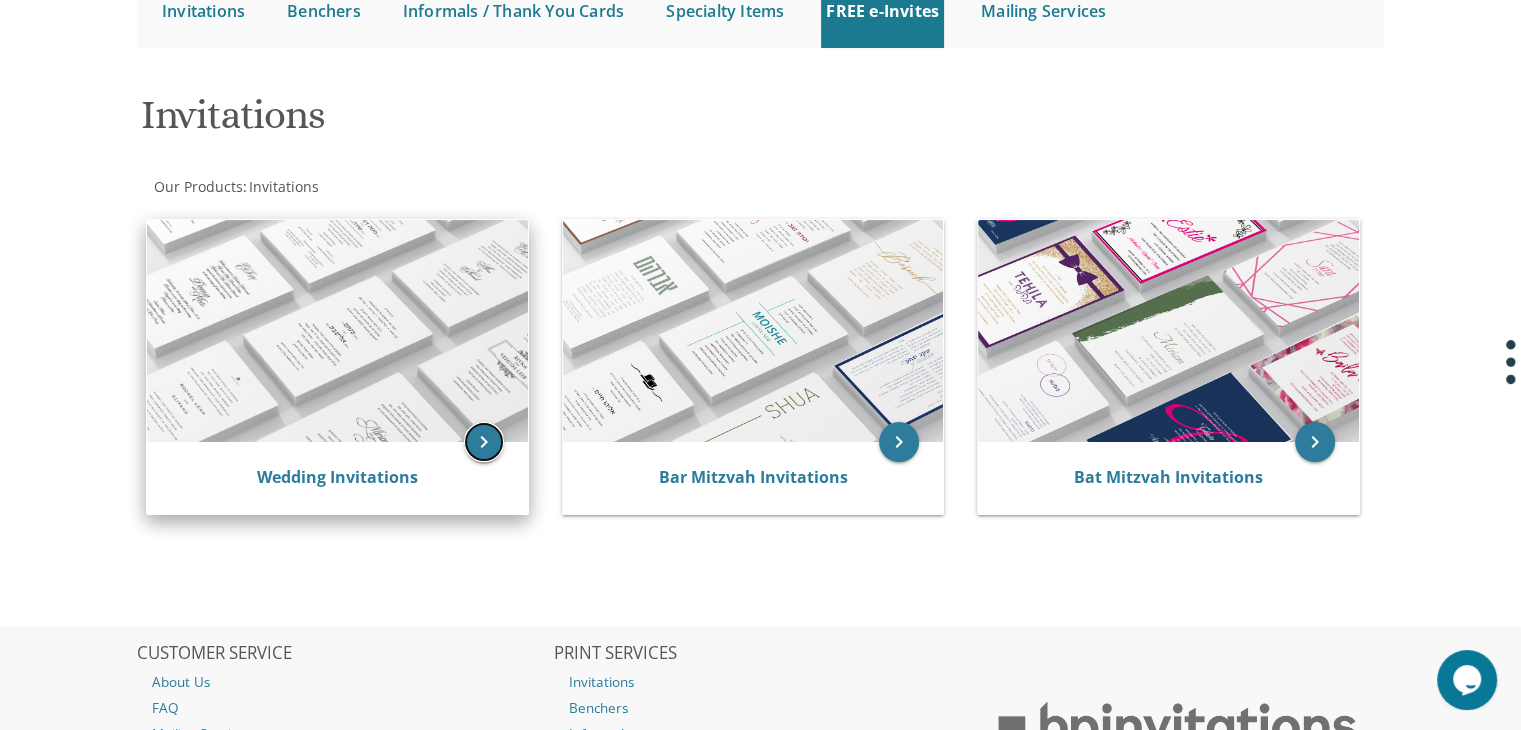 click on "keyboard_arrow_right" at bounding box center [484, 442] 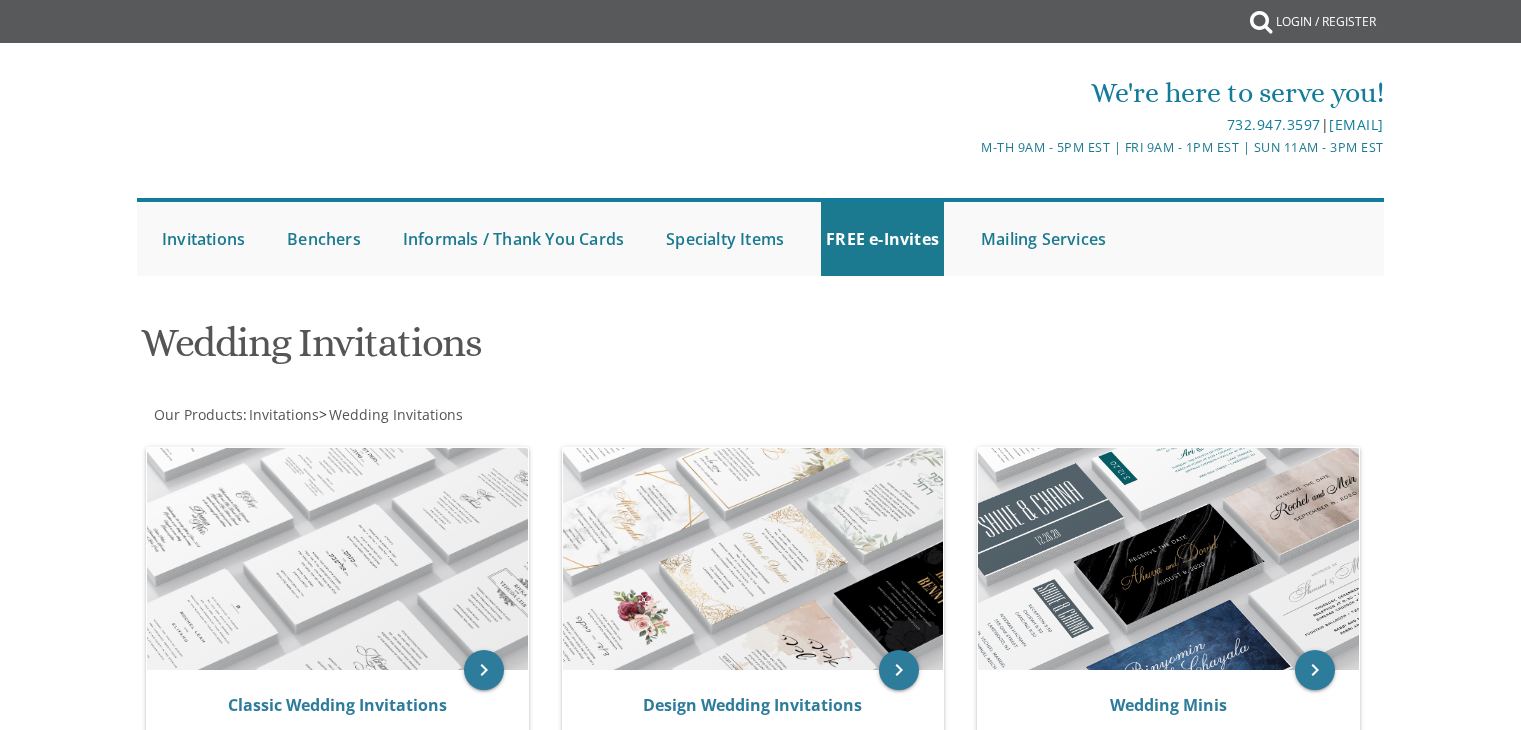 scroll, scrollTop: 0, scrollLeft: 0, axis: both 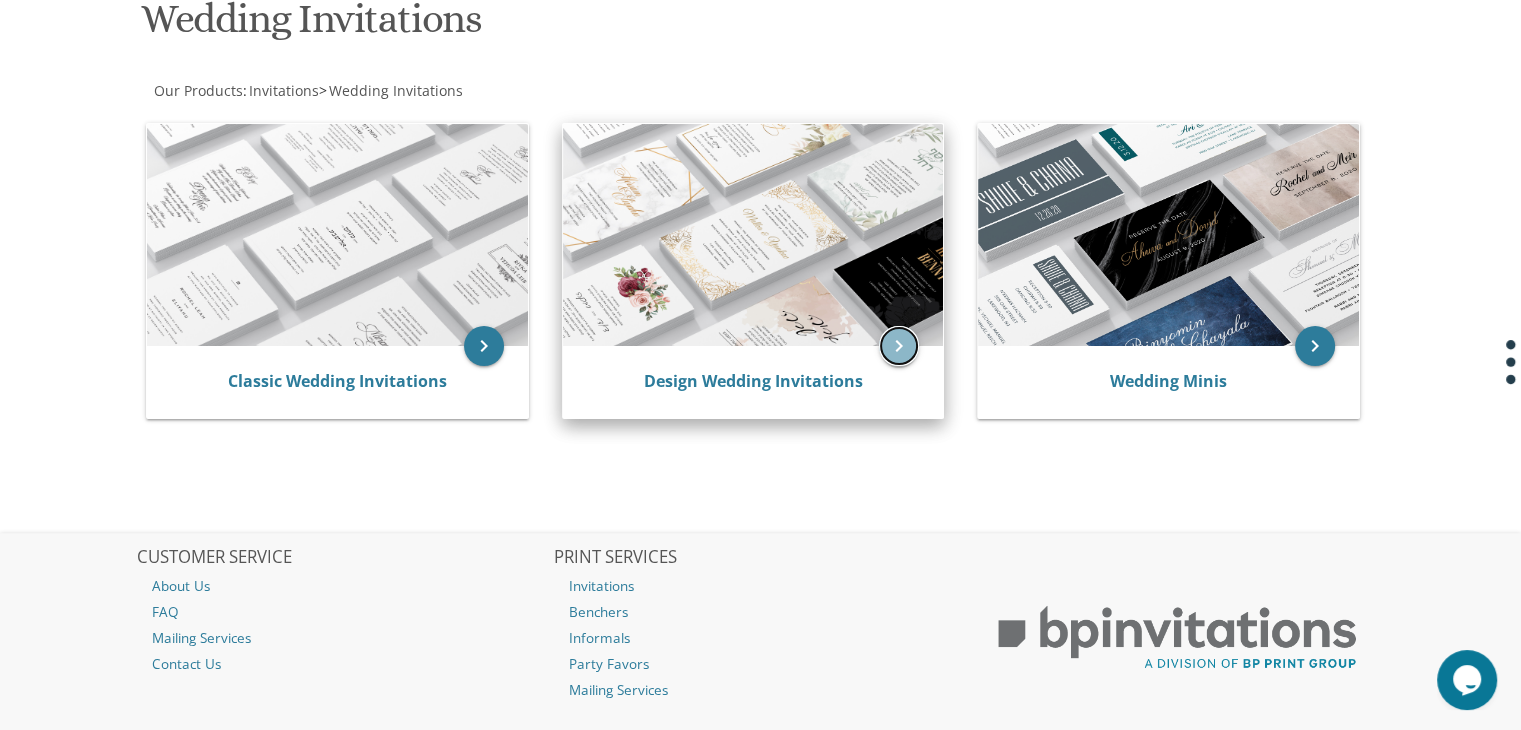 click on "keyboard_arrow_right" at bounding box center [899, 346] 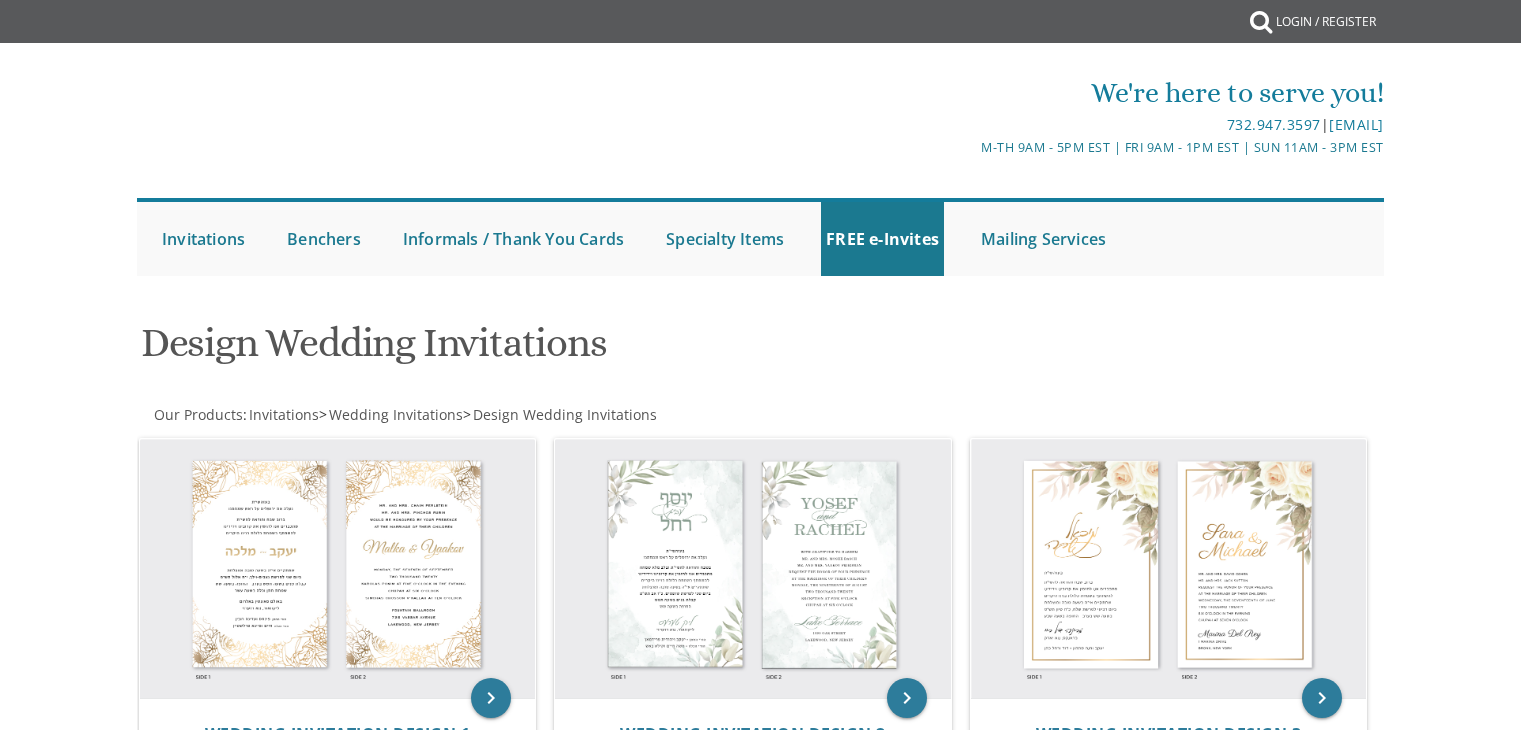scroll, scrollTop: 0, scrollLeft: 0, axis: both 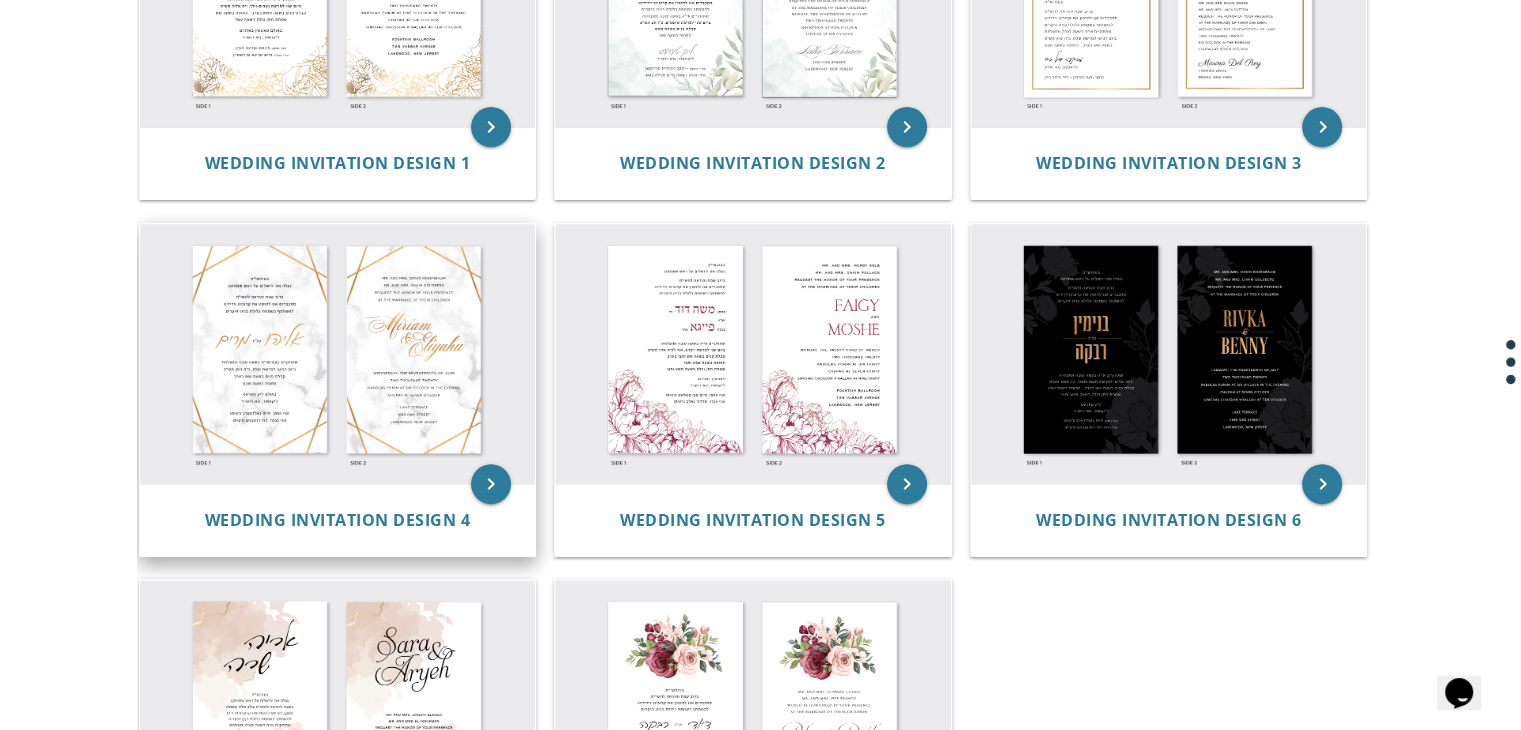 click at bounding box center [338, 354] 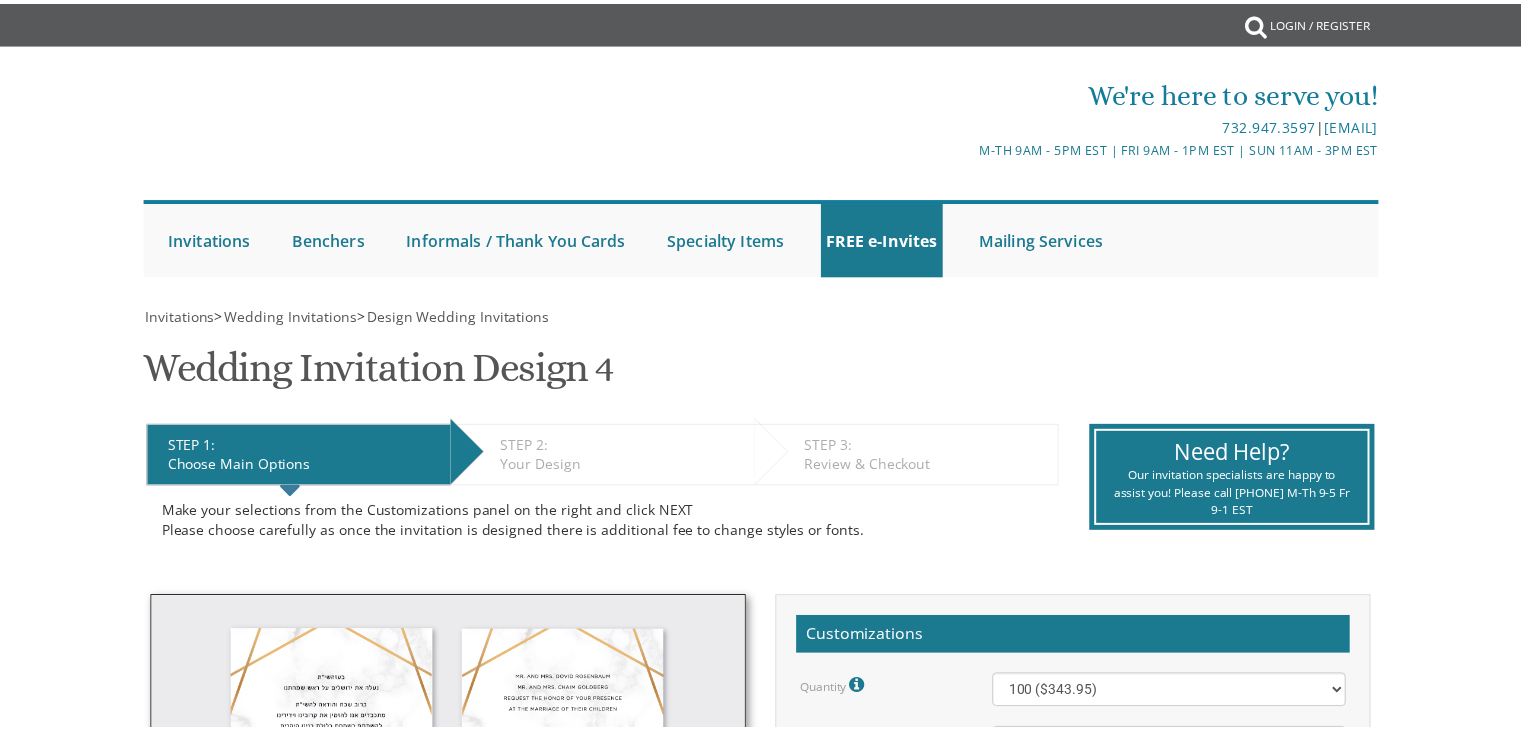 scroll, scrollTop: 0, scrollLeft: 0, axis: both 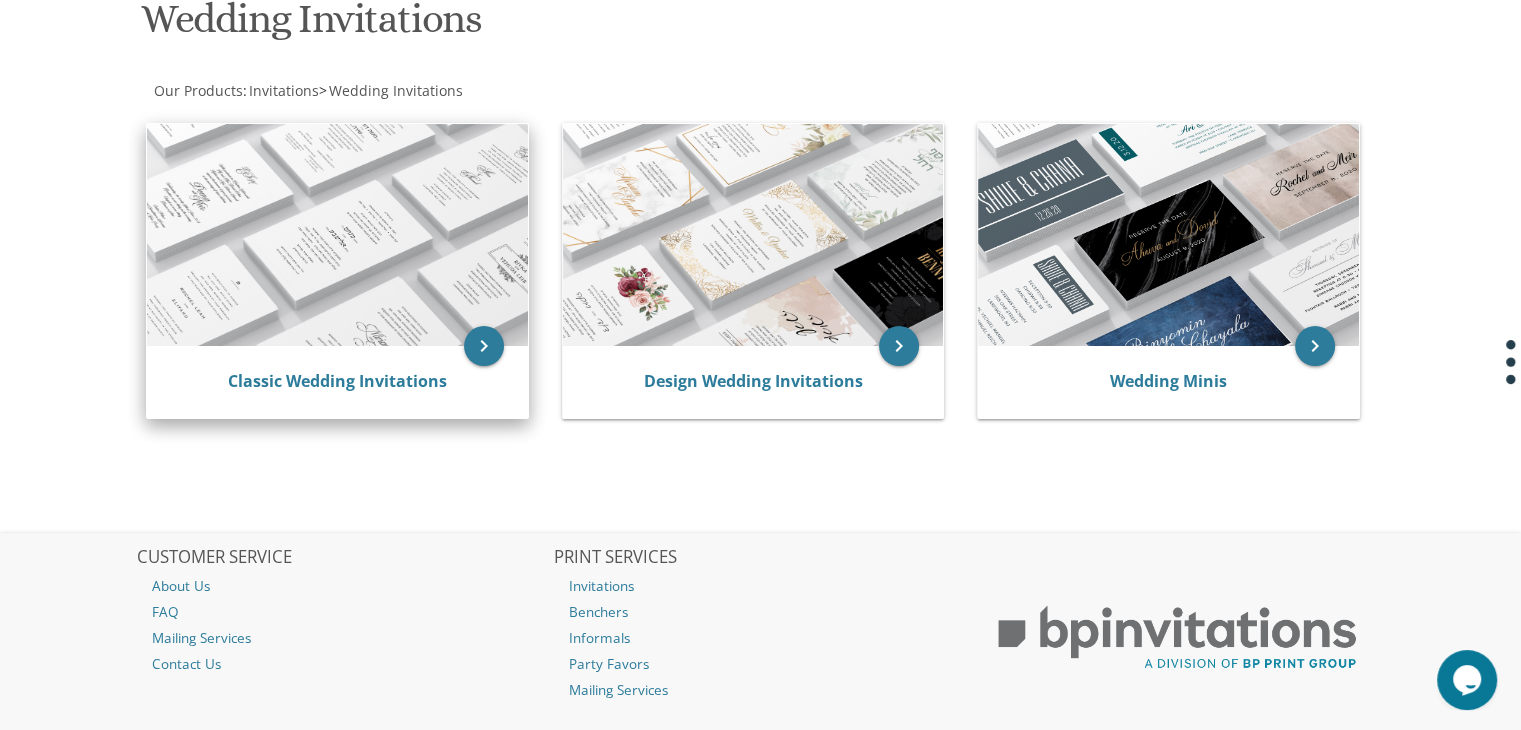 click at bounding box center (337, 235) 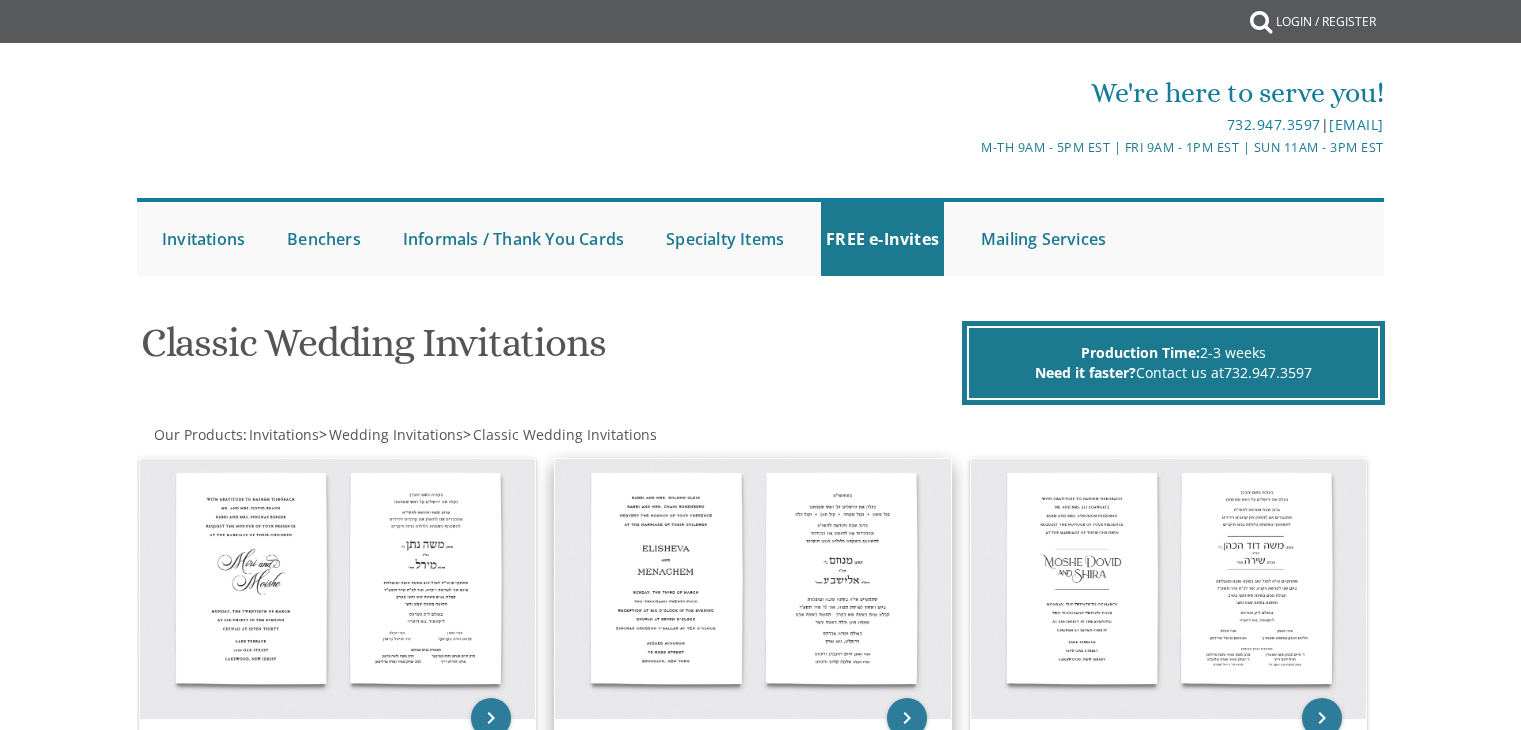 scroll, scrollTop: 0, scrollLeft: 0, axis: both 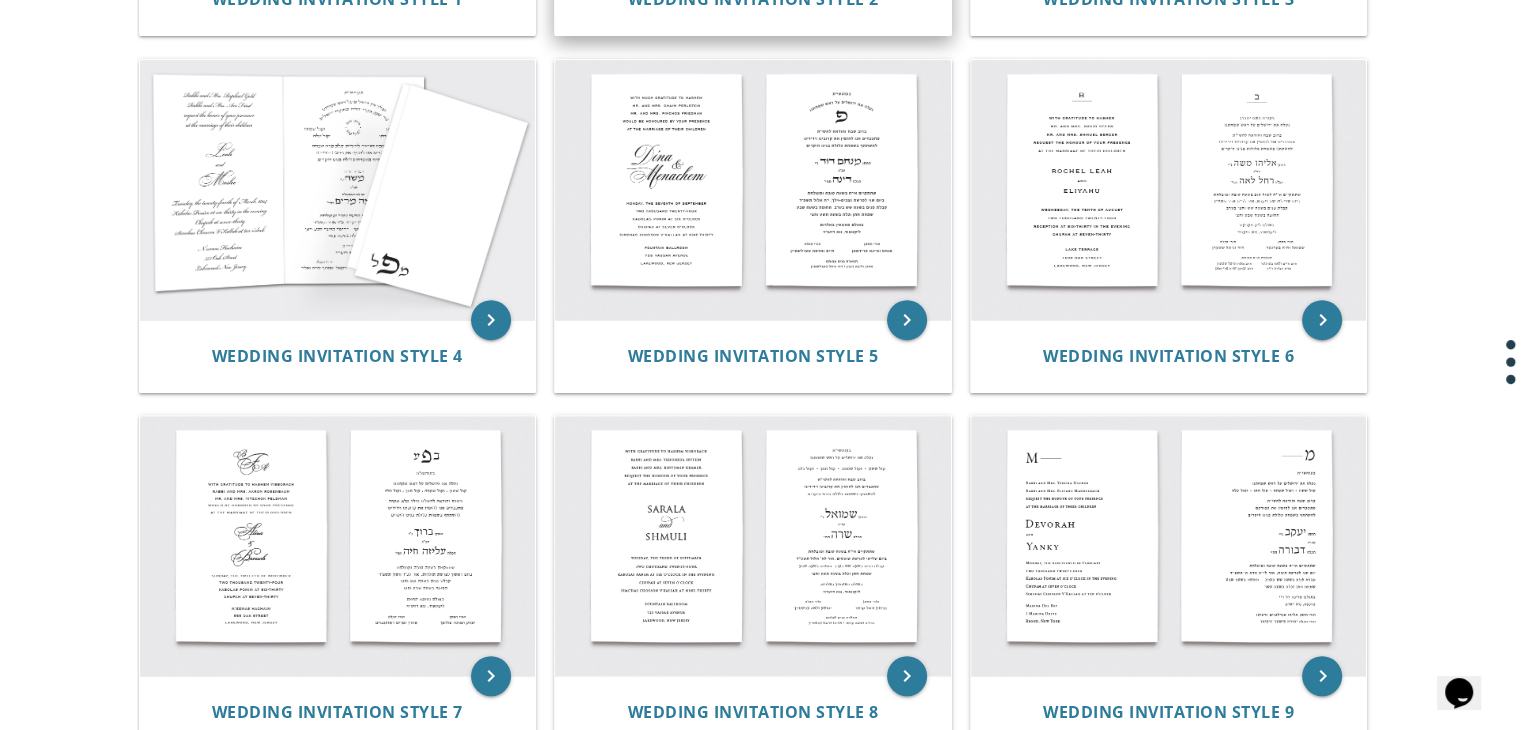 click at bounding box center [753, 546] 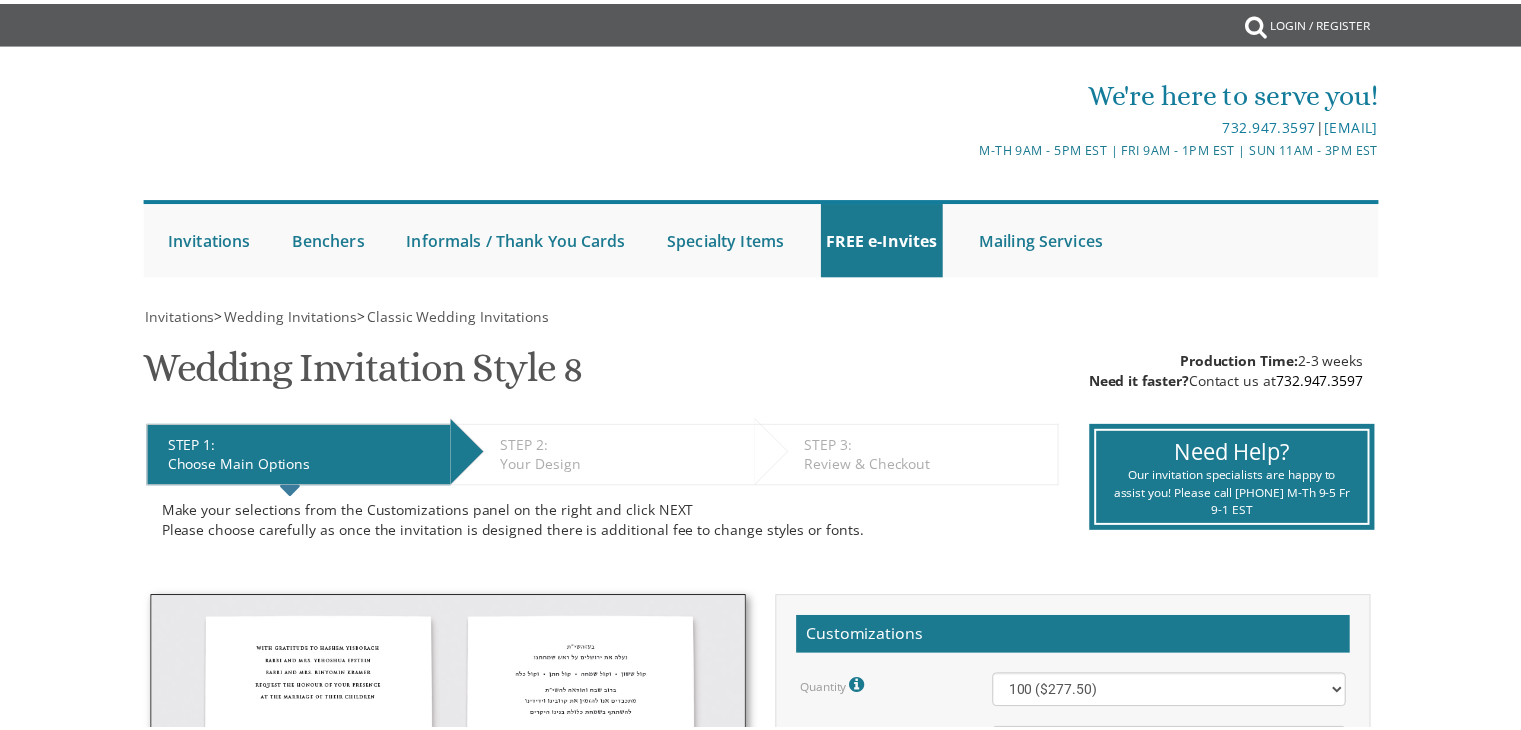 scroll, scrollTop: 0, scrollLeft: 0, axis: both 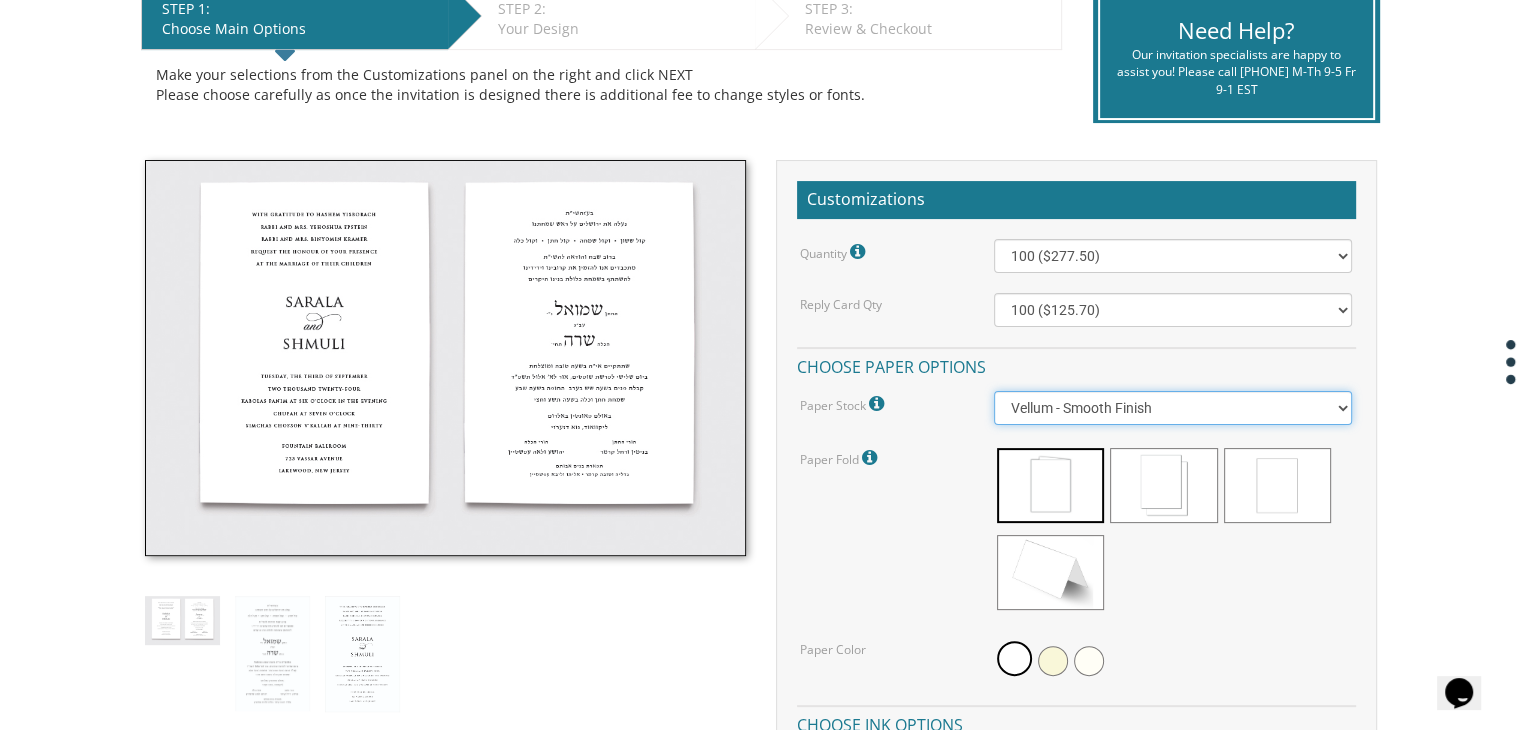 click on "Vellum - Smooth Finish Linen - Subtle Embossed Crosshatch Texture Silk - Soft, Fabric-like Finish Cotton  - Rich Texture, Premium Quality" at bounding box center (1173, 408) 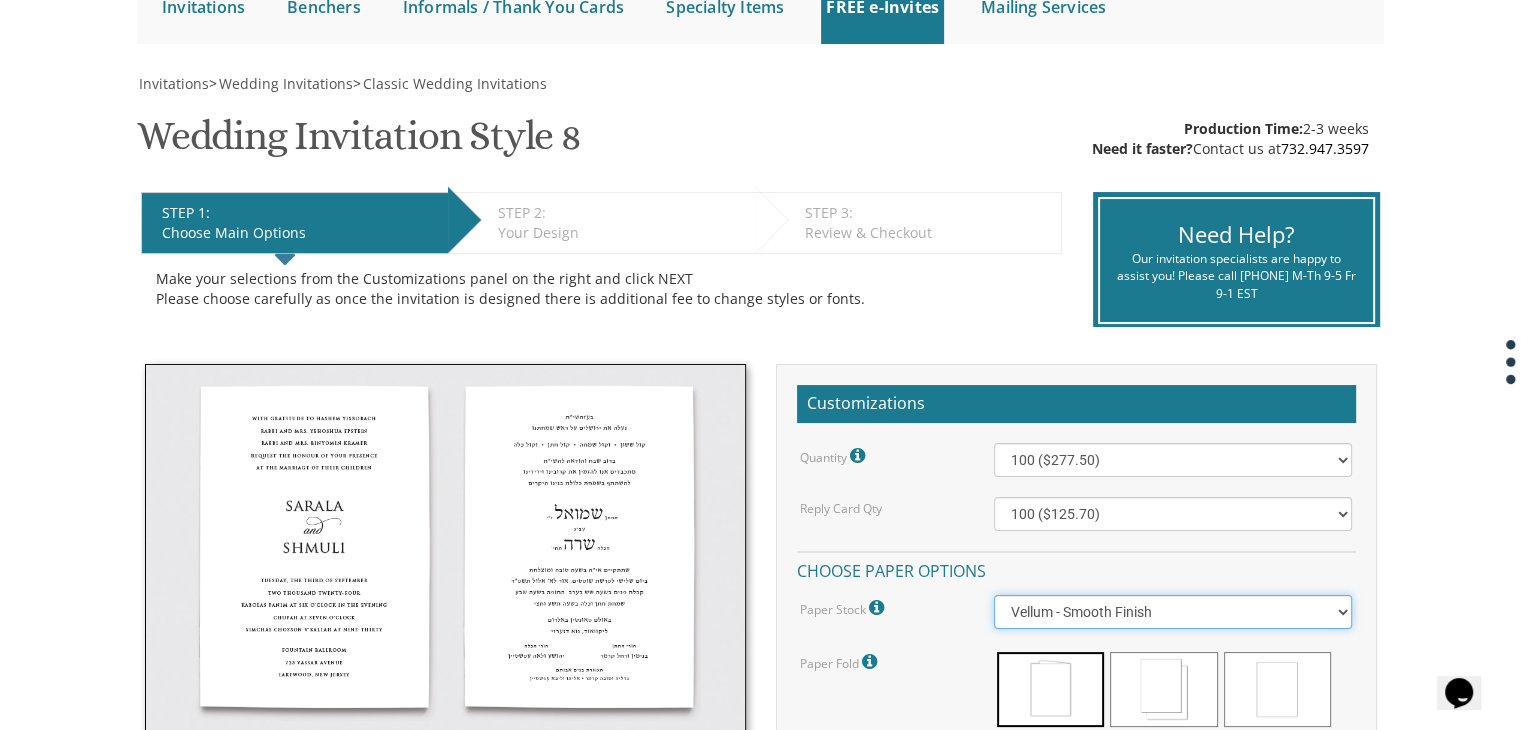 scroll, scrollTop: 0, scrollLeft: 0, axis: both 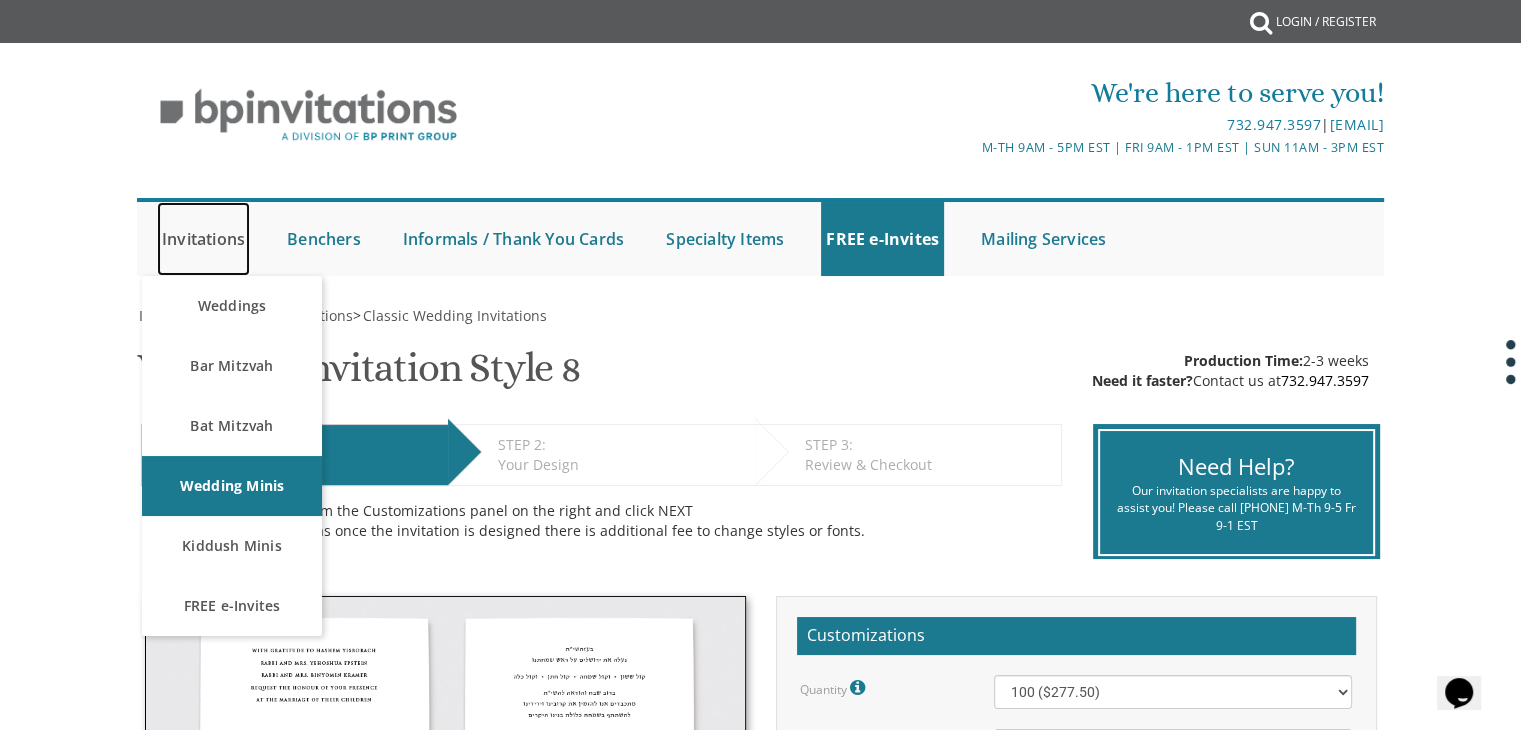 click on "Invitations" at bounding box center [203, 239] 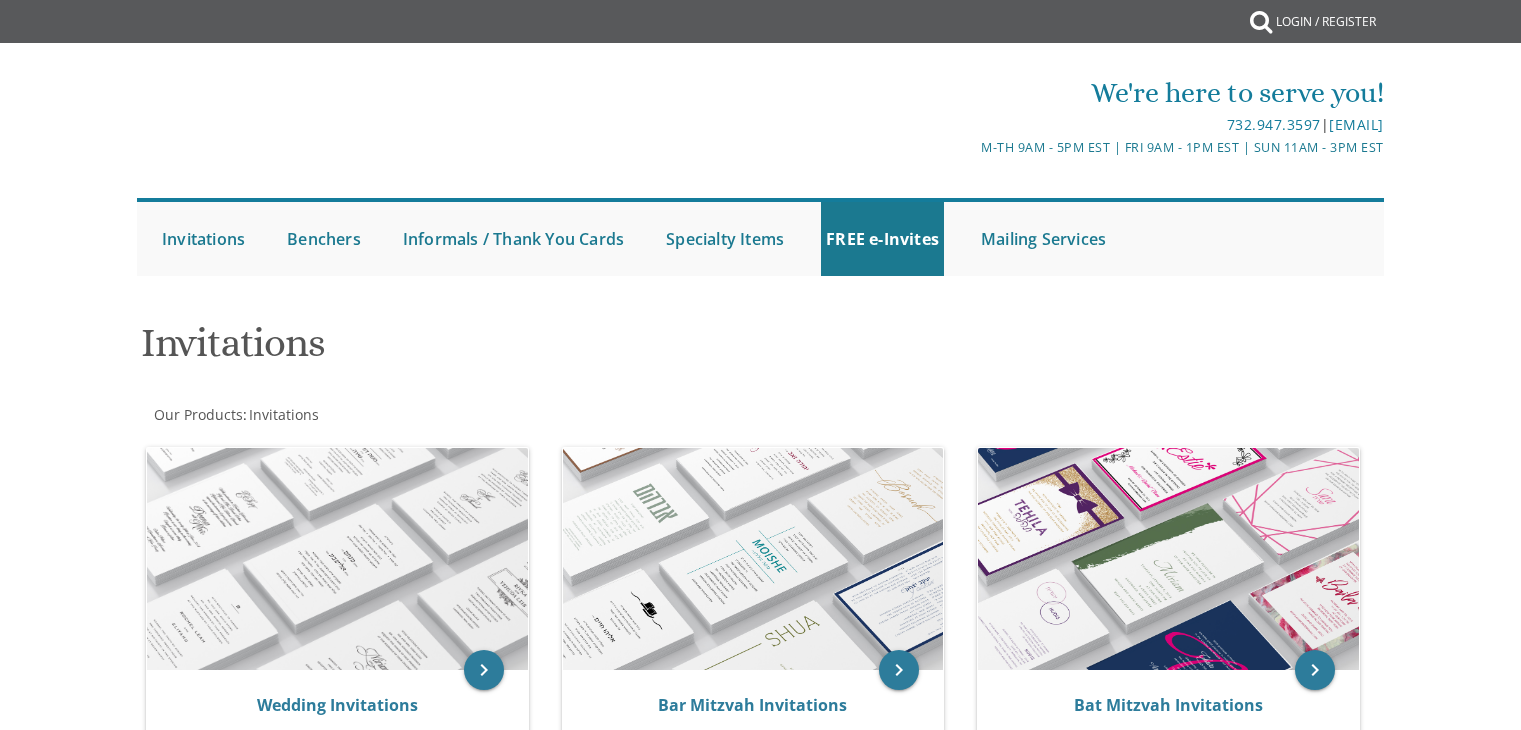 scroll, scrollTop: 0, scrollLeft: 0, axis: both 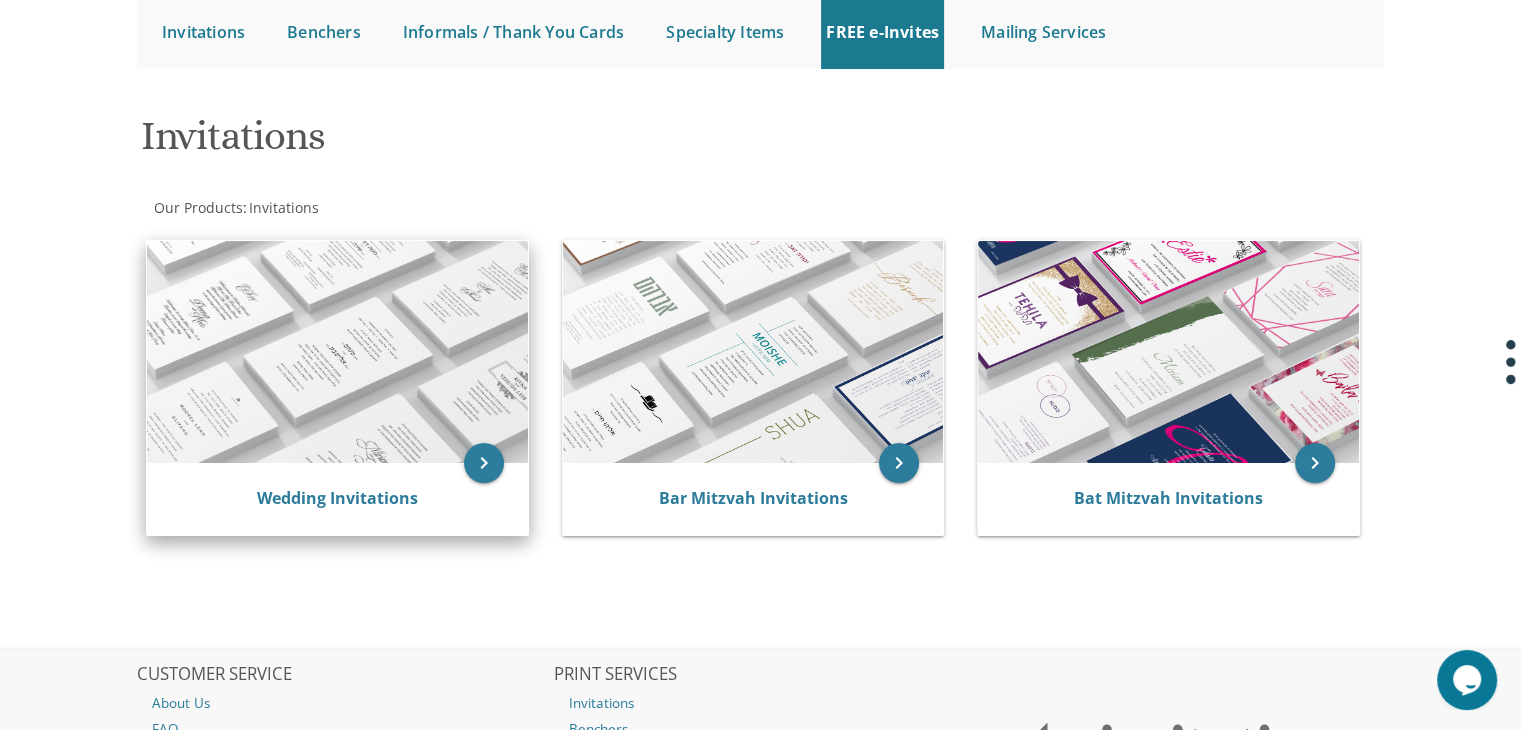 click on "Wedding Invitations" at bounding box center (337, 499) 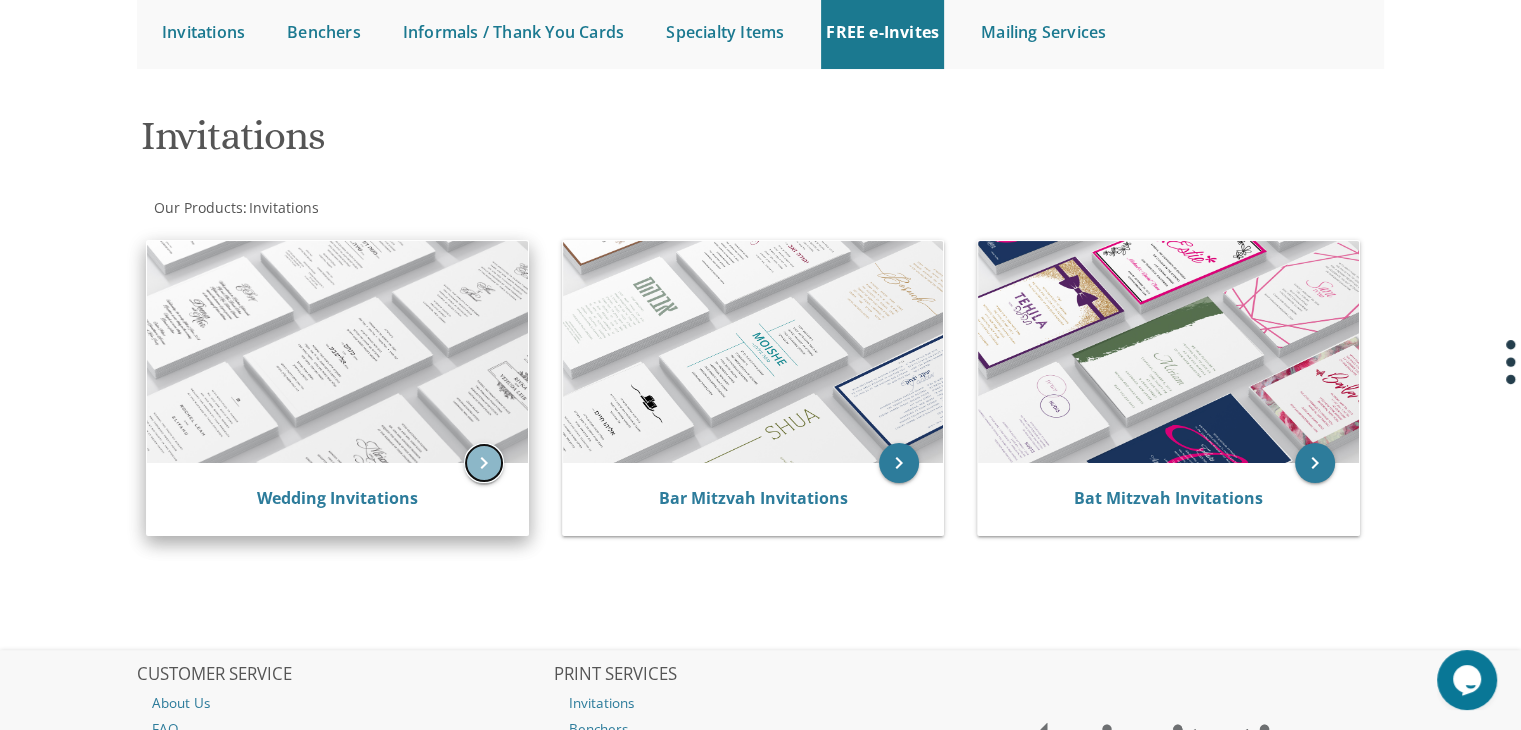 click on "keyboard_arrow_right" at bounding box center [484, 463] 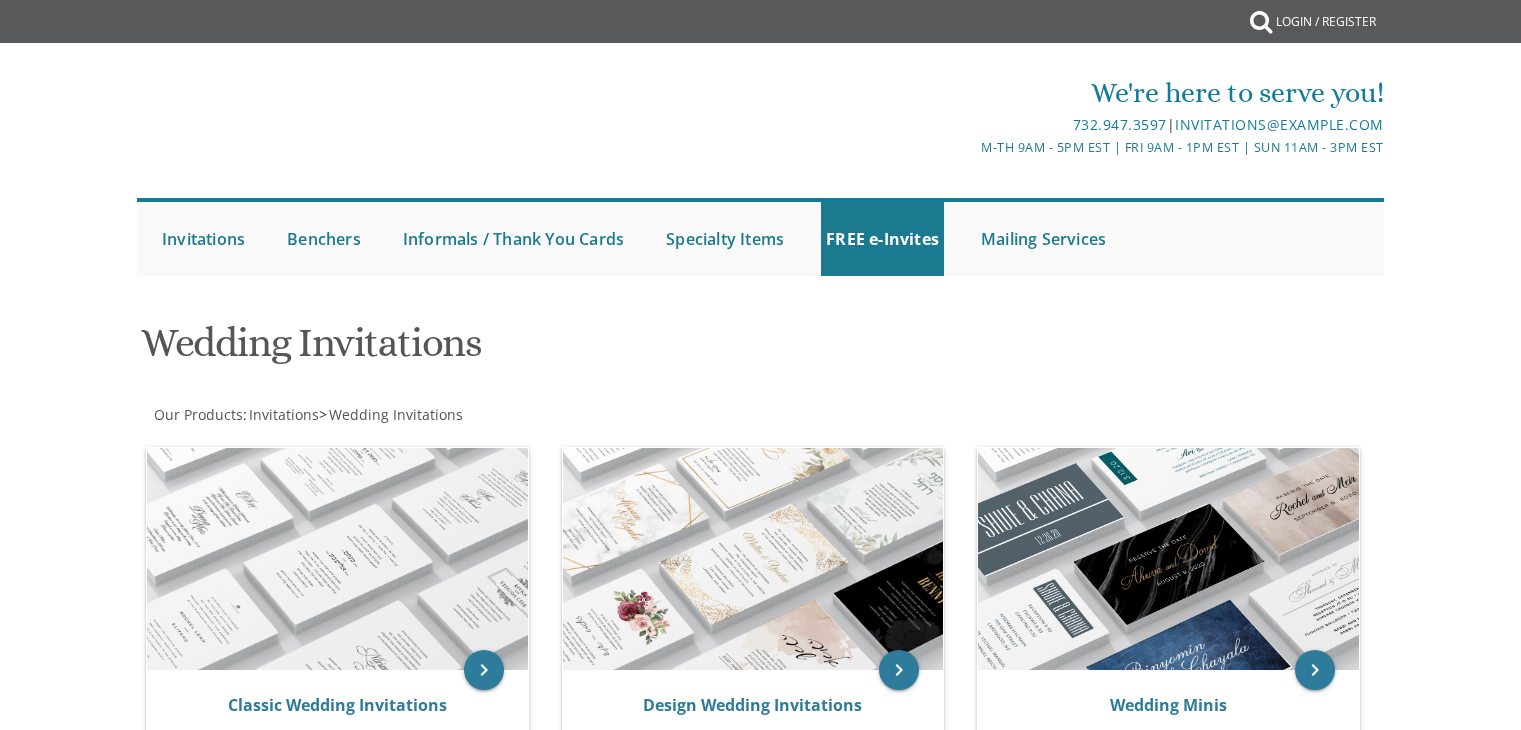 scroll, scrollTop: 0, scrollLeft: 0, axis: both 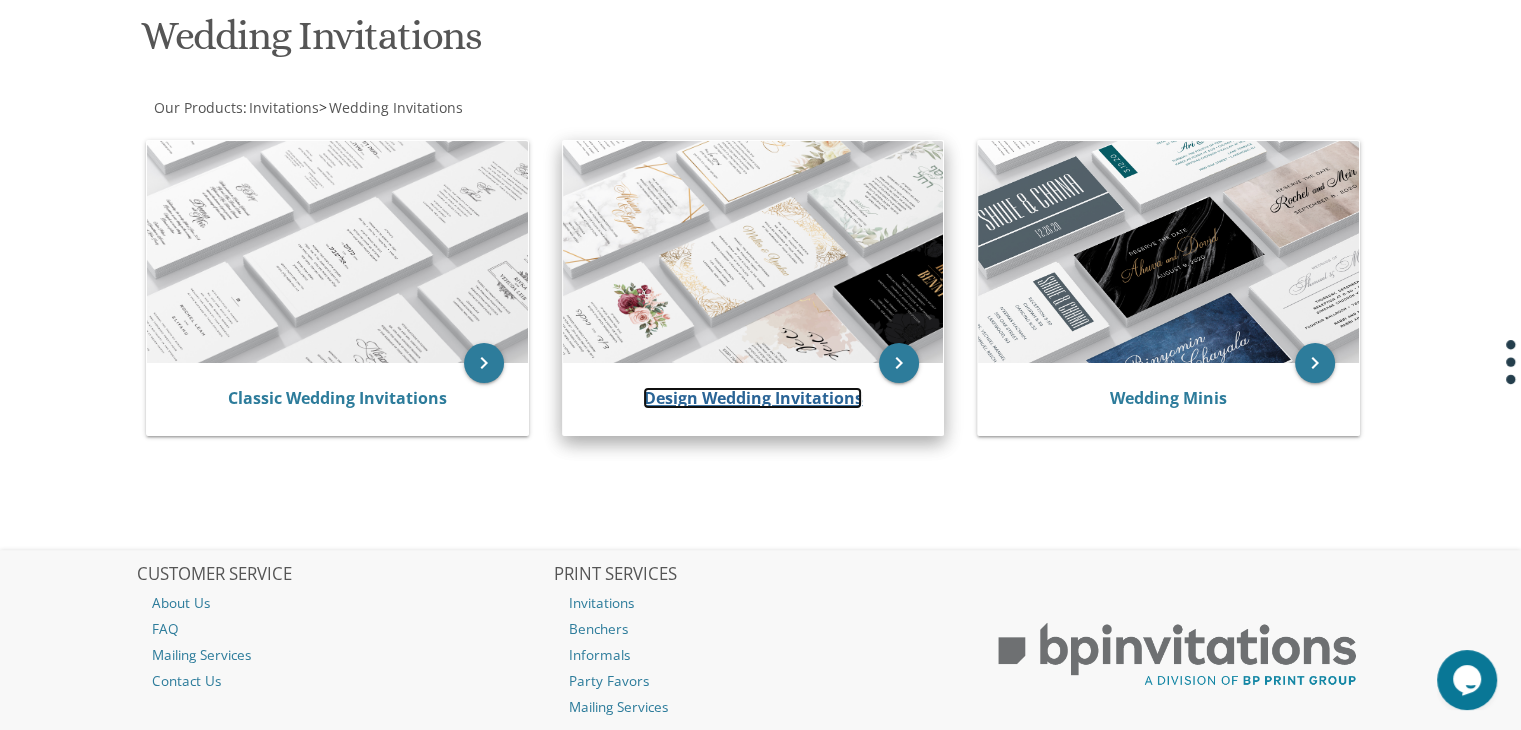 click on "Design Wedding Invitations" at bounding box center (752, 398) 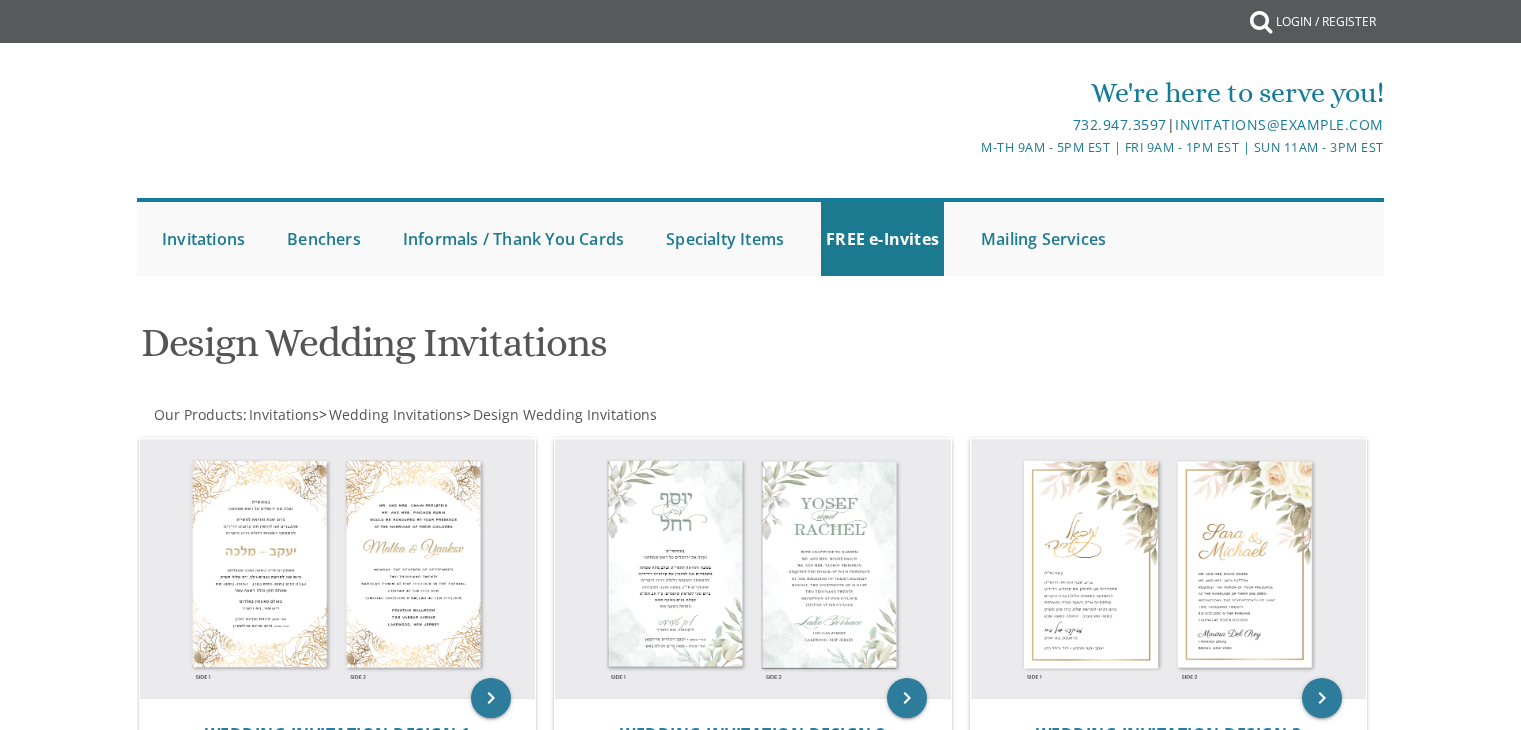 scroll, scrollTop: 0, scrollLeft: 0, axis: both 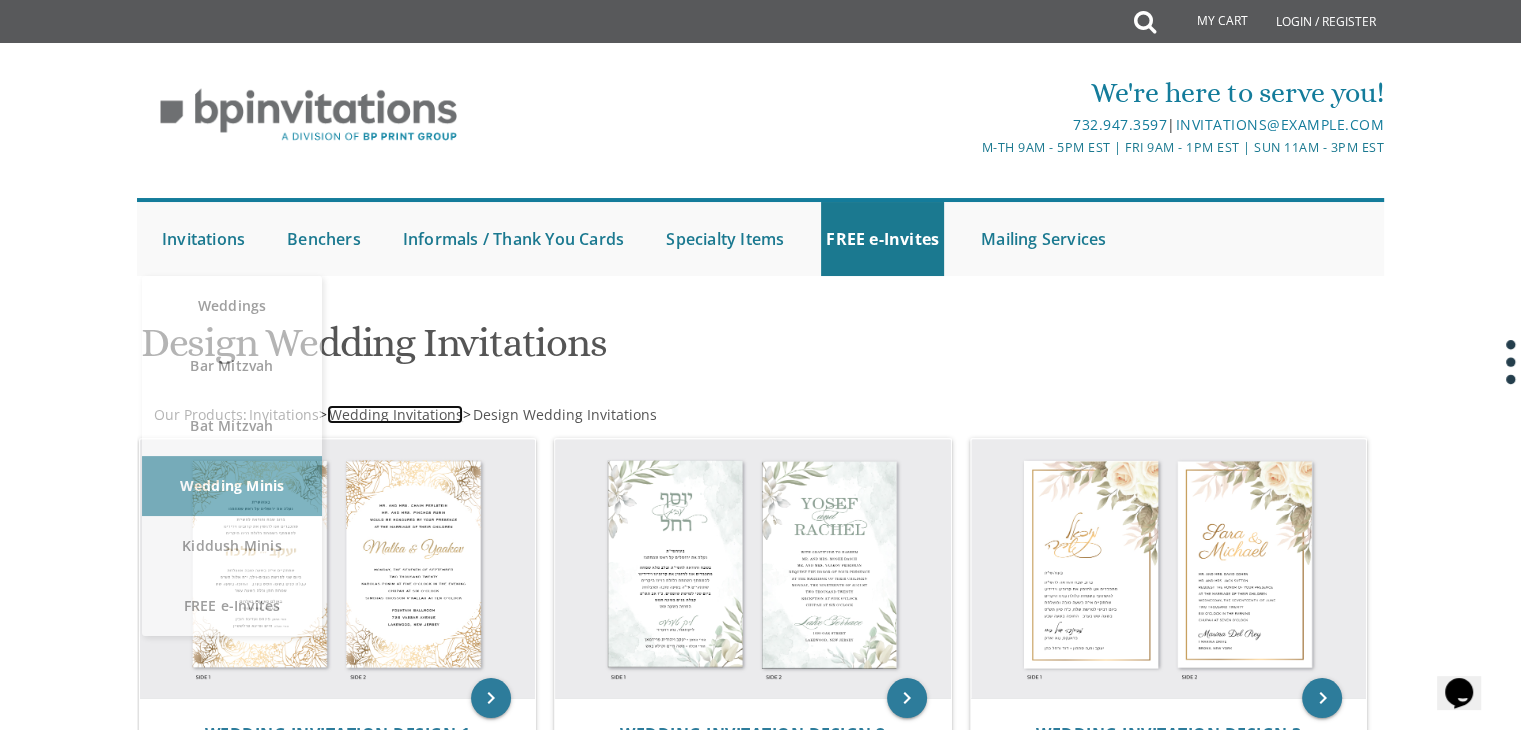 click on "Wedding Invitations" at bounding box center (396, 414) 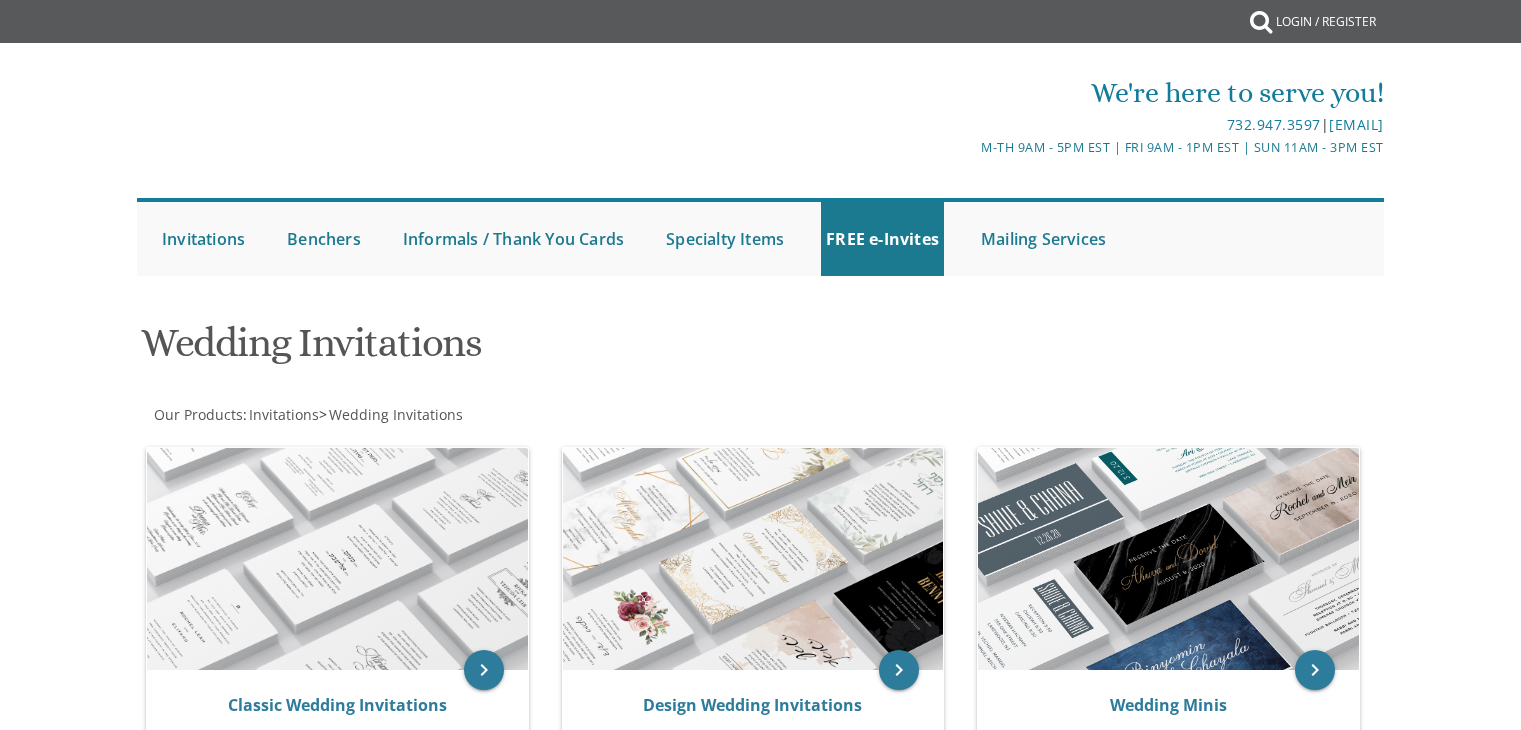 scroll, scrollTop: 0, scrollLeft: 0, axis: both 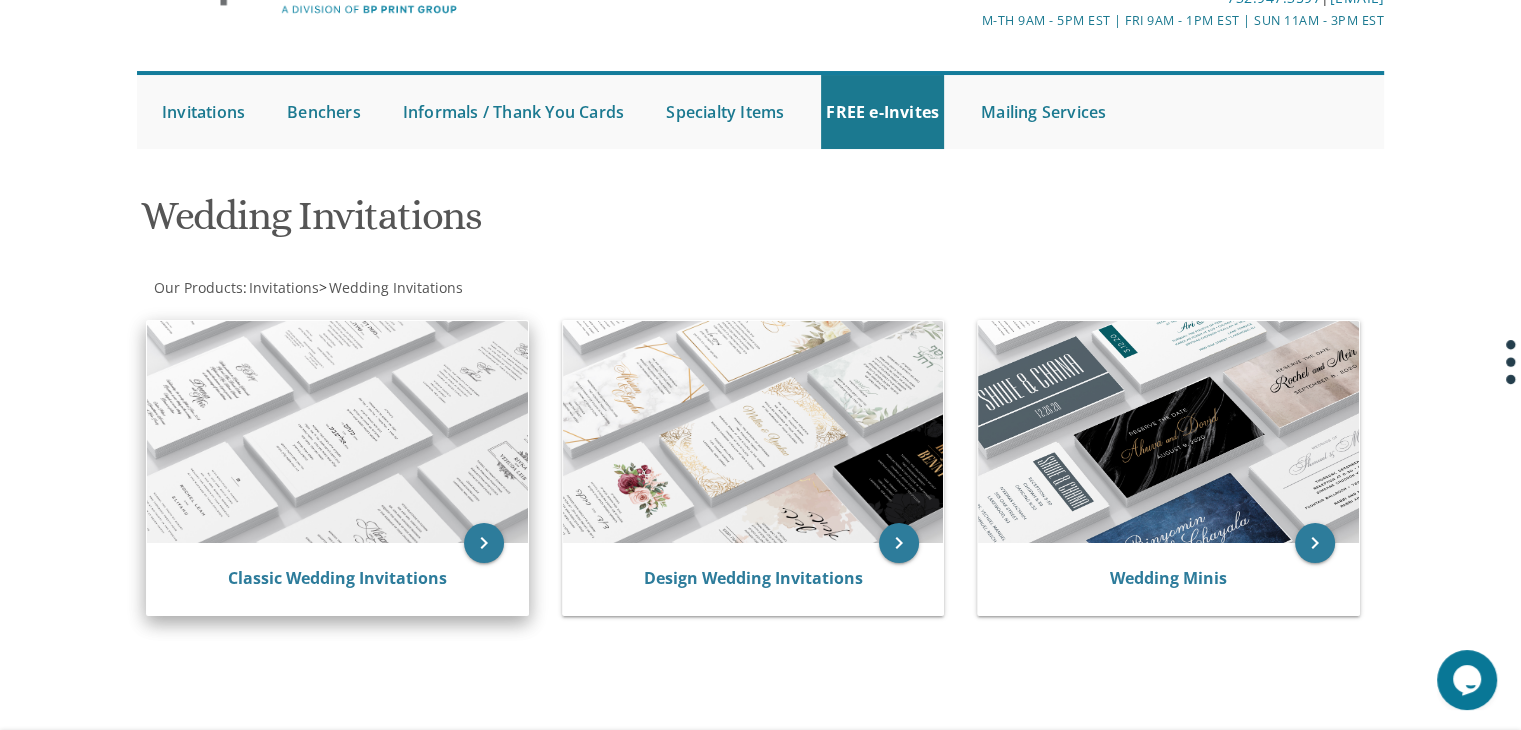 click at bounding box center (337, 432) 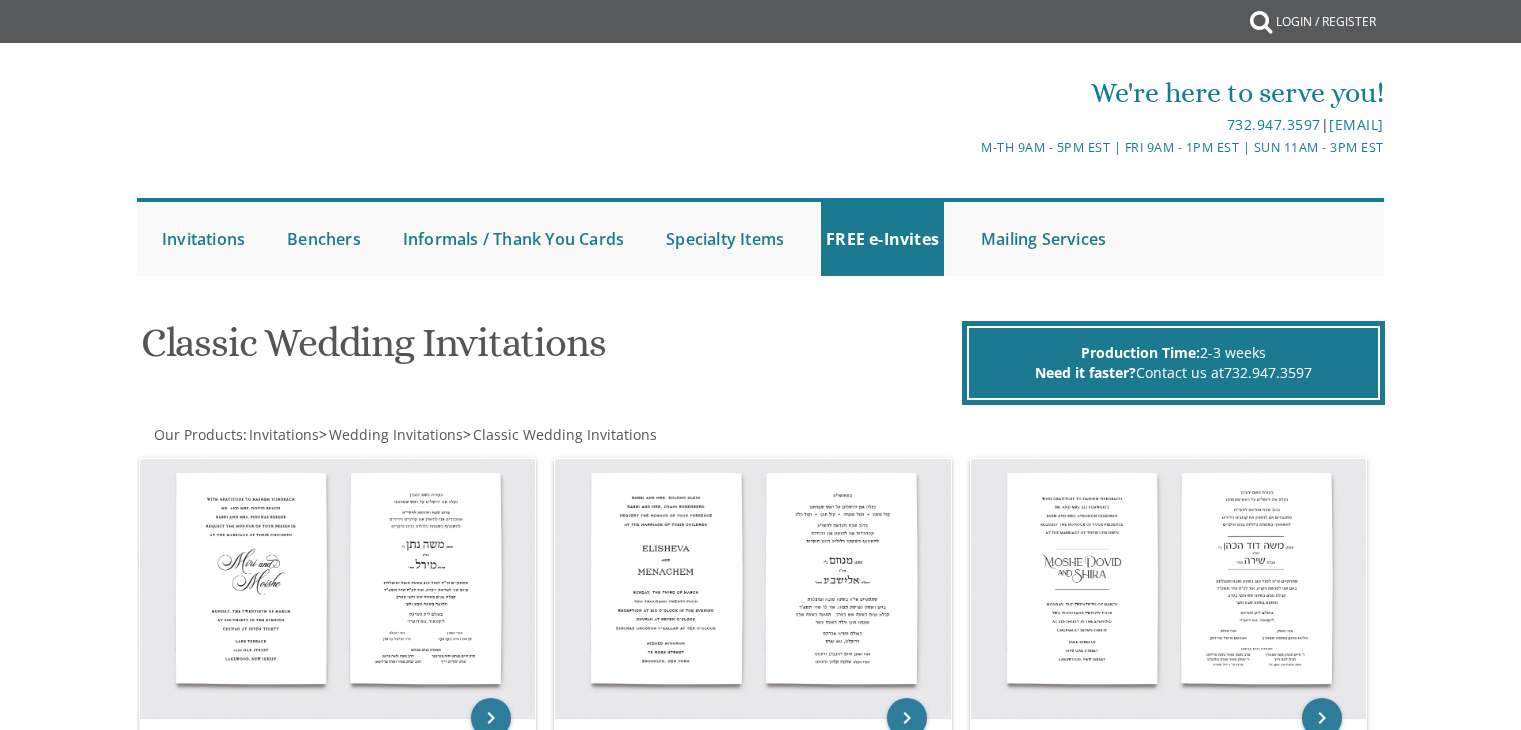 scroll, scrollTop: 0, scrollLeft: 0, axis: both 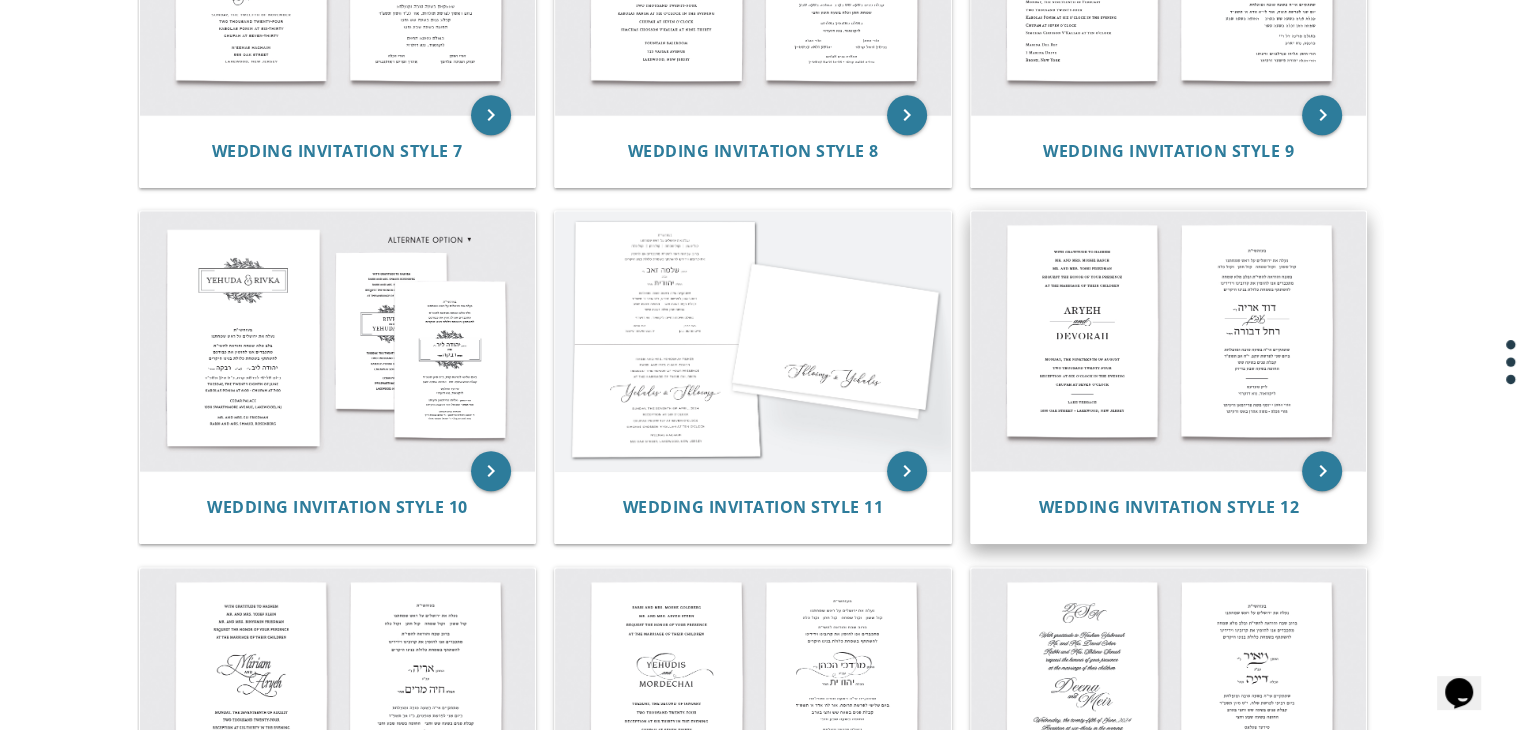 click at bounding box center [1169, 341] 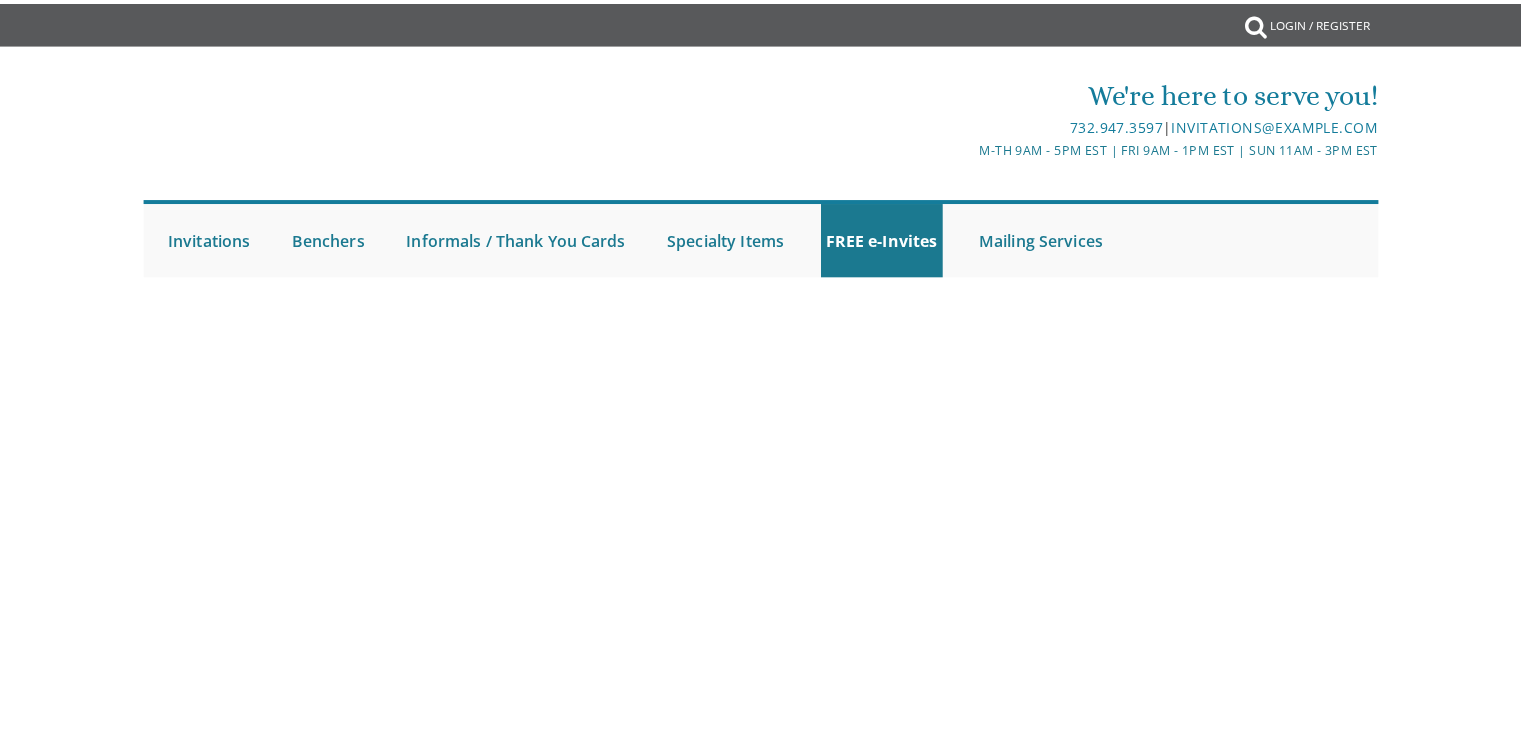 scroll, scrollTop: 0, scrollLeft: 0, axis: both 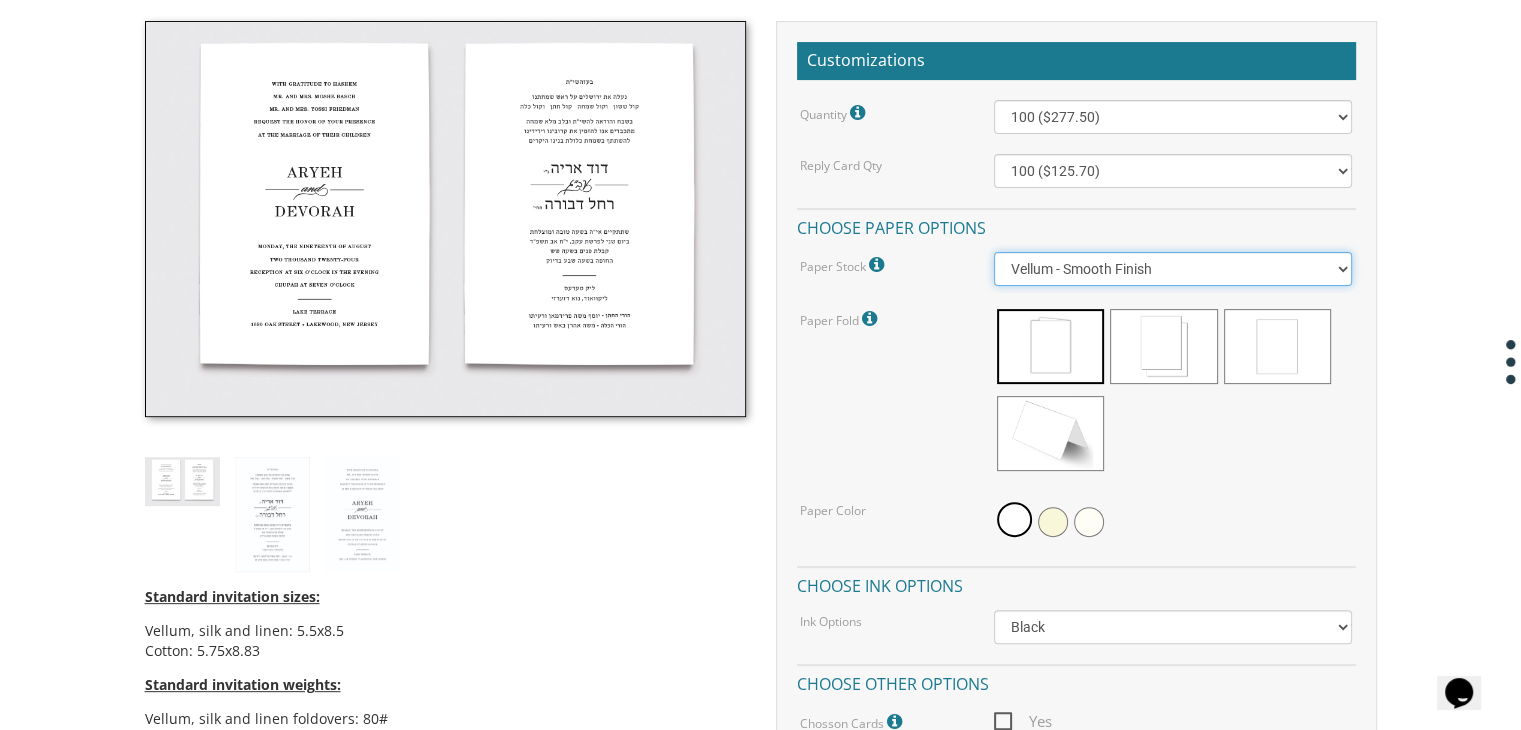 click on "Vellum - Smooth Finish Linen - Subtle Embossed Crosshatch Texture Silk - Soft, Fabric-like Finish Cotton  - Rich Texture, Premium Quality" at bounding box center (1173, 269) 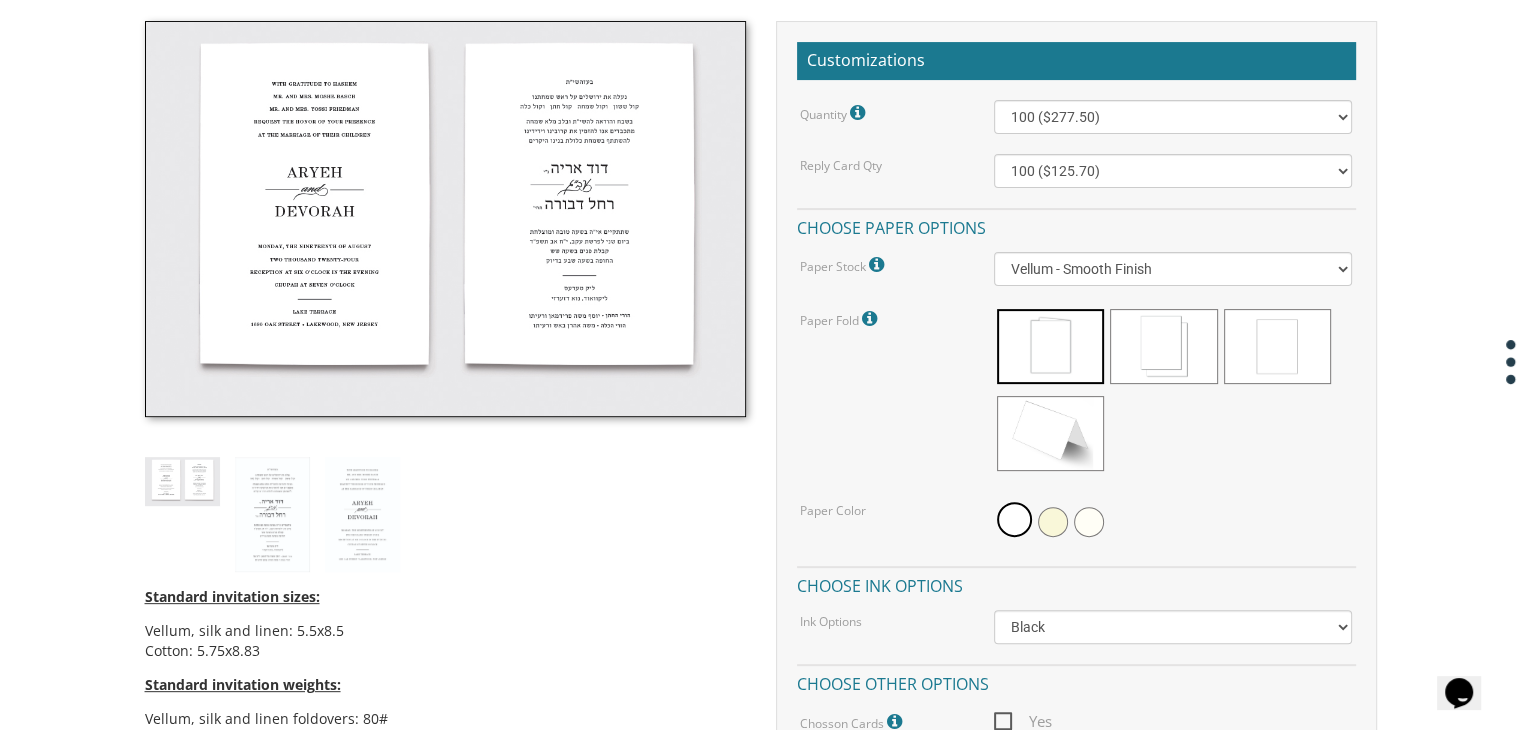 click at bounding box center [879, 265] 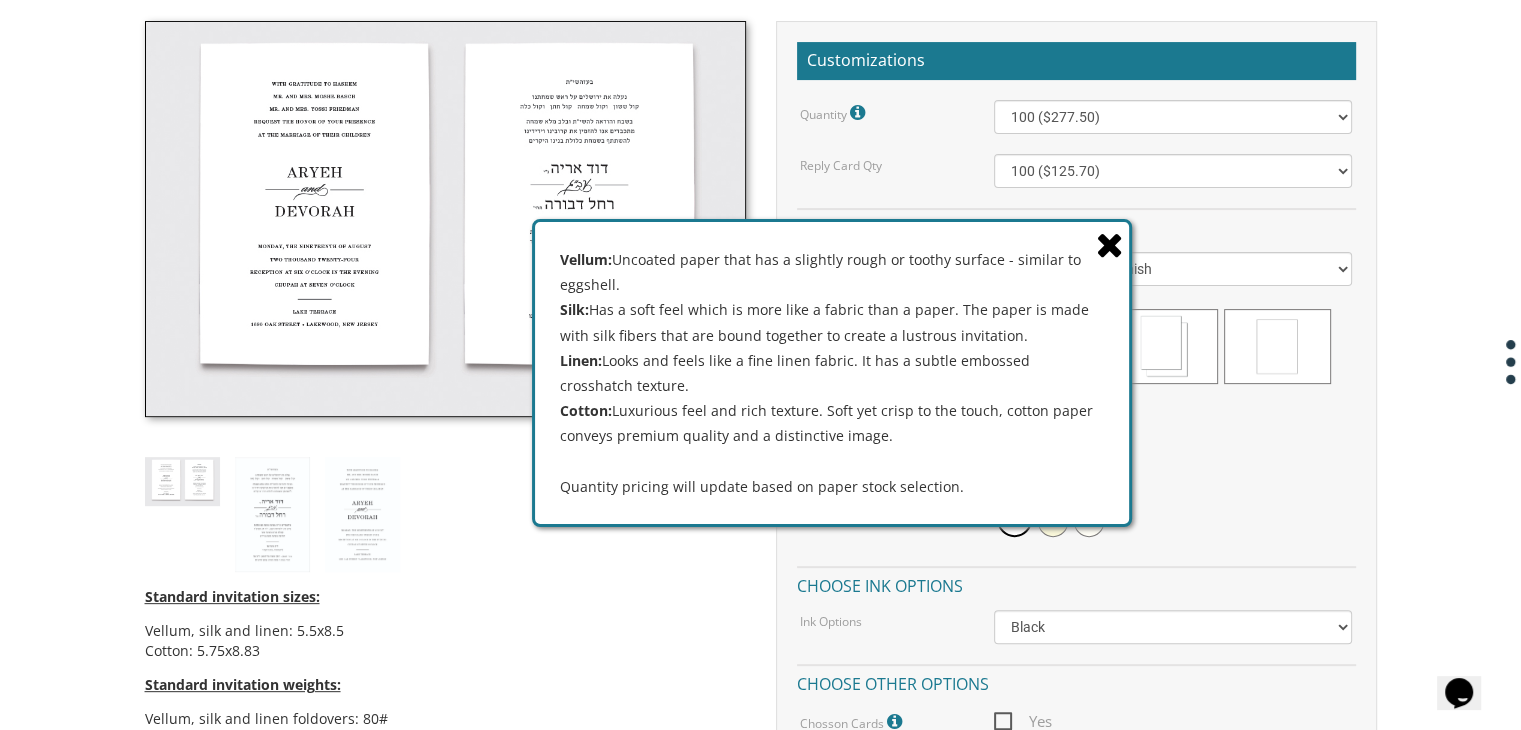 click at bounding box center (1110, 244) 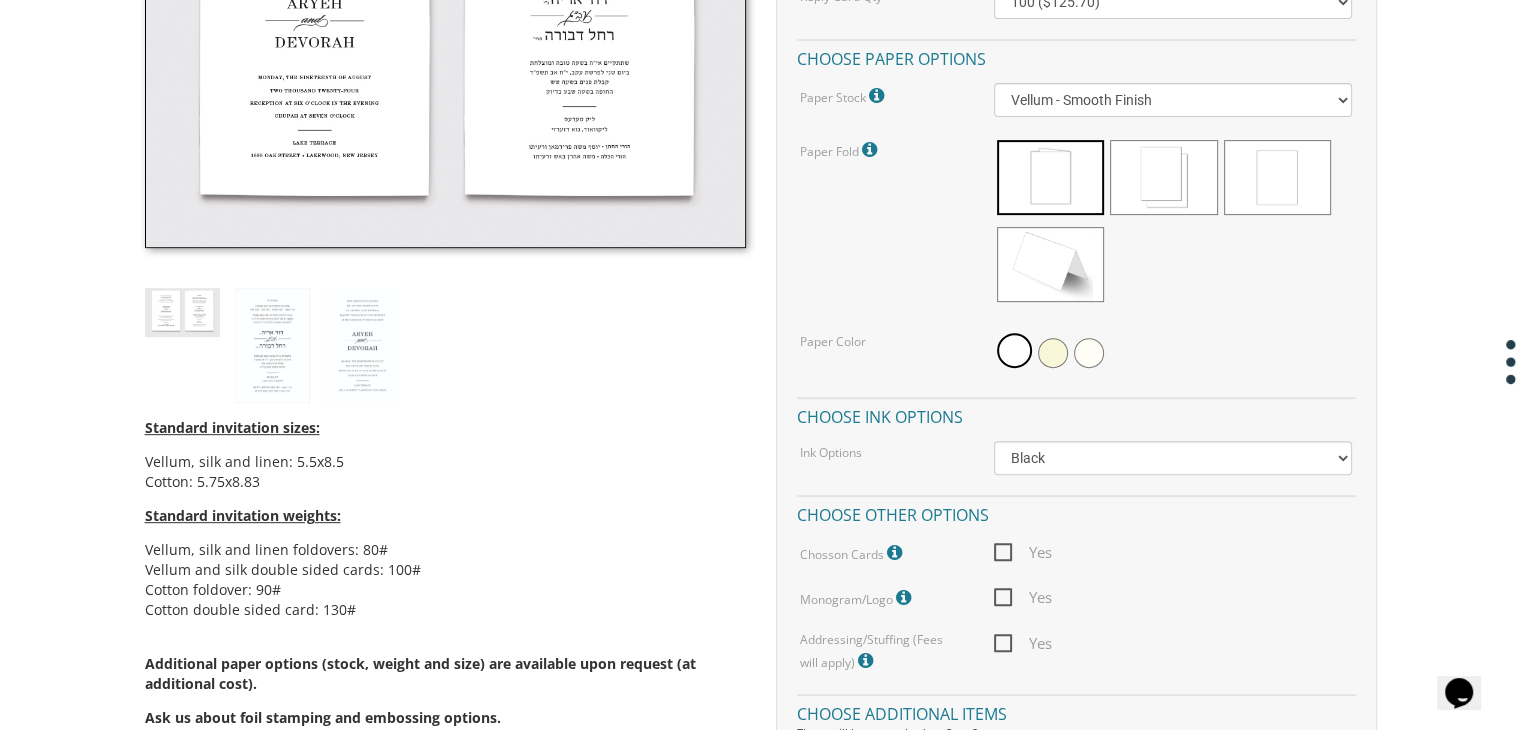 scroll, scrollTop: 748, scrollLeft: 0, axis: vertical 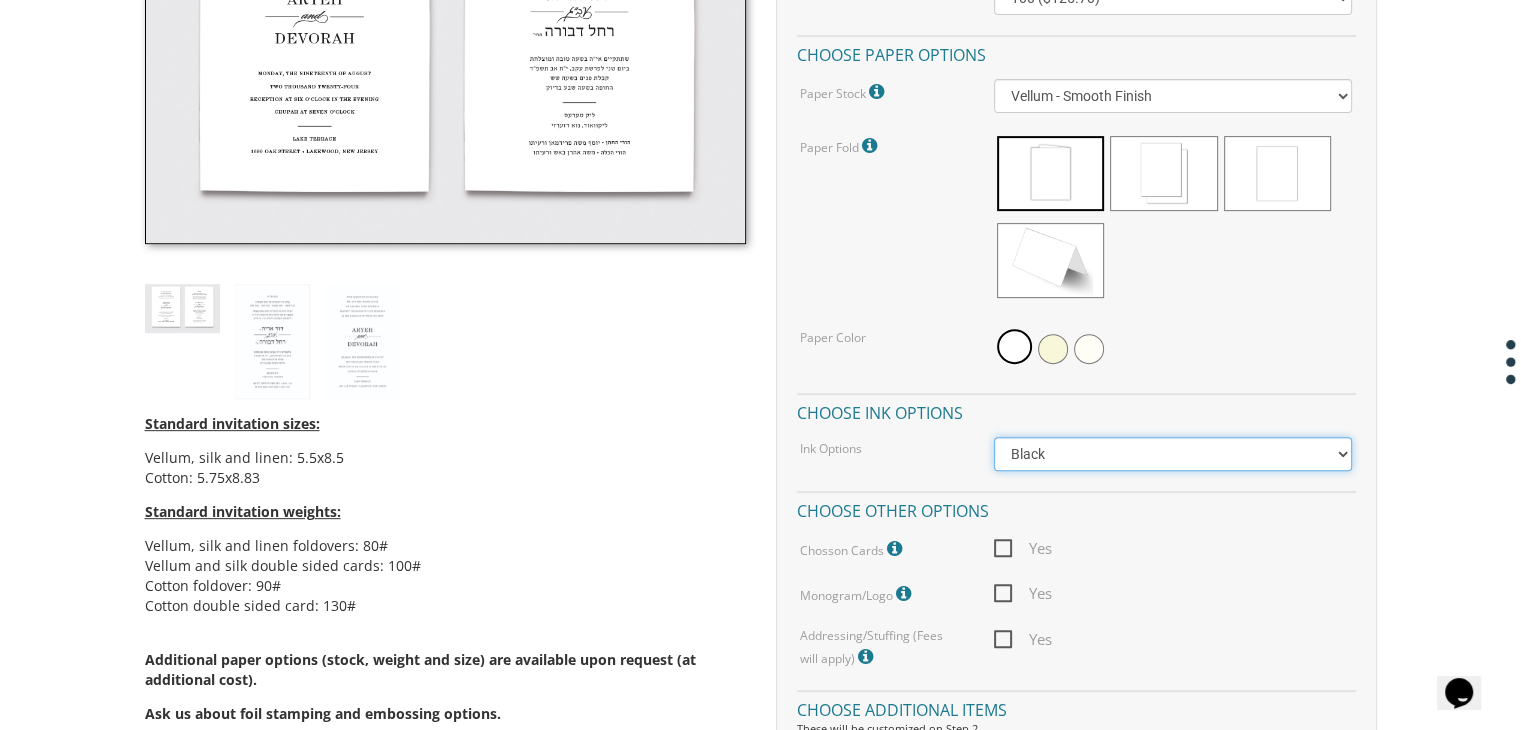 click on "Black Colored Ink ($65.00) Black + One Color ($211.00) Two Colors ($265.00)" at bounding box center (1173, 454) 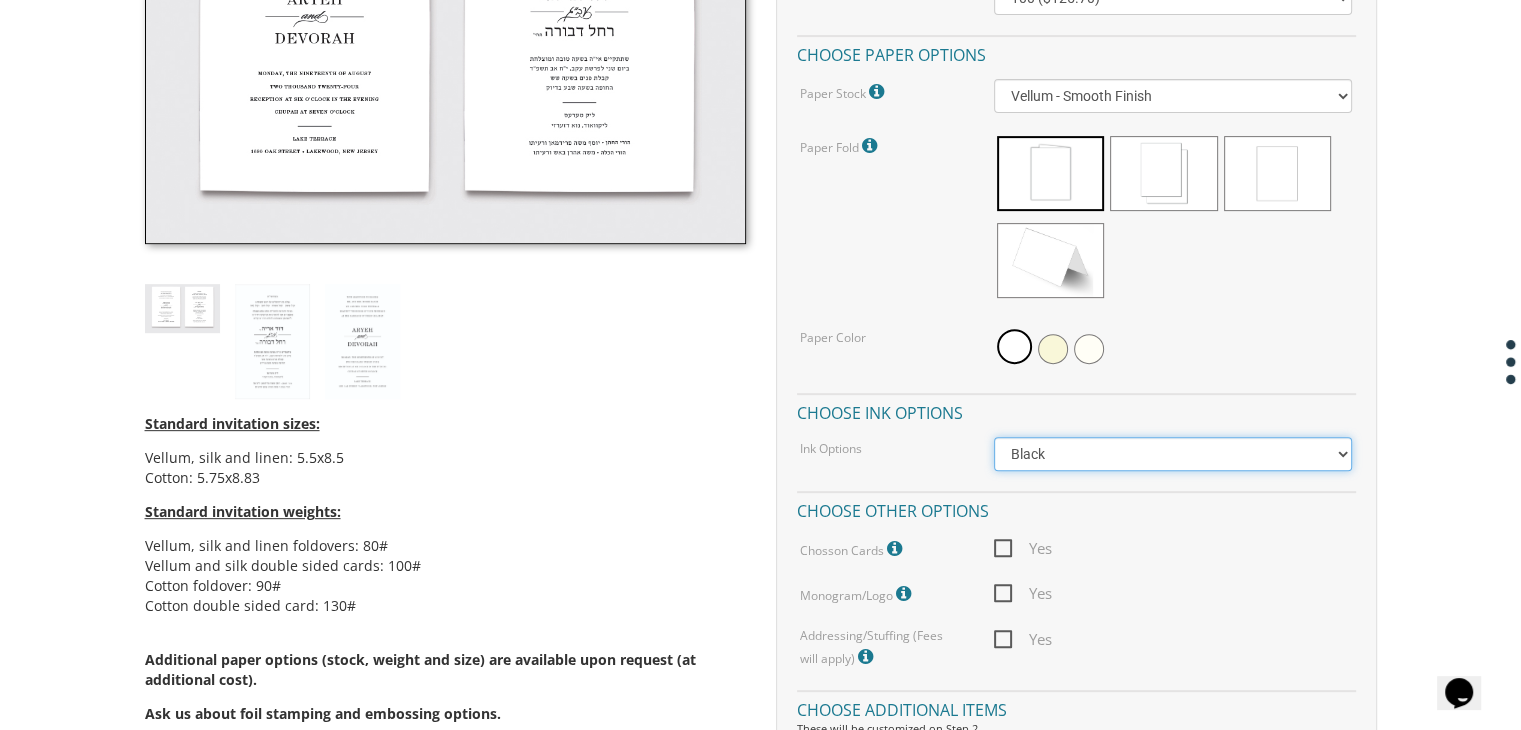 click on "Black Colored Ink ($65.00) Black + One Color ($211.00) Two Colors ($265.00)" at bounding box center (1173, 454) 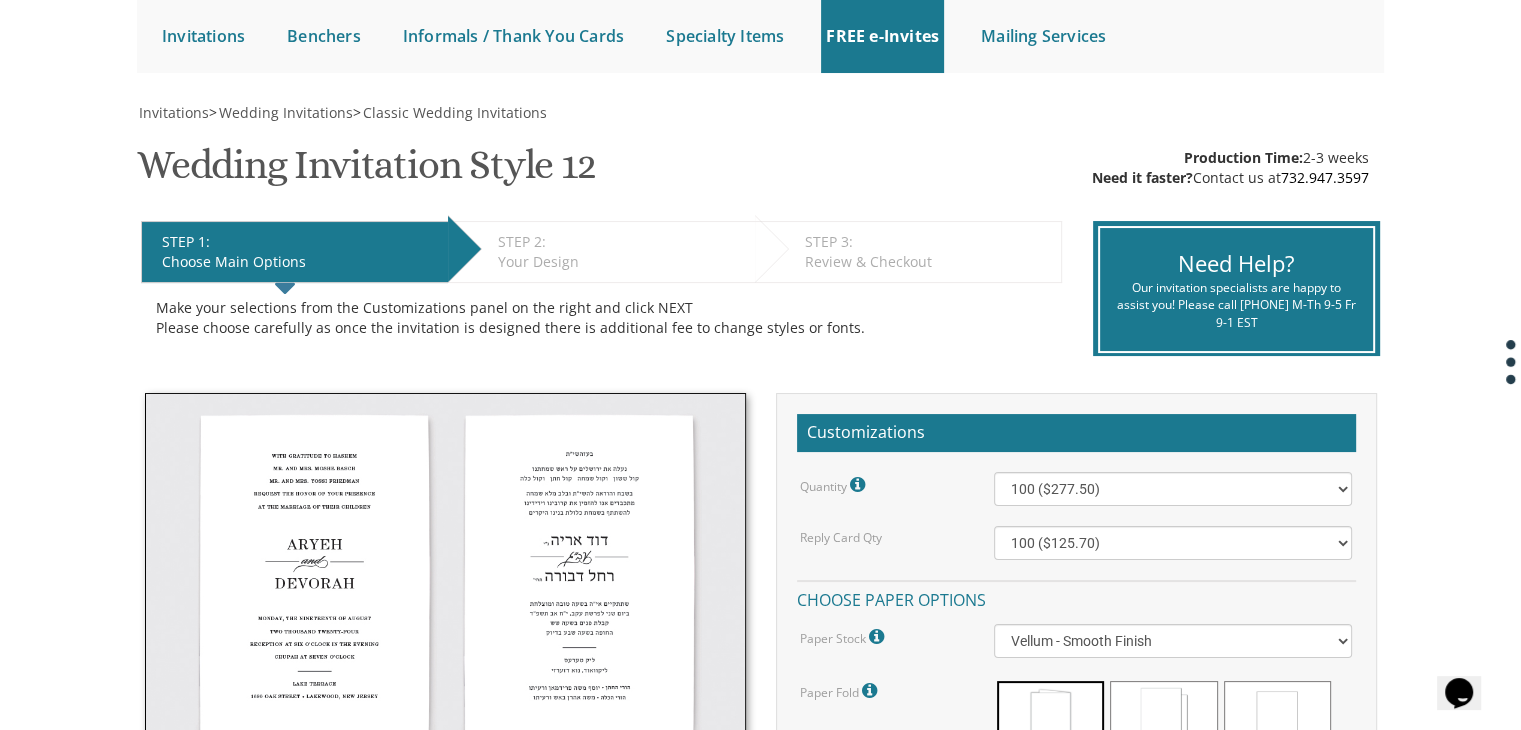 scroll, scrollTop: 50, scrollLeft: 0, axis: vertical 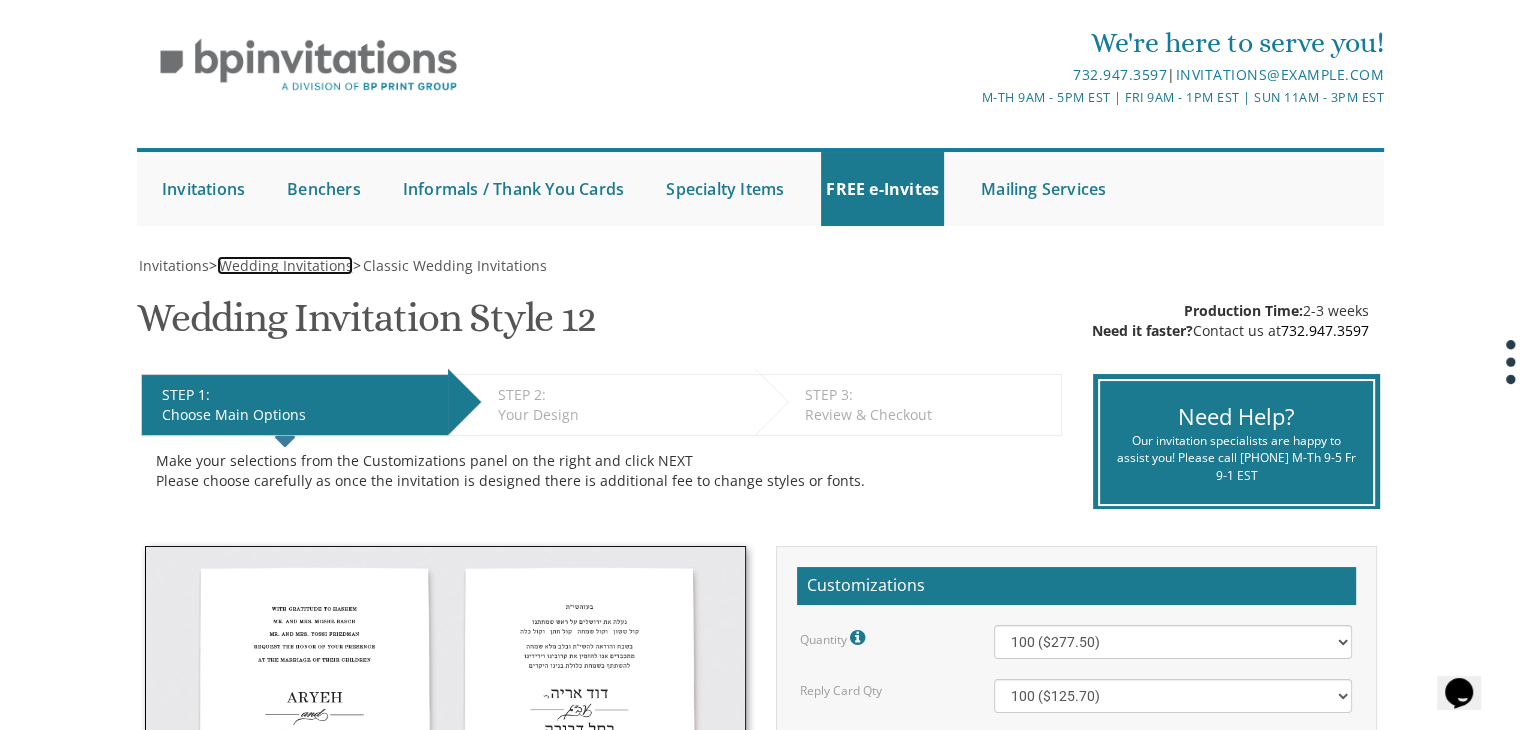 click on "Wedding Invitations" at bounding box center (286, 265) 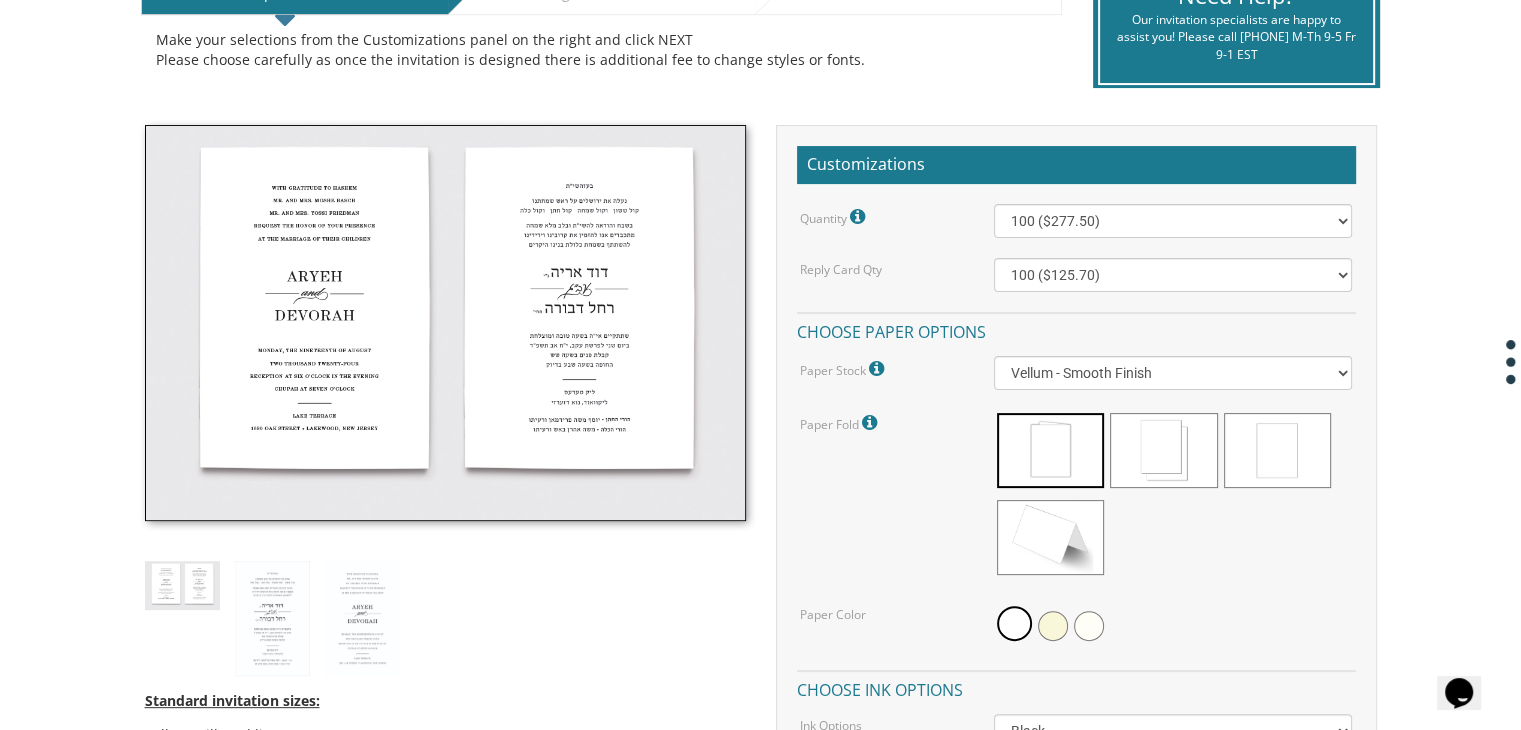 scroll, scrollTop: 570, scrollLeft: 0, axis: vertical 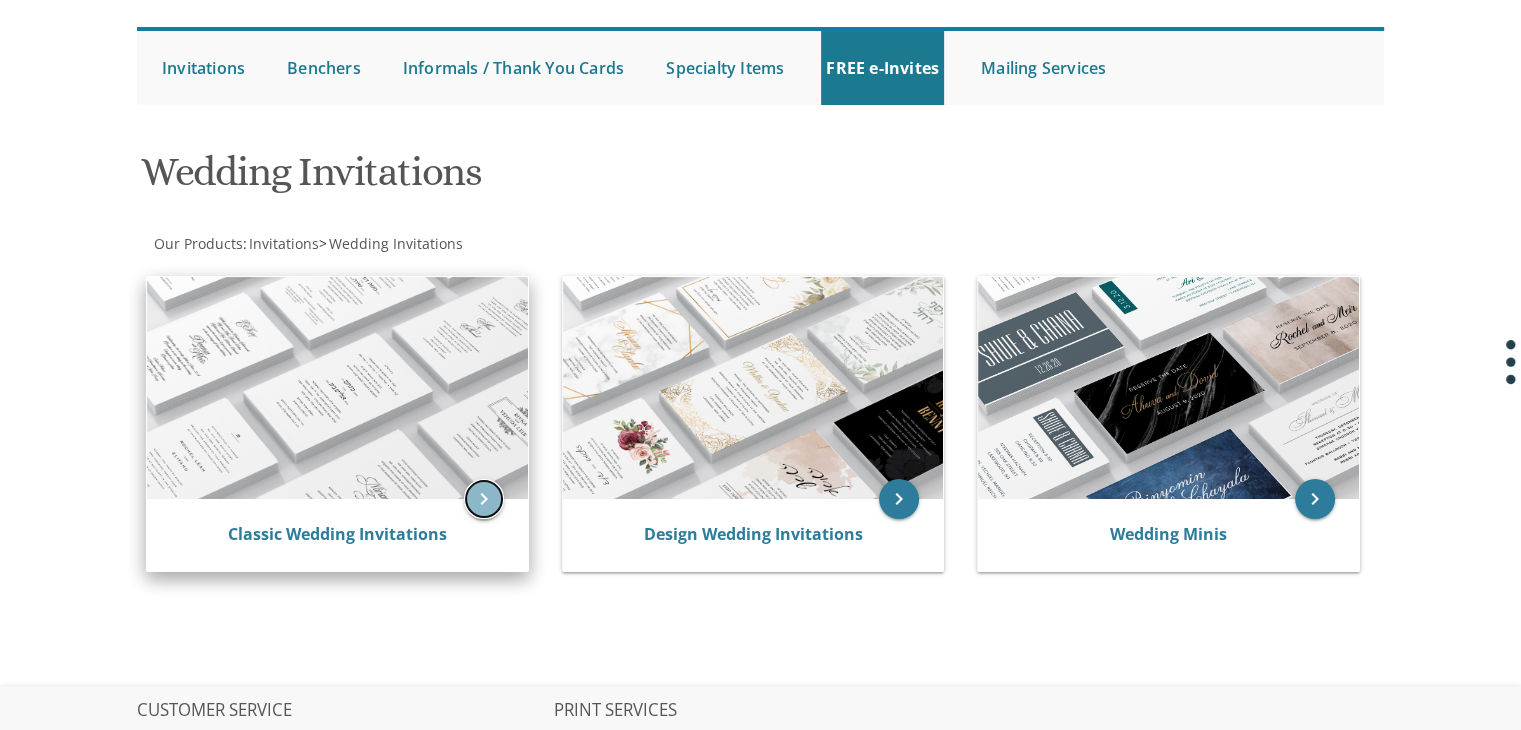 click on "keyboard_arrow_right" at bounding box center [484, 499] 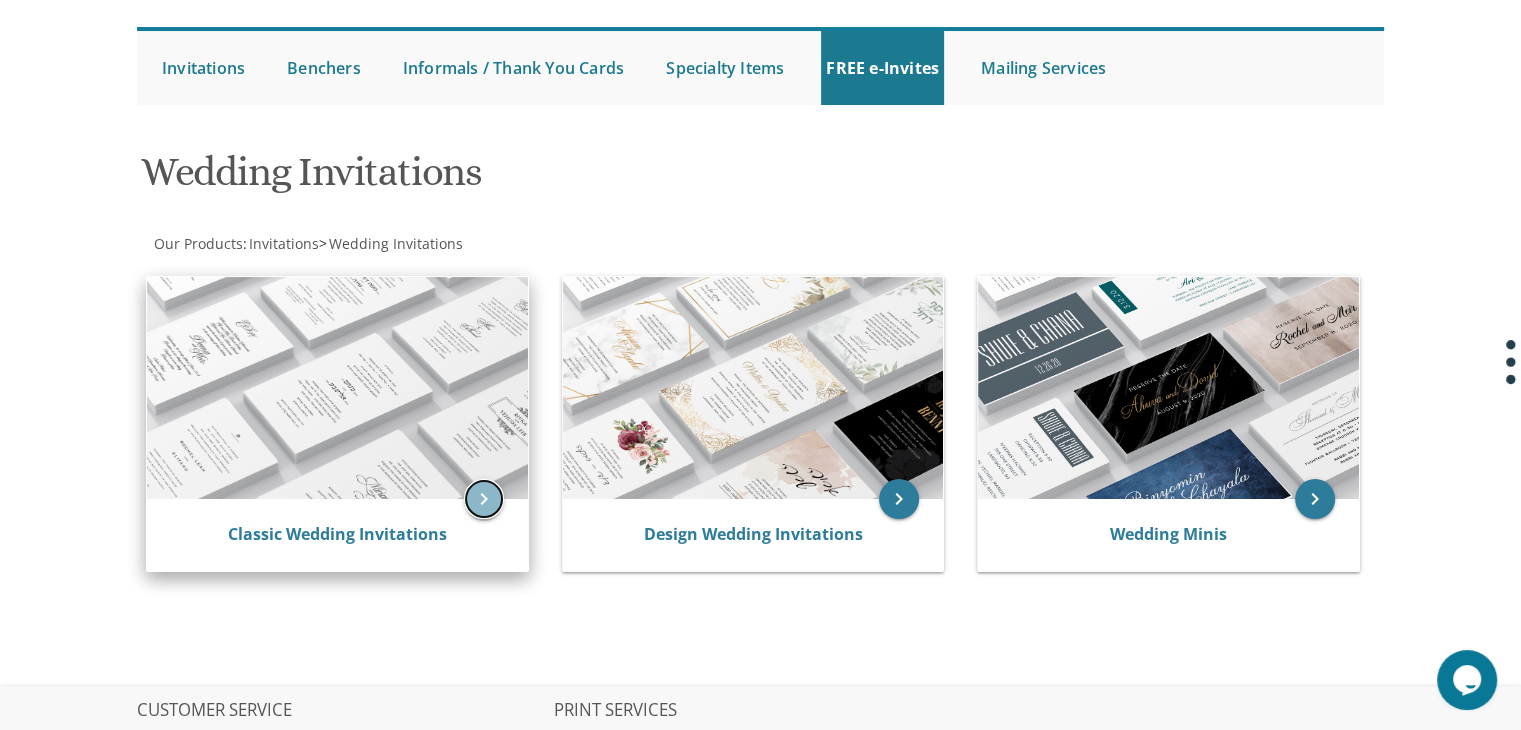 scroll, scrollTop: 0, scrollLeft: 0, axis: both 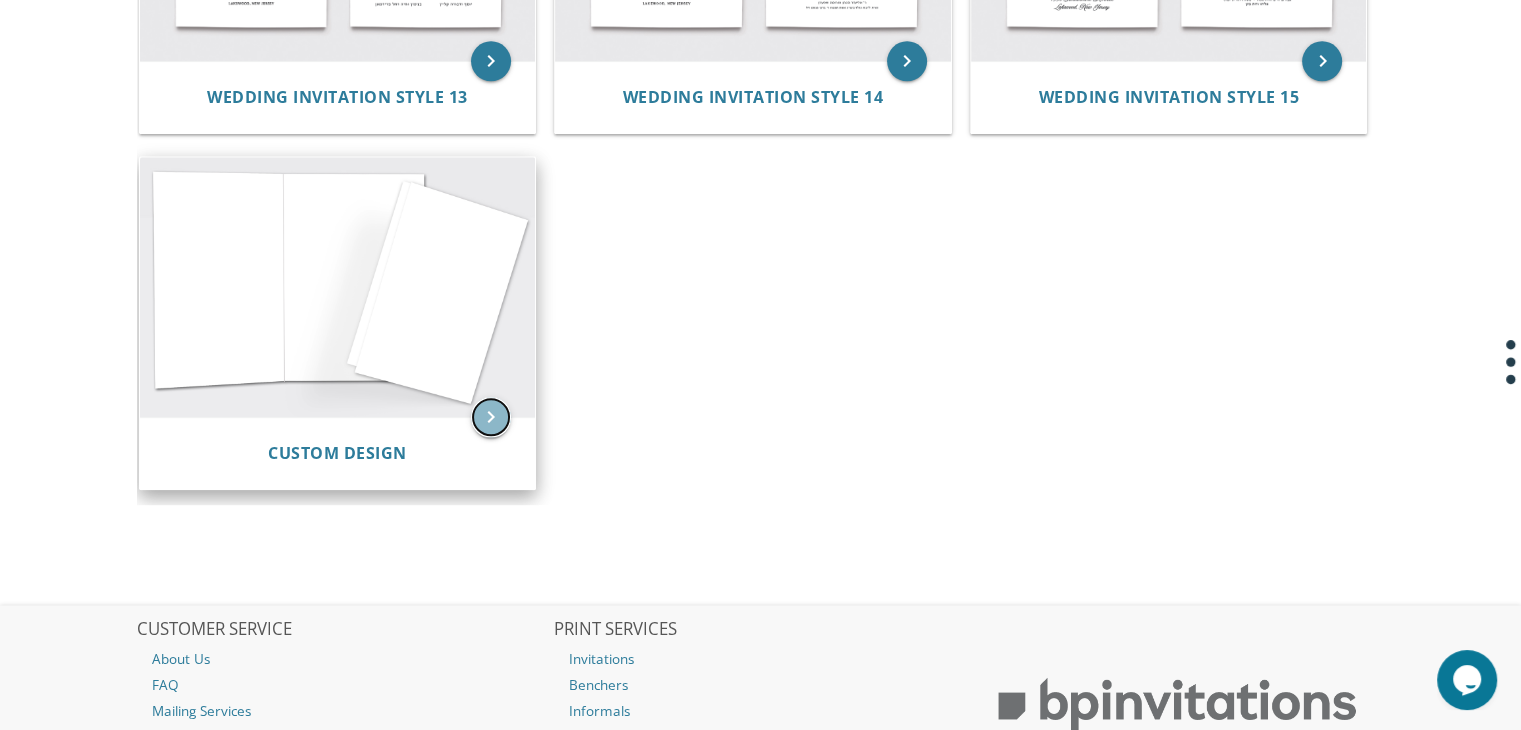 click on "keyboard_arrow_right" at bounding box center [491, 417] 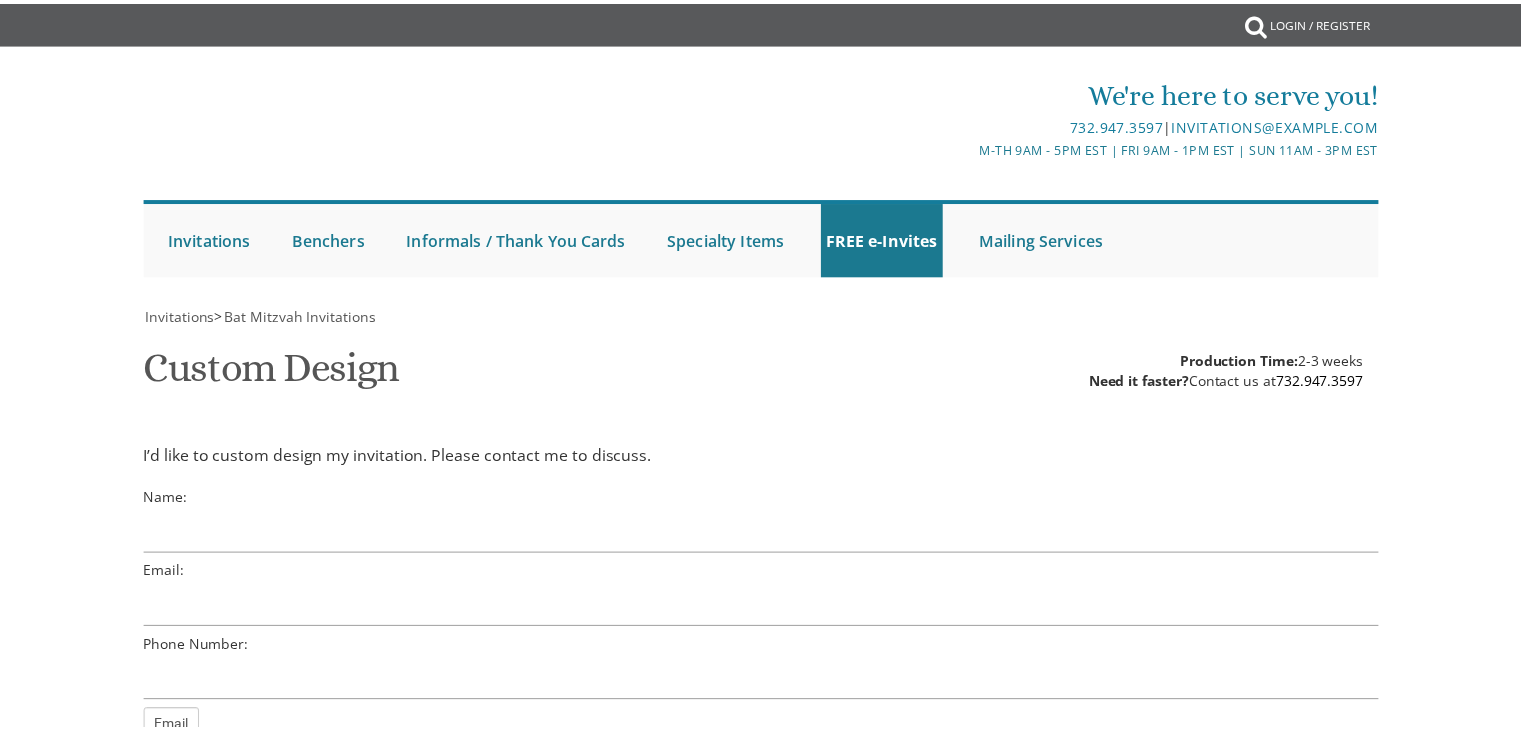 scroll, scrollTop: 0, scrollLeft: 0, axis: both 